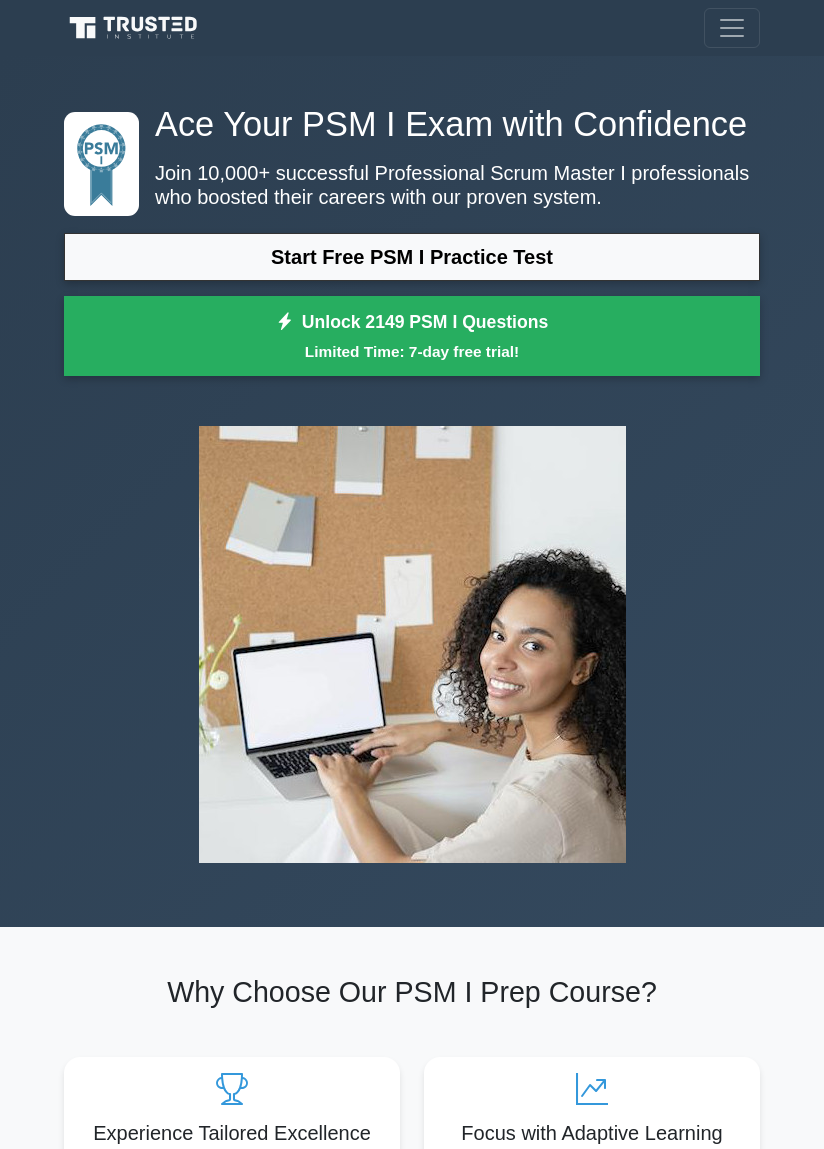 scroll, scrollTop: 0, scrollLeft: 0, axis: both 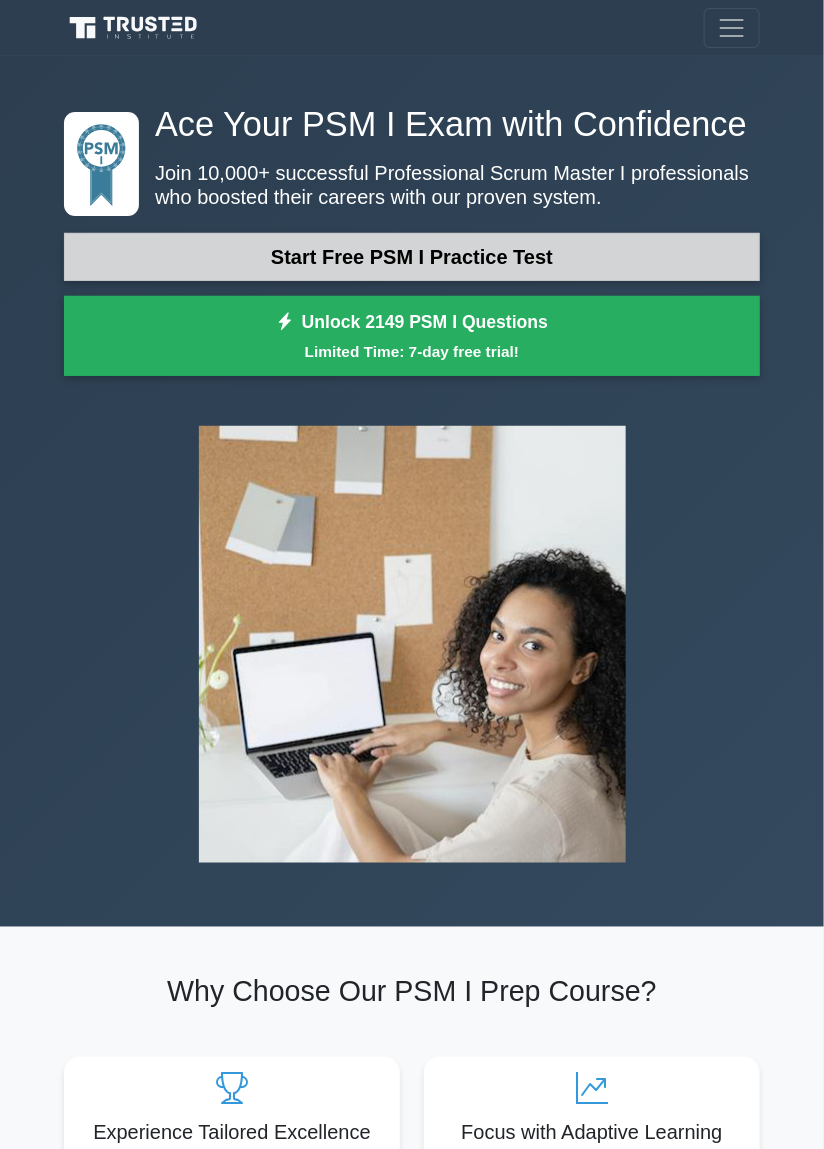 click on "Start Free PSM I Practice Test" at bounding box center (412, 257) 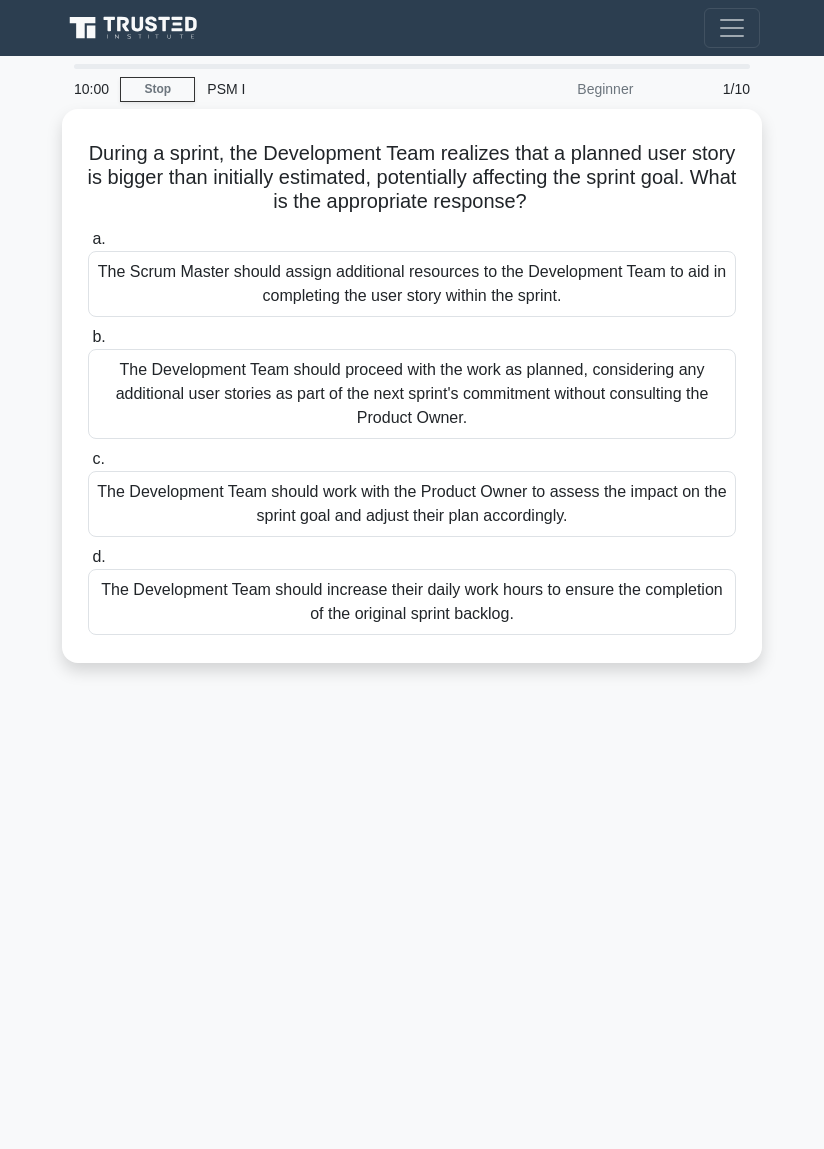 scroll, scrollTop: 0, scrollLeft: 0, axis: both 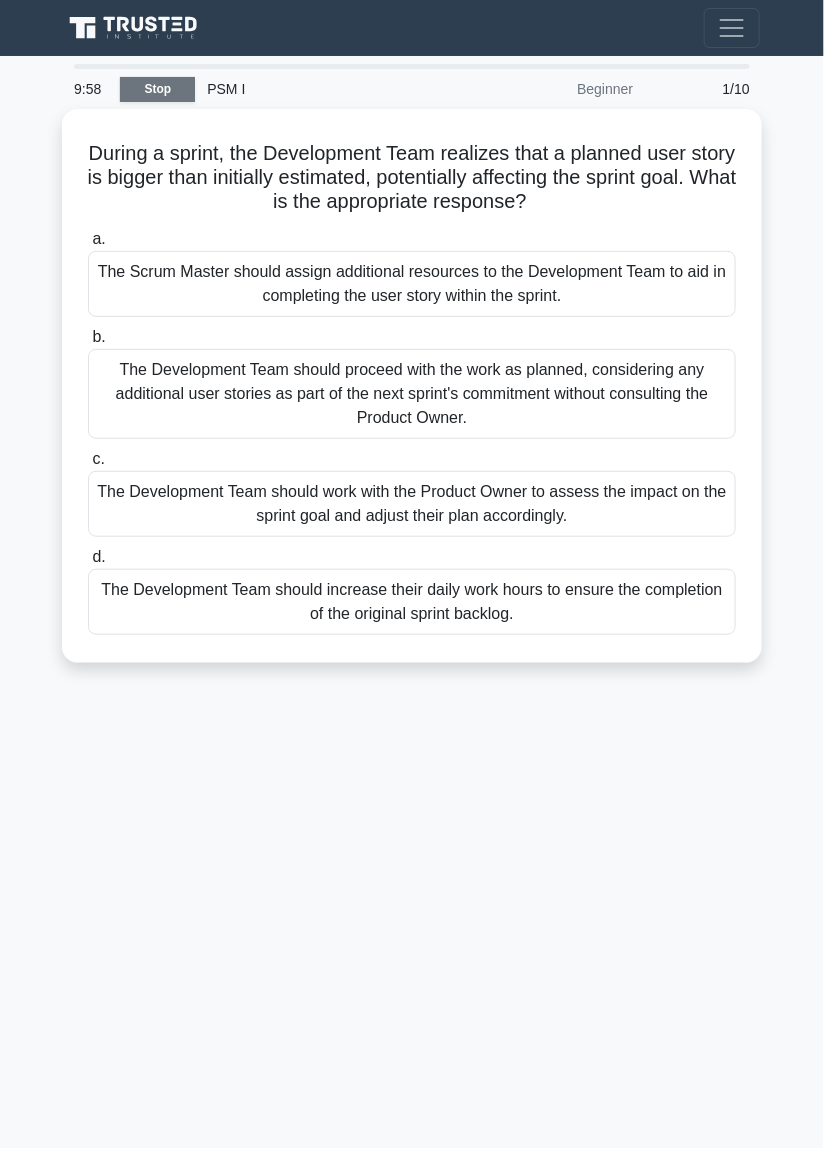 click on "Stop" at bounding box center (157, 89) 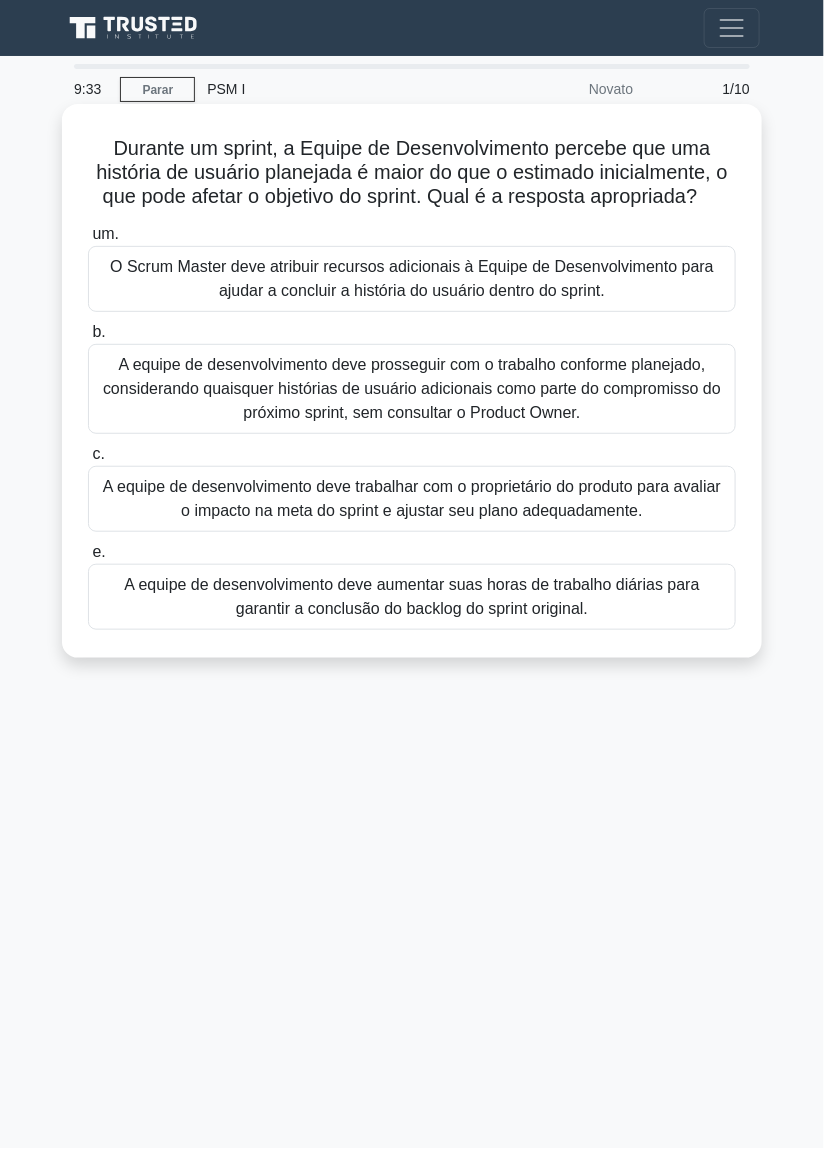 click on "A equipe de desenvolvimento deve trabalhar com o proprietário do produto para avaliar o impacto na meta do sprint e ajustar seu plano adequadamente." at bounding box center [412, 499] 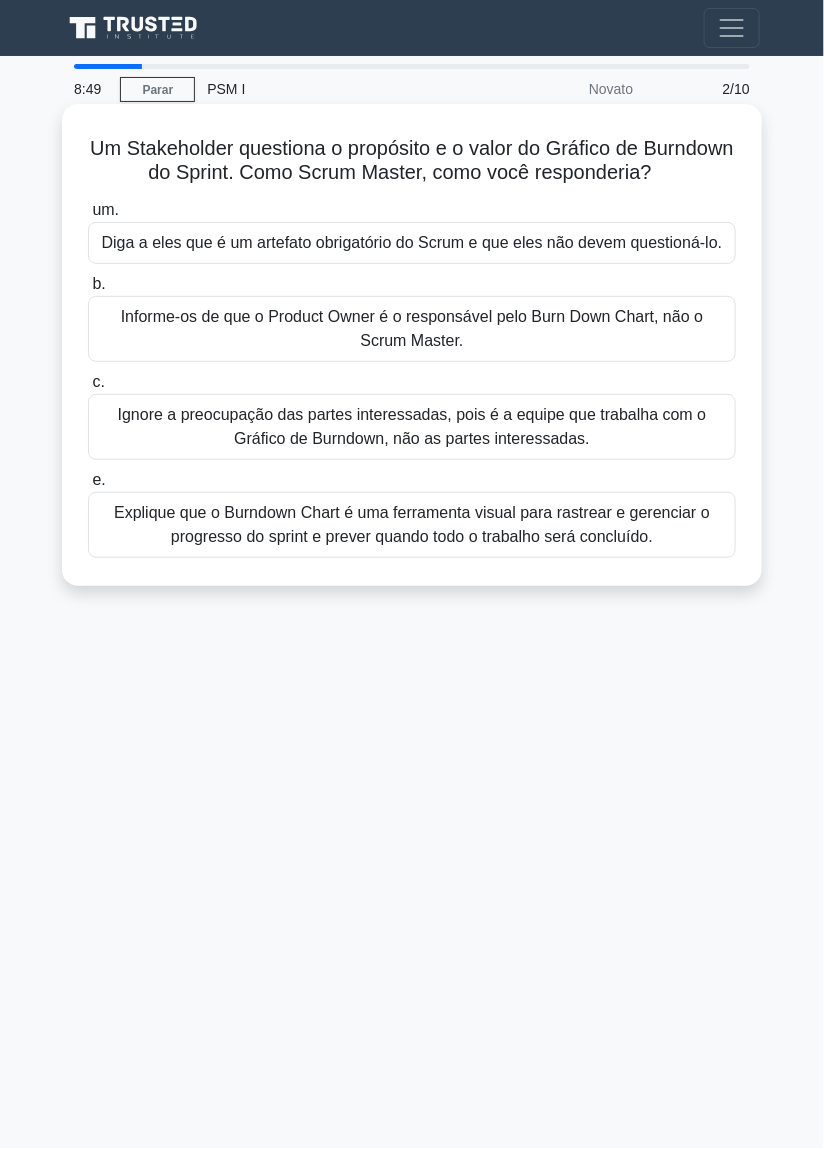 click on "Explique que o Burndown Chart é uma ferramenta visual para rastrear e gerenciar o progresso do sprint e prever quando todo o trabalho será concluído." at bounding box center [412, 524] 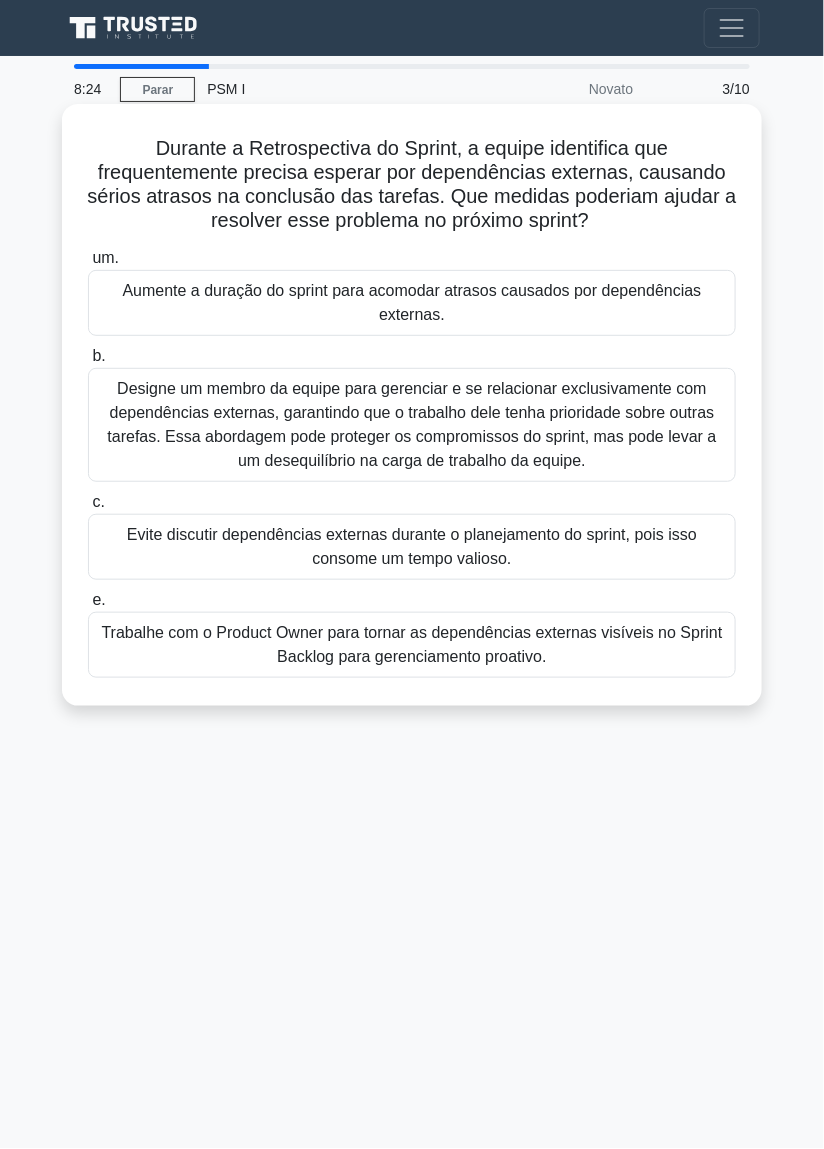 click on "Trabalhe com o Product Owner para tornar as dependências externas visíveis no Sprint Backlog para gerenciamento proativo." at bounding box center [412, 645] 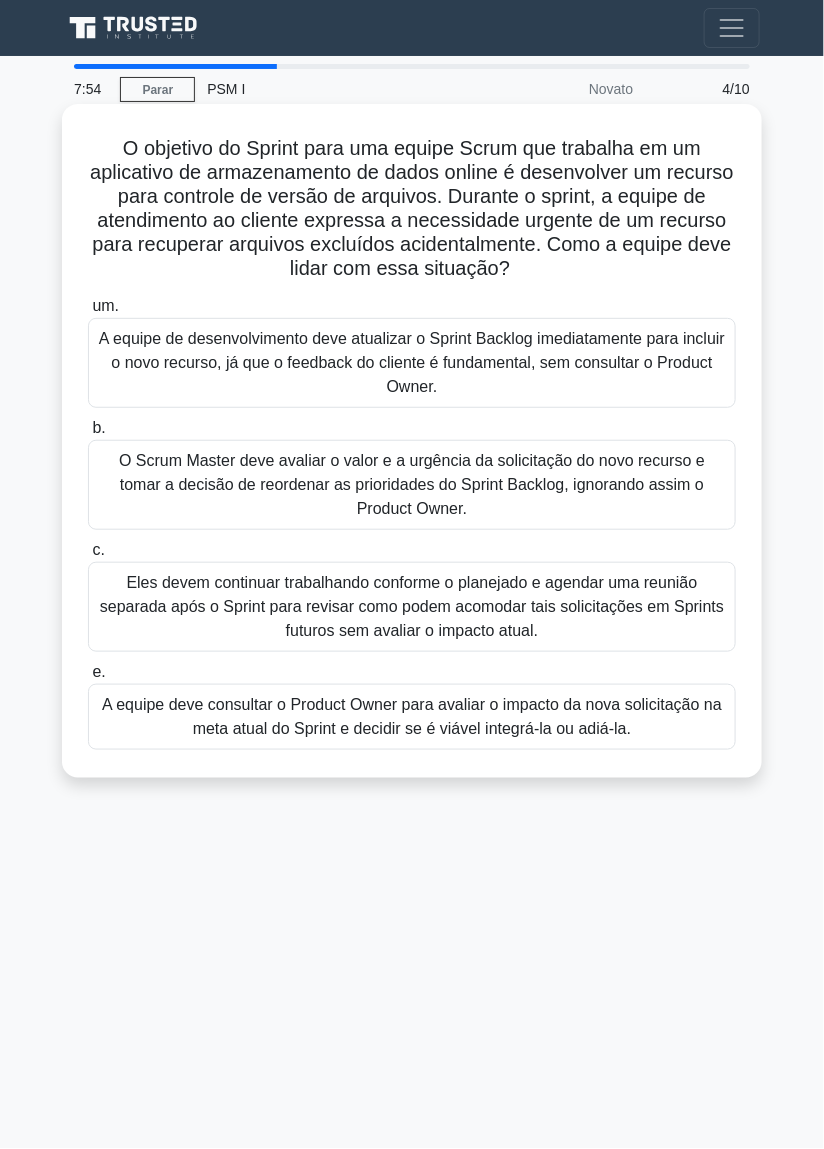 click on "A equipe deve consultar o Product Owner para avaliar o impacto da nova solicitação na meta atual do Sprint e decidir se é viável integrá-la ou adiá-la." at bounding box center (412, 717) 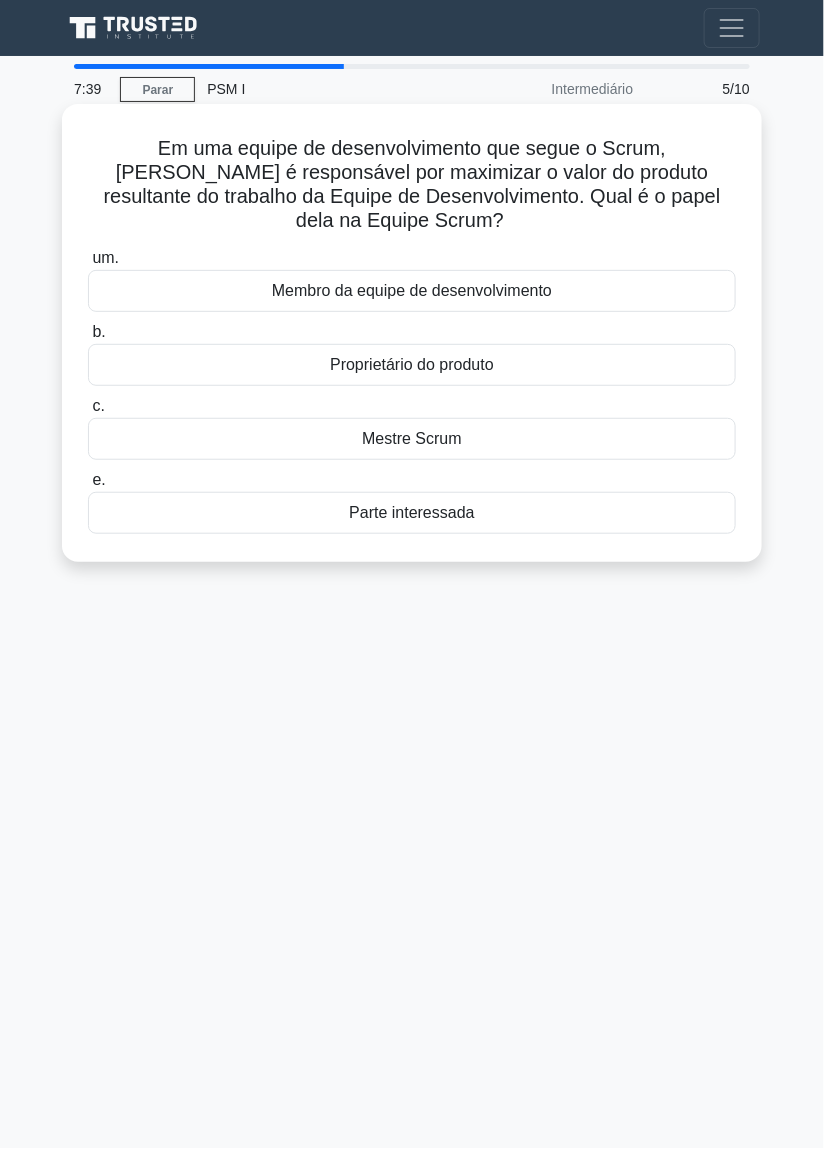 click on "Proprietário do produto" at bounding box center (412, 365) 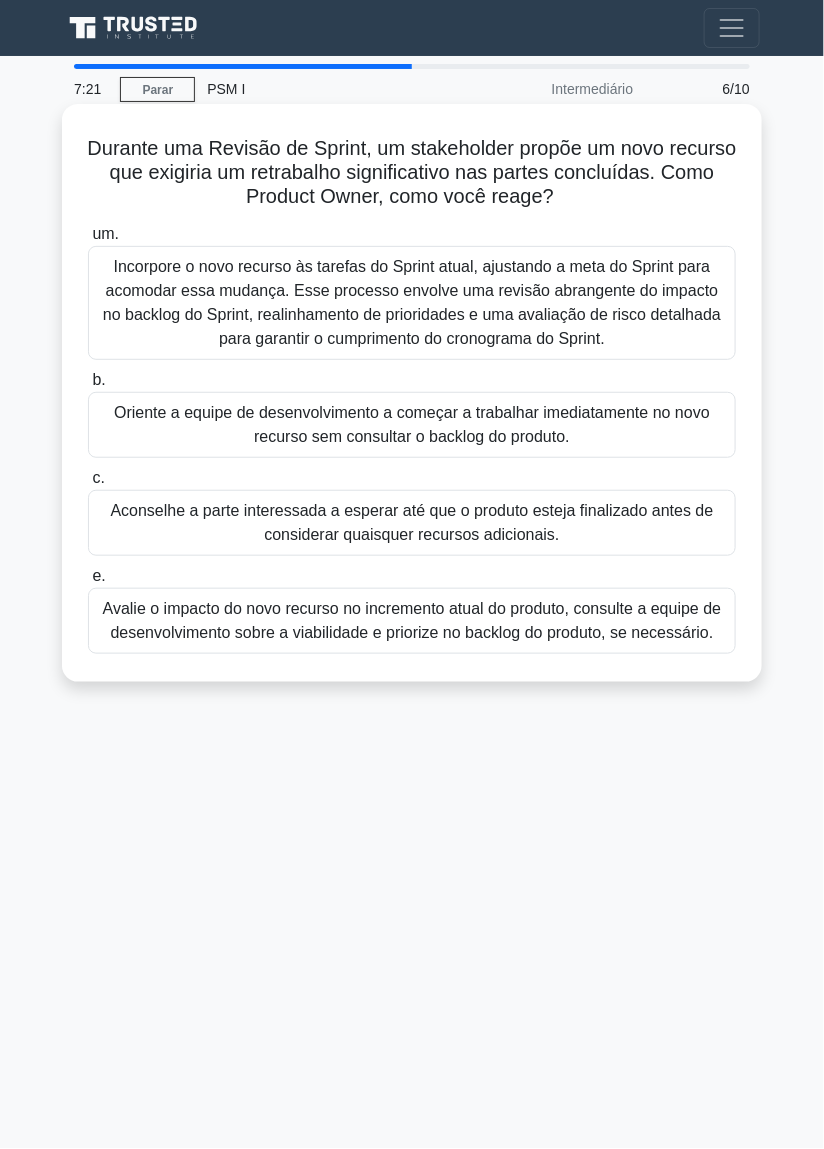 click on "Avalie o impacto do novo recurso no incremento atual do produto, consulte a equipe de desenvolvimento sobre a viabilidade e priorize no backlog do produto, se necessário." at bounding box center [412, 620] 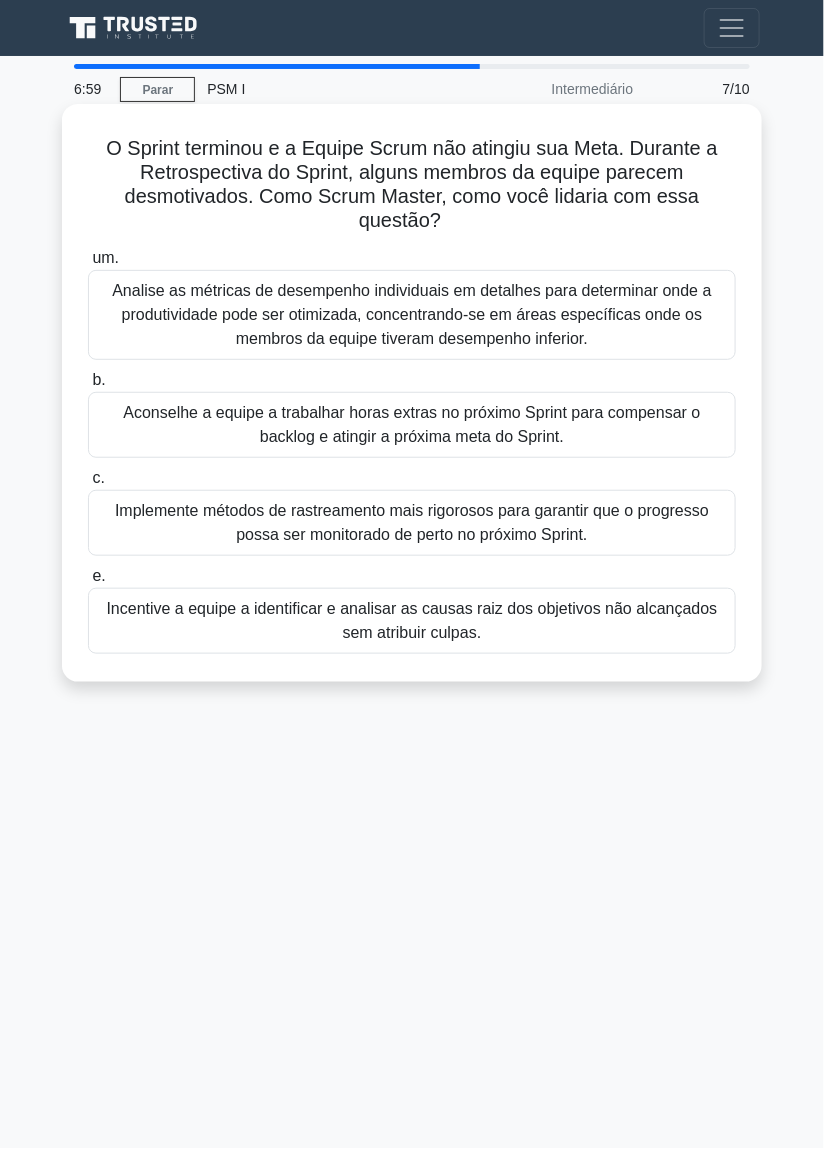 click on "Incentive a equipe a identificar e analisar as causas raiz dos objetivos não alcançados sem atribuir culpas." at bounding box center (412, 621) 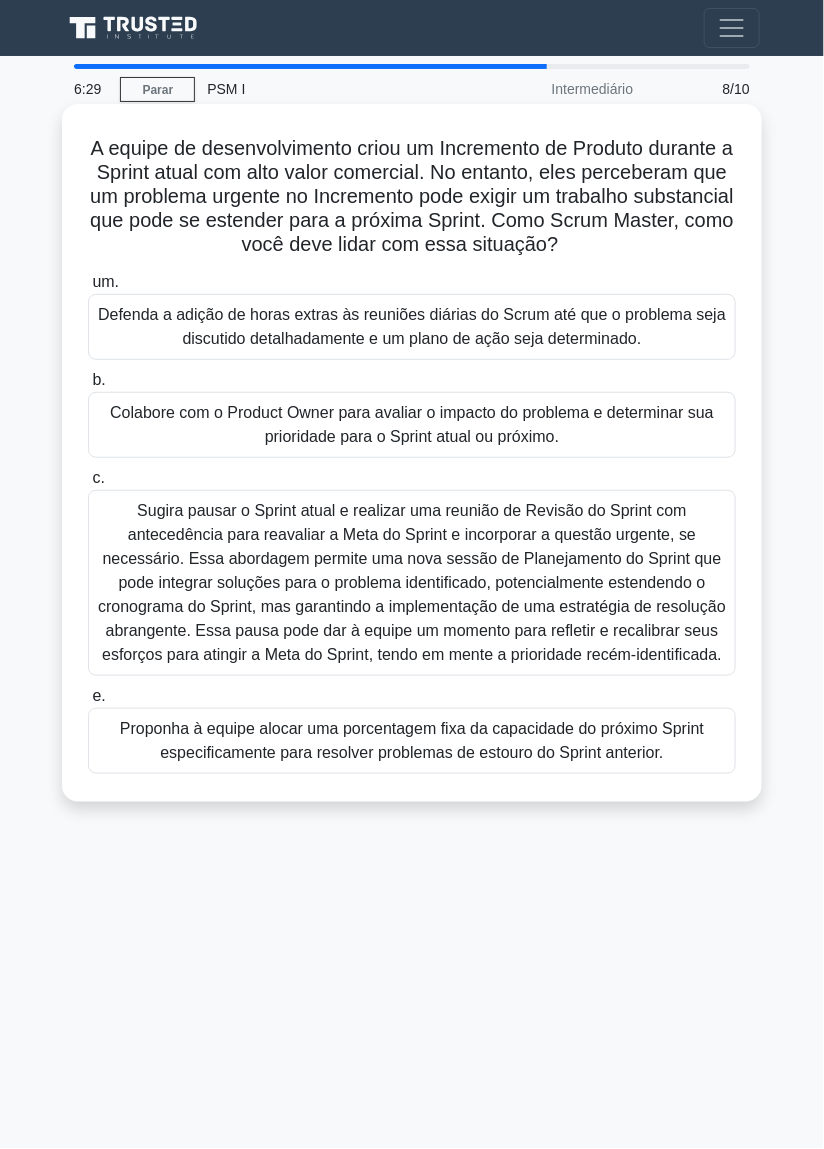 click on "Colabore com o Product Owner para avaliar o impacto do problema e determinar sua prioridade para o Sprint atual ou próximo." at bounding box center [412, 425] 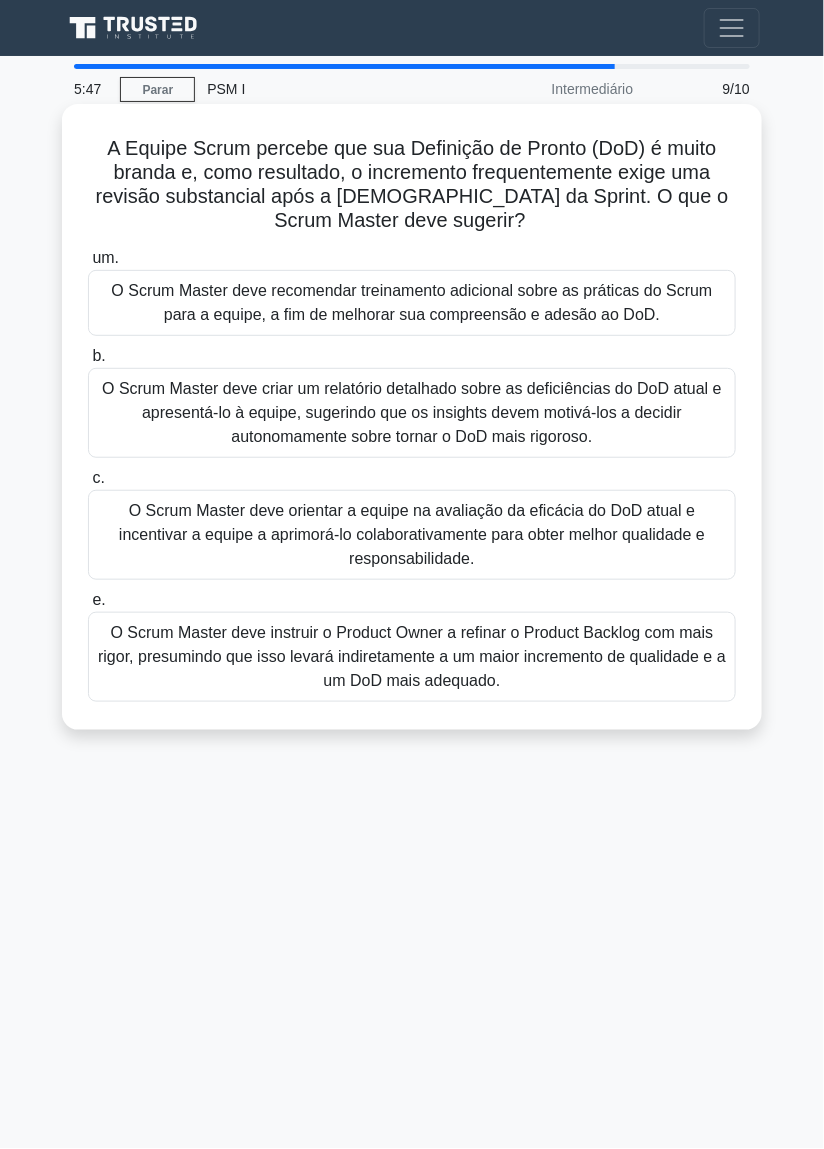 click on "O Scrum Master deve orientar a equipe na avaliação da eficácia do DoD atual e incentivar a equipe a aprimorá-lo colaborativamente para obter melhor qualidade e responsabilidade." at bounding box center (412, 534) 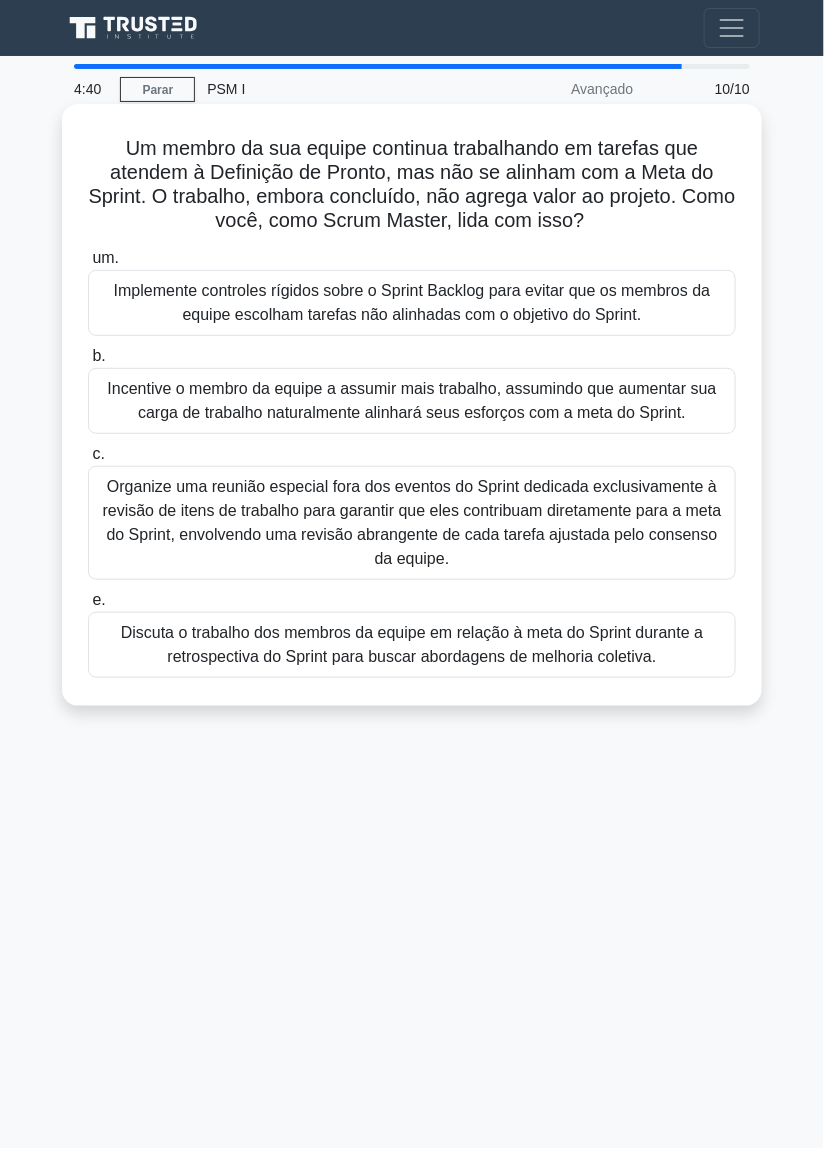 click on "Discuta o trabalho dos membros da equipe em relação à meta do Sprint durante a retrospectiva do Sprint para buscar abordagens de melhoria coletiva." at bounding box center [412, 644] 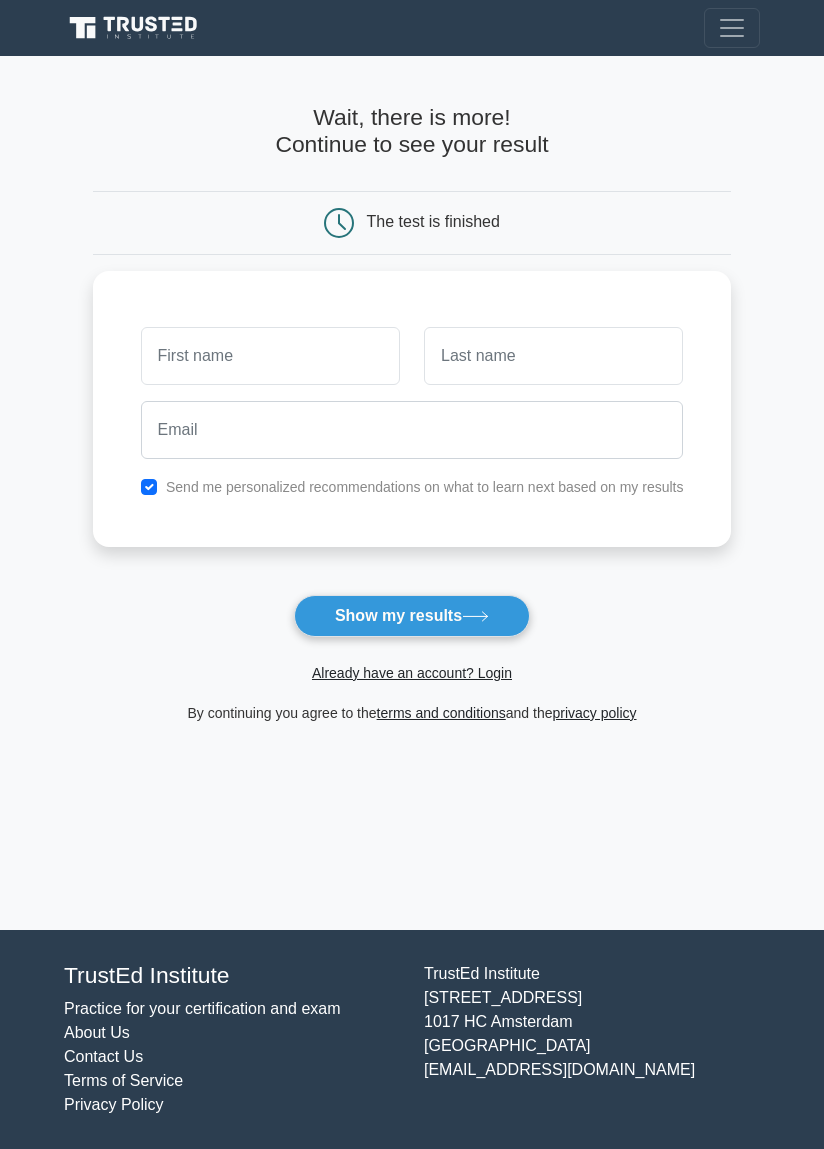 scroll, scrollTop: 0, scrollLeft: 0, axis: both 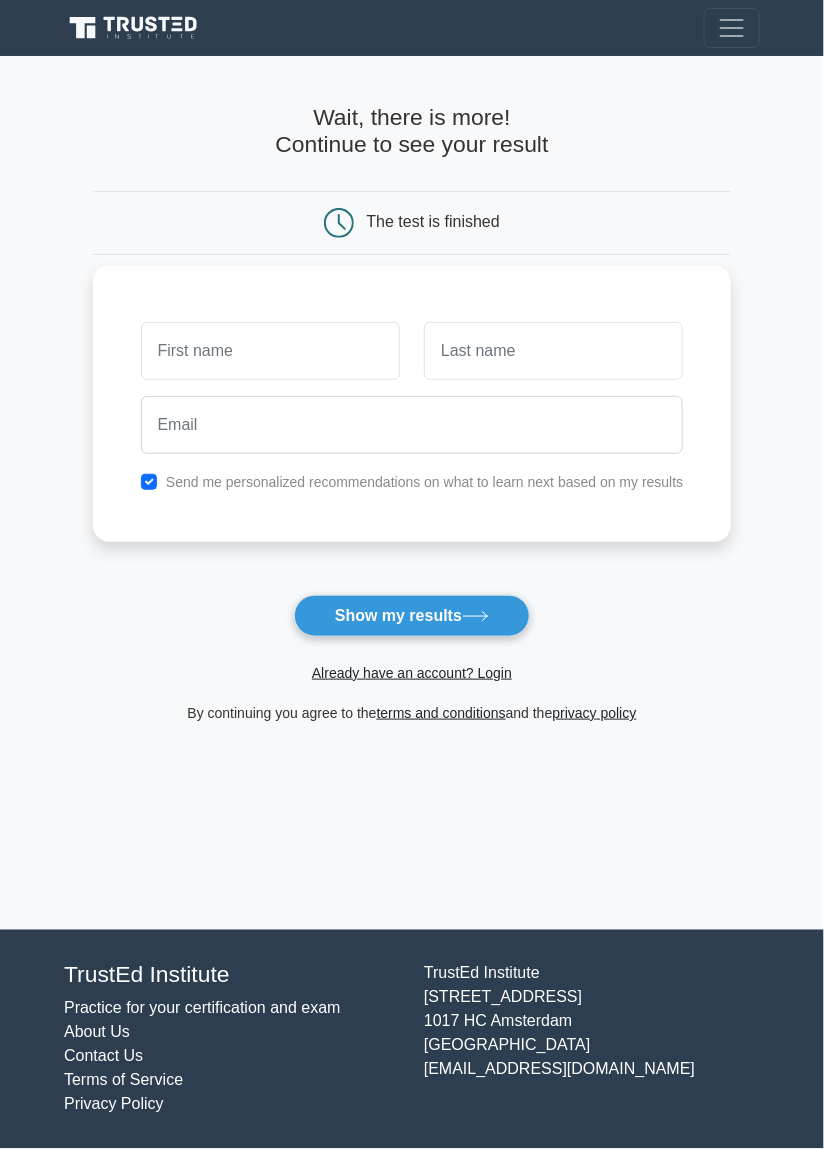 click at bounding box center [270, 351] 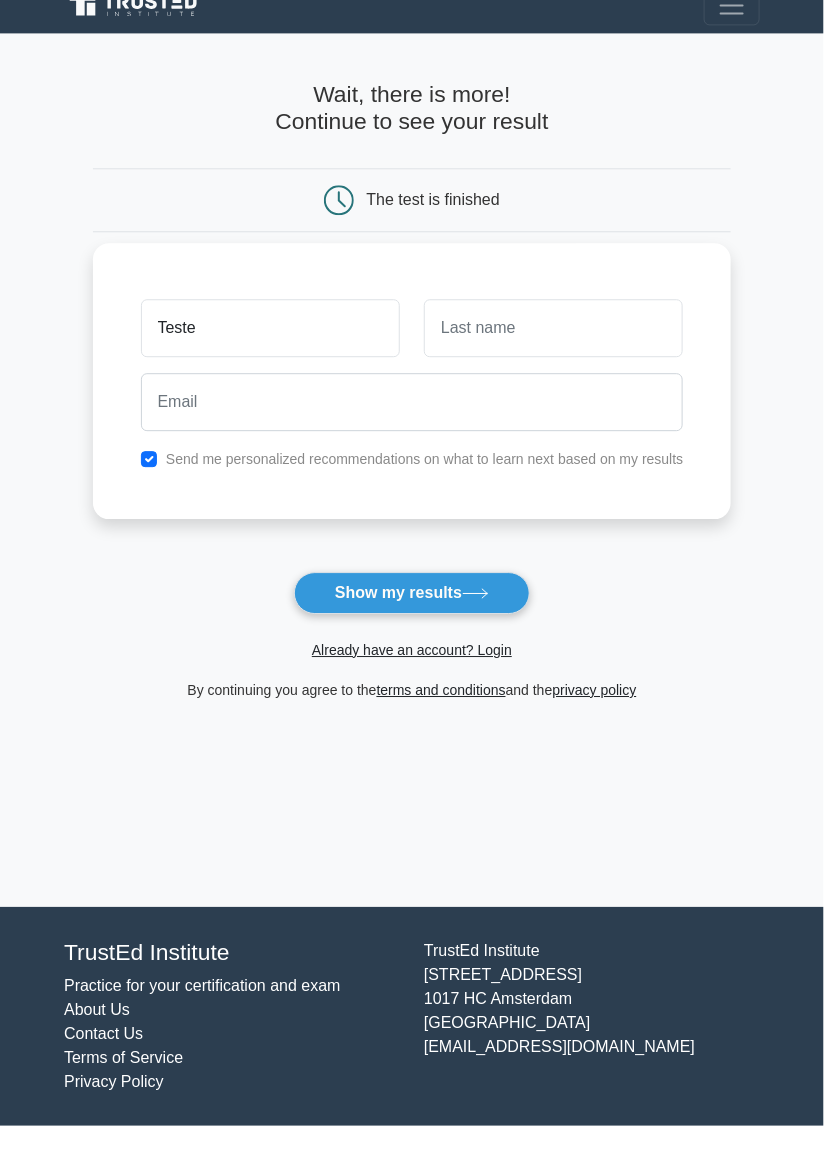 type on "Teste" 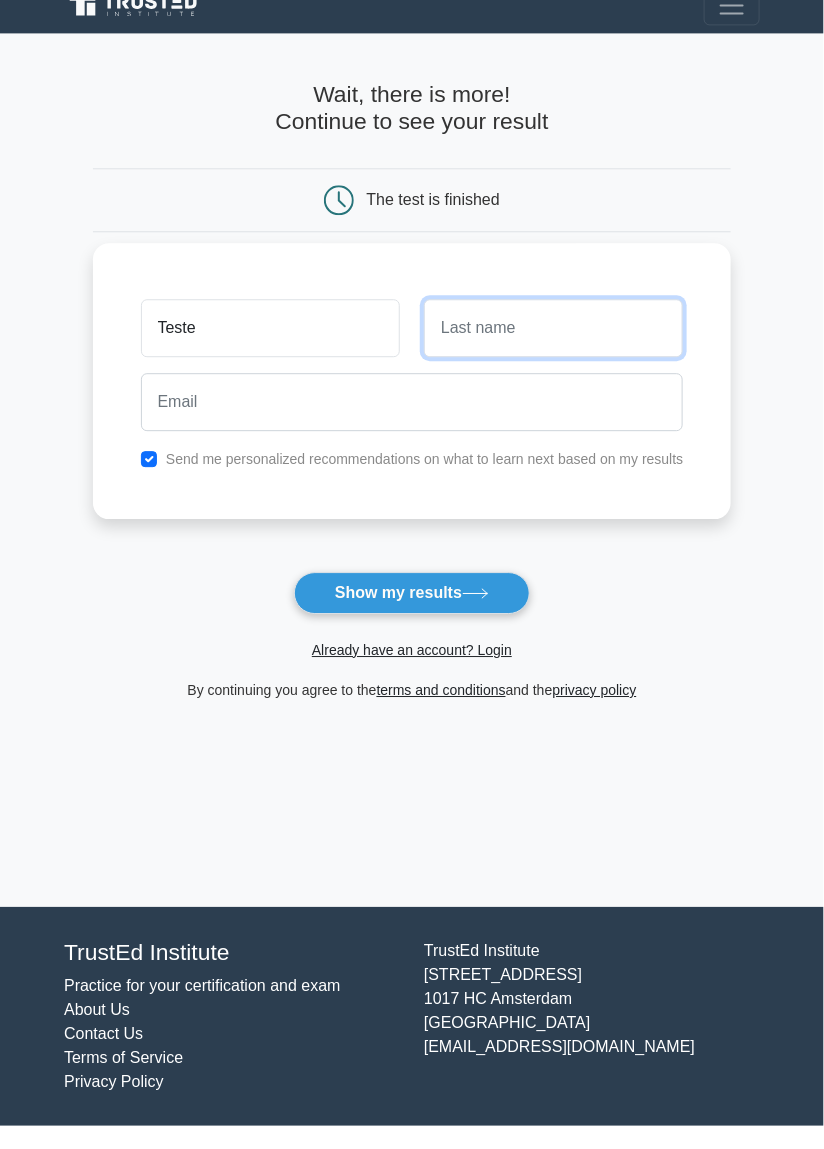 click at bounding box center [553, 351] 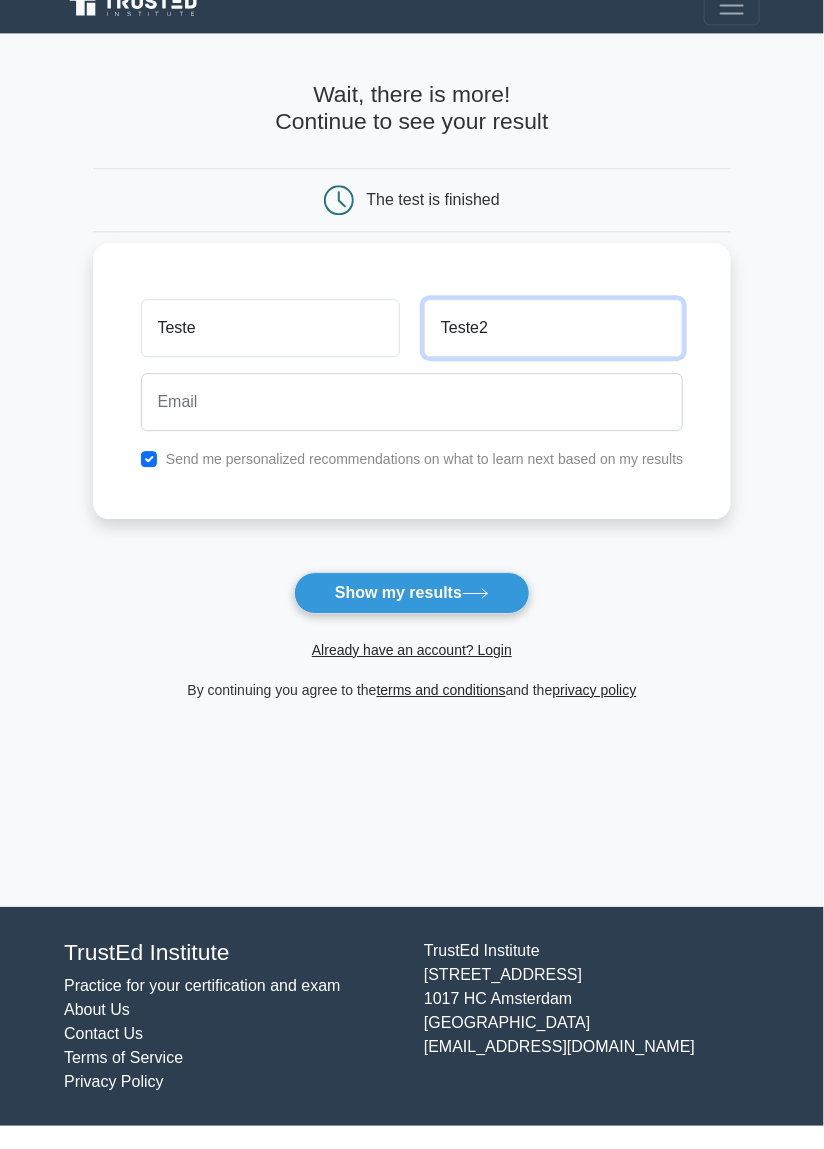 type on "Teste2" 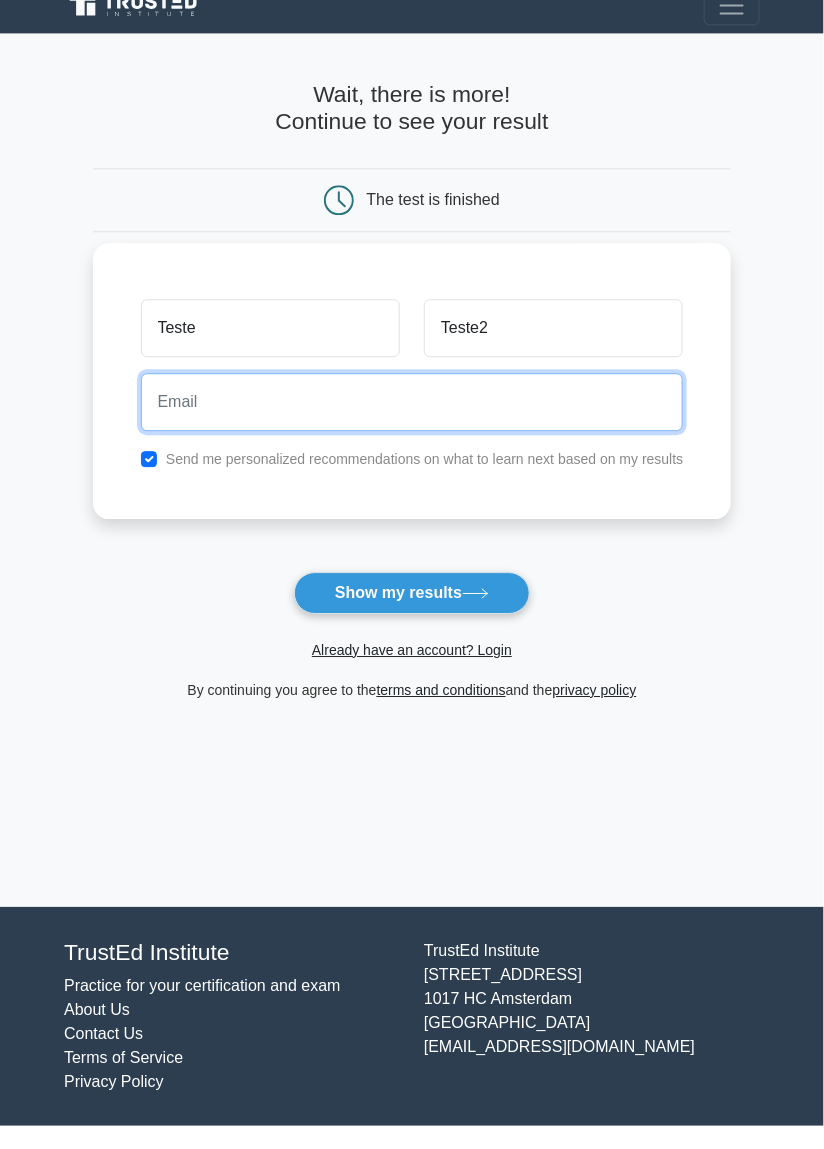 click at bounding box center (412, 425) 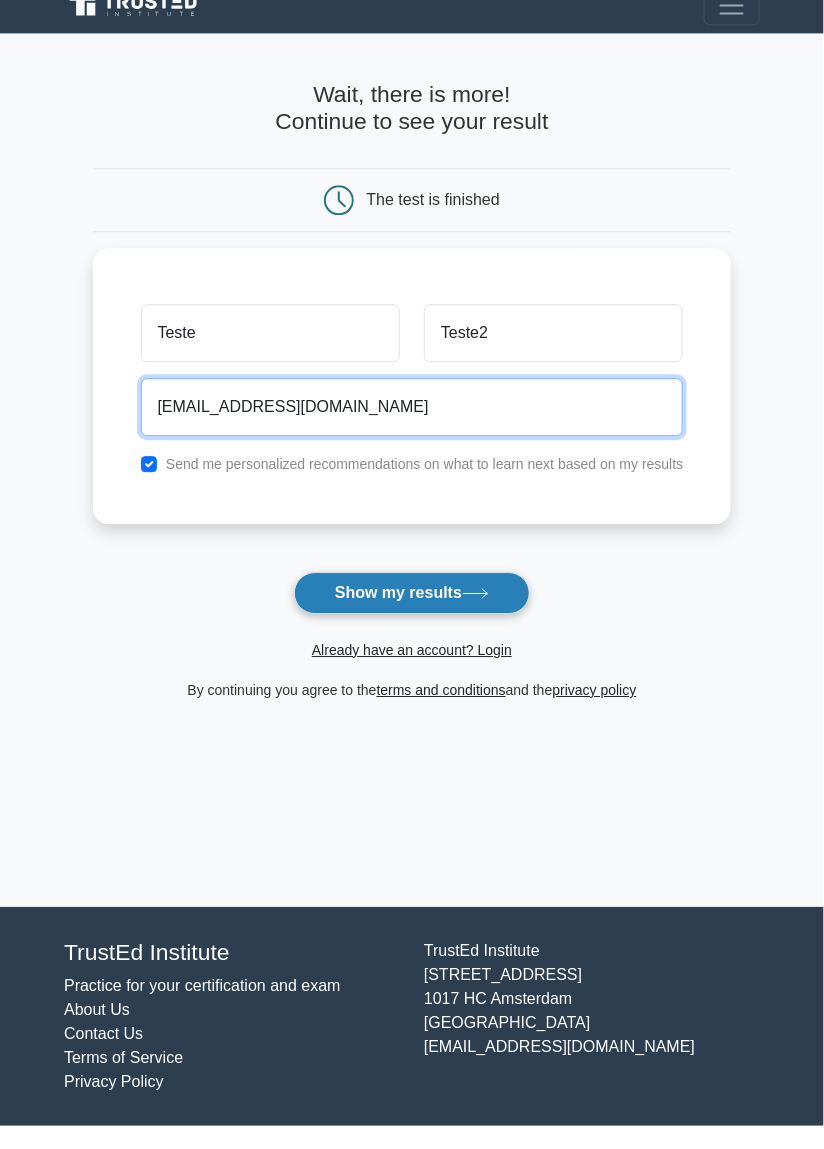 type on "[EMAIL_ADDRESS][DOMAIN_NAME]" 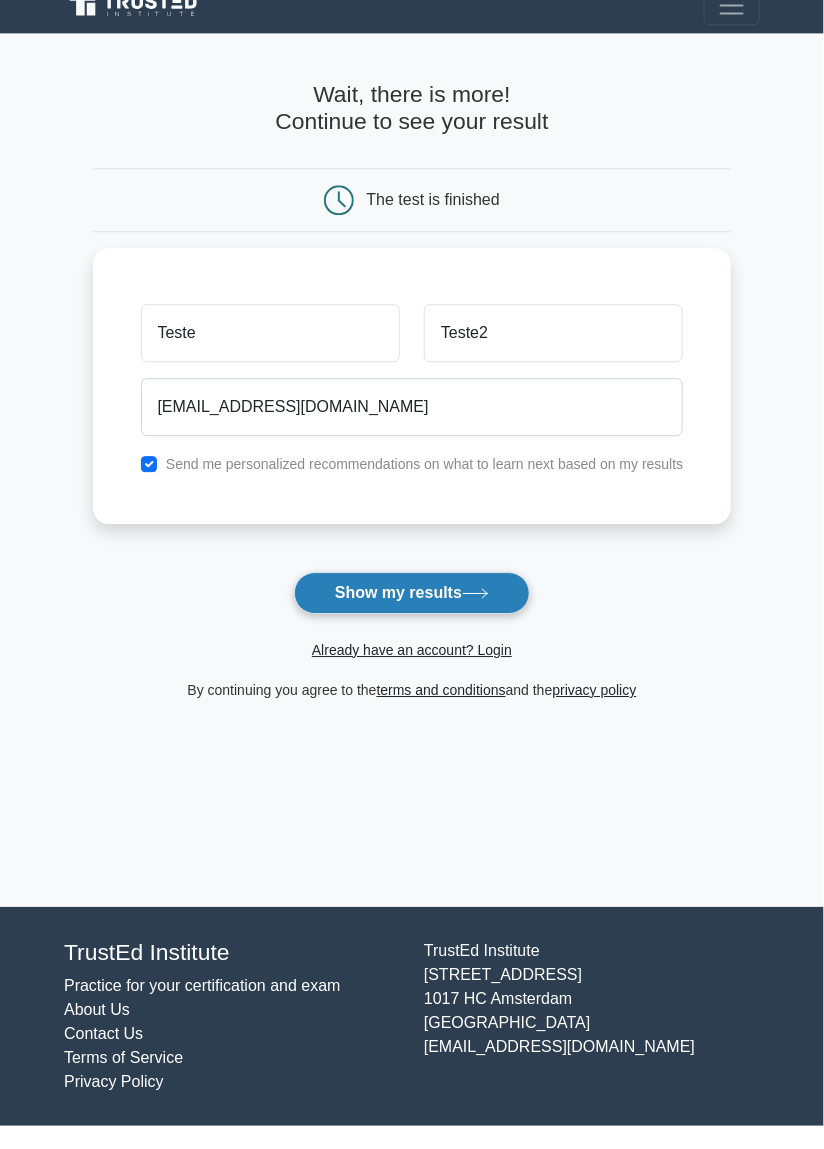 click 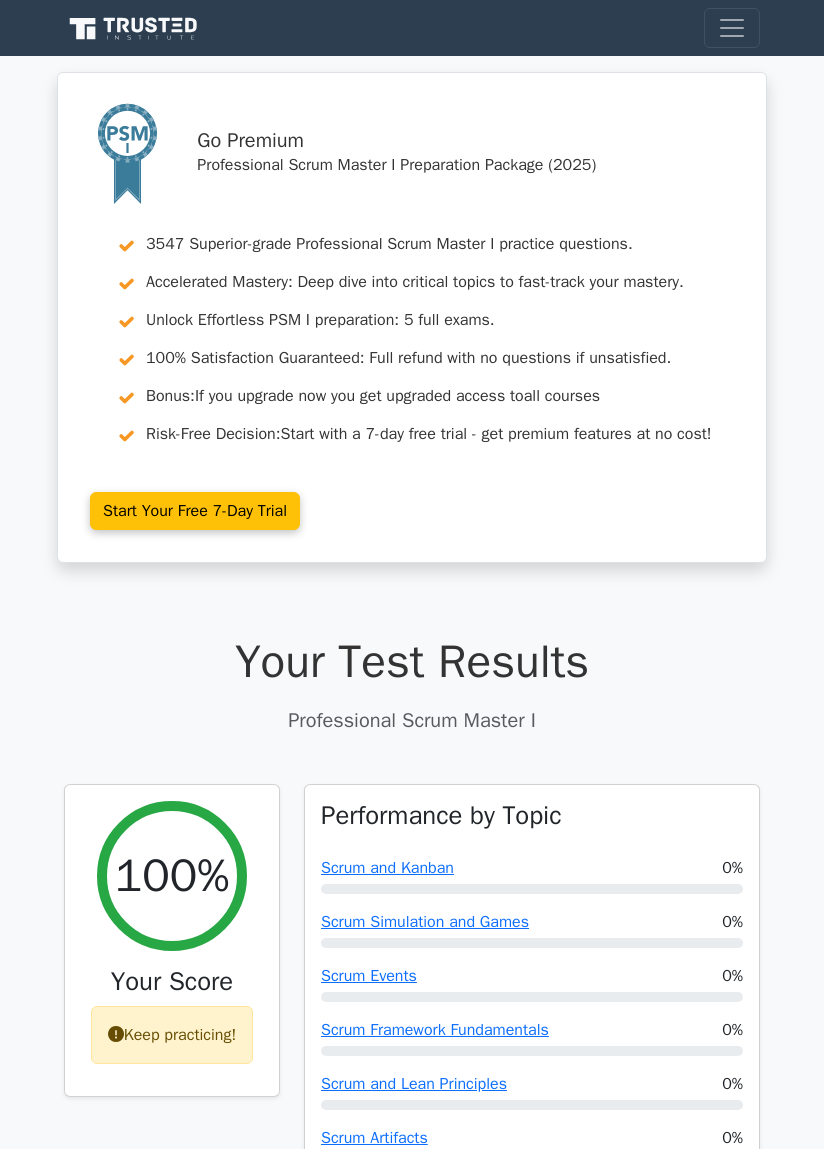 scroll, scrollTop: 0, scrollLeft: 0, axis: both 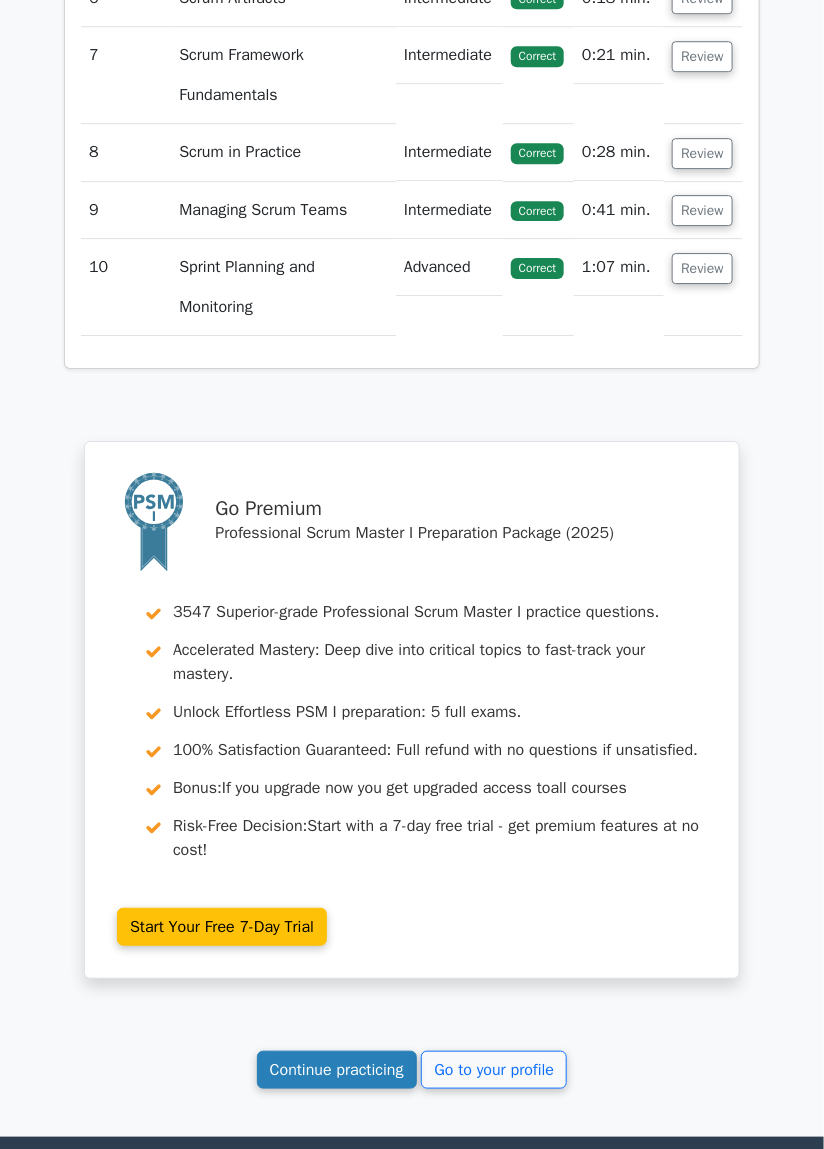 click on "Continue practicing" at bounding box center [337, 1070] 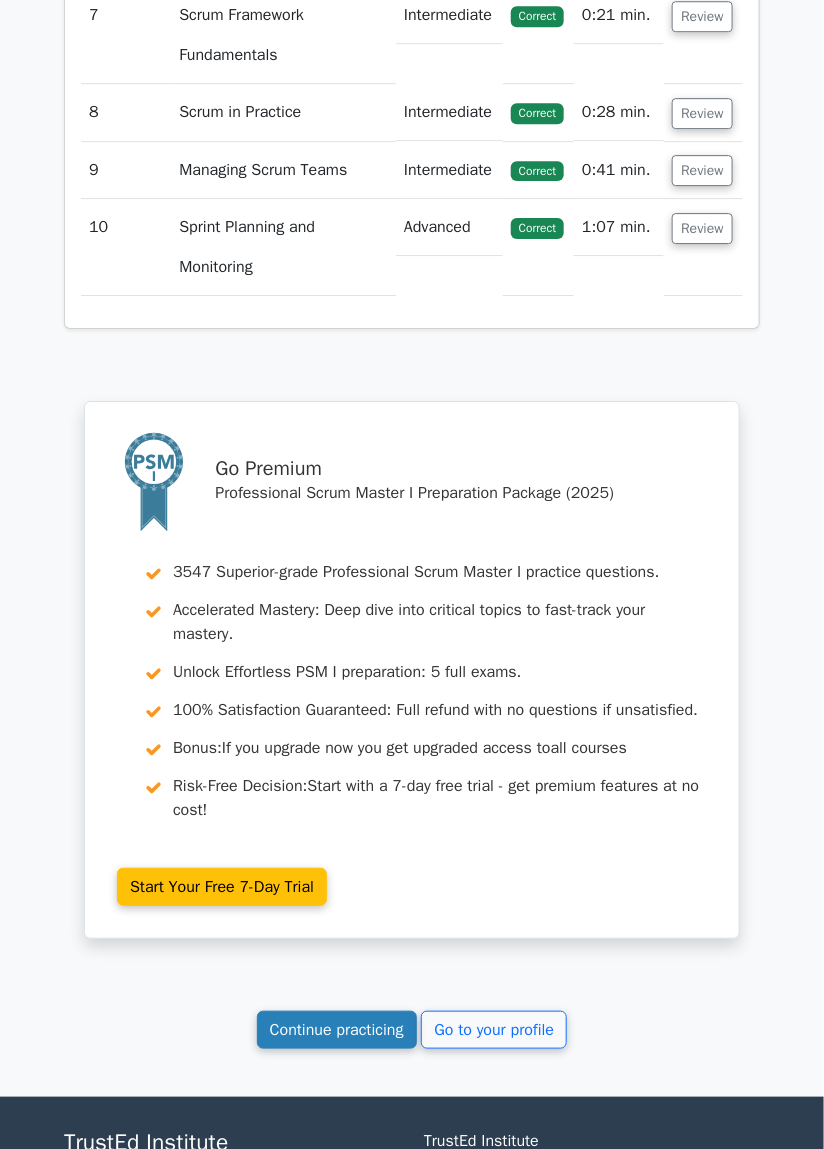 scroll, scrollTop: 3171, scrollLeft: 0, axis: vertical 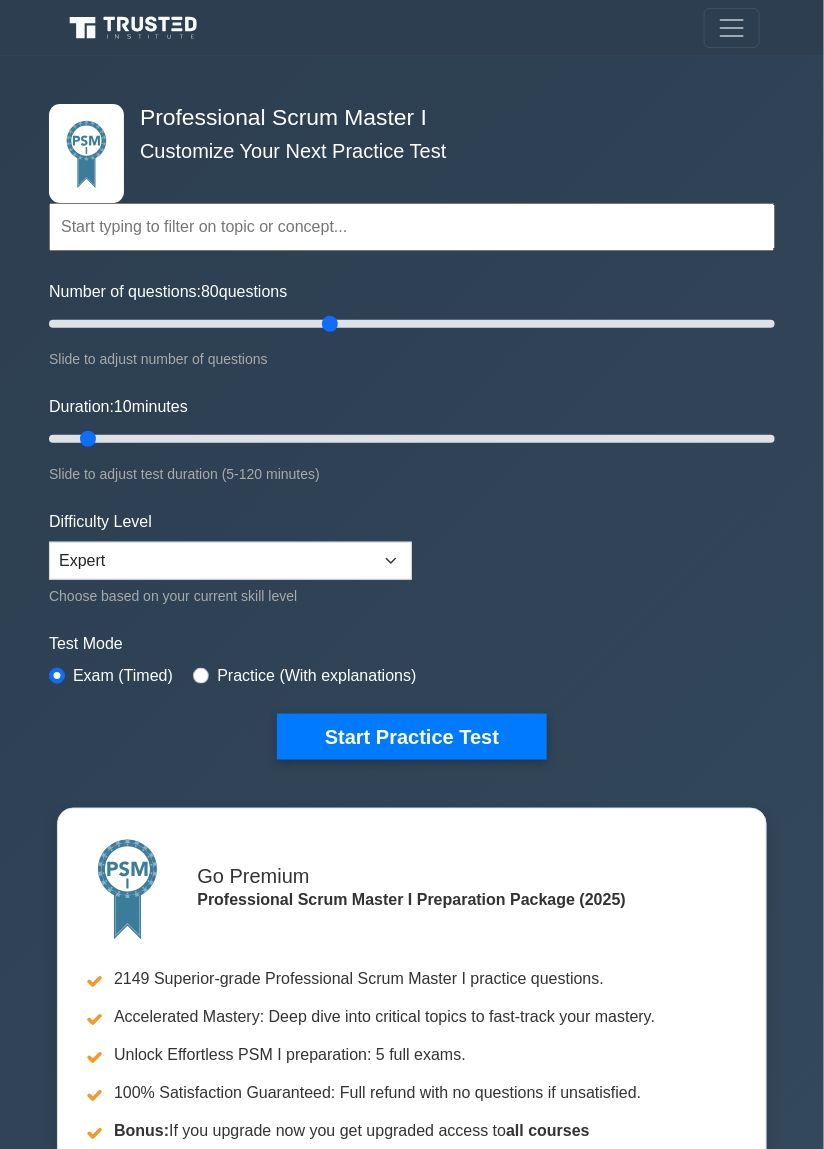 type on "80" 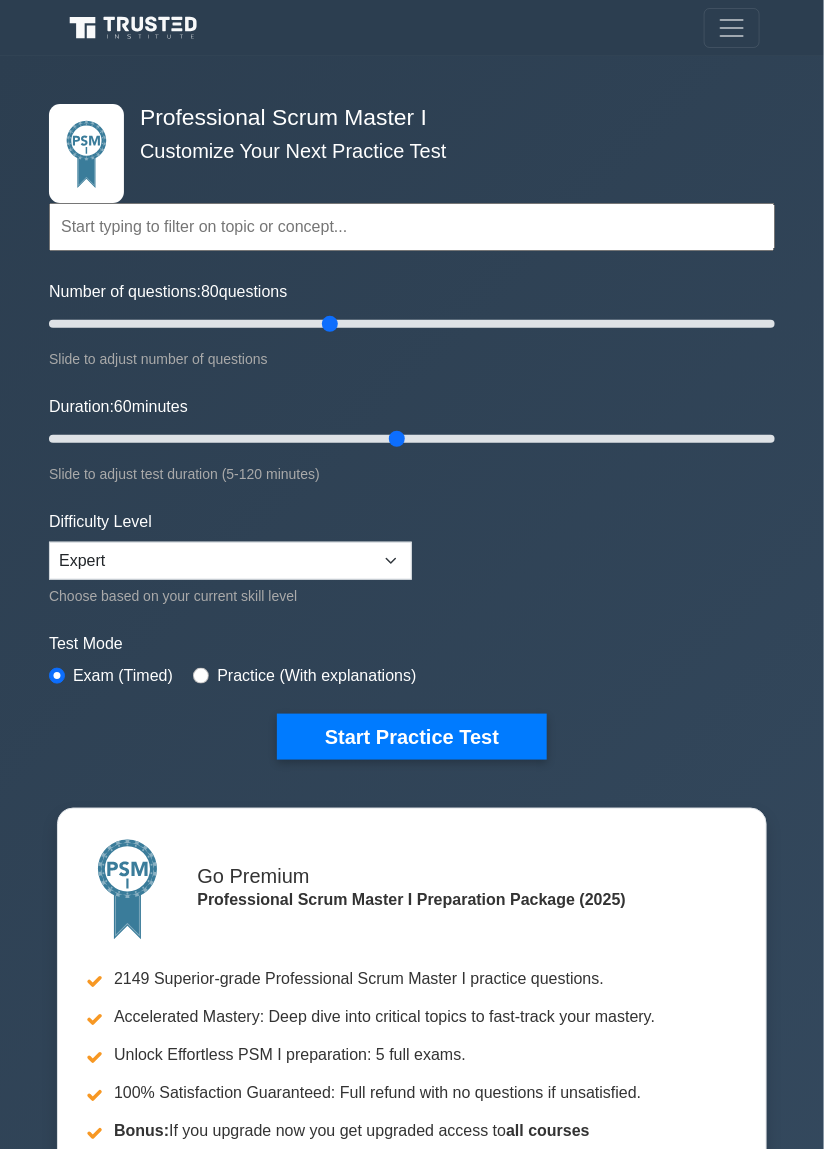 type on "60" 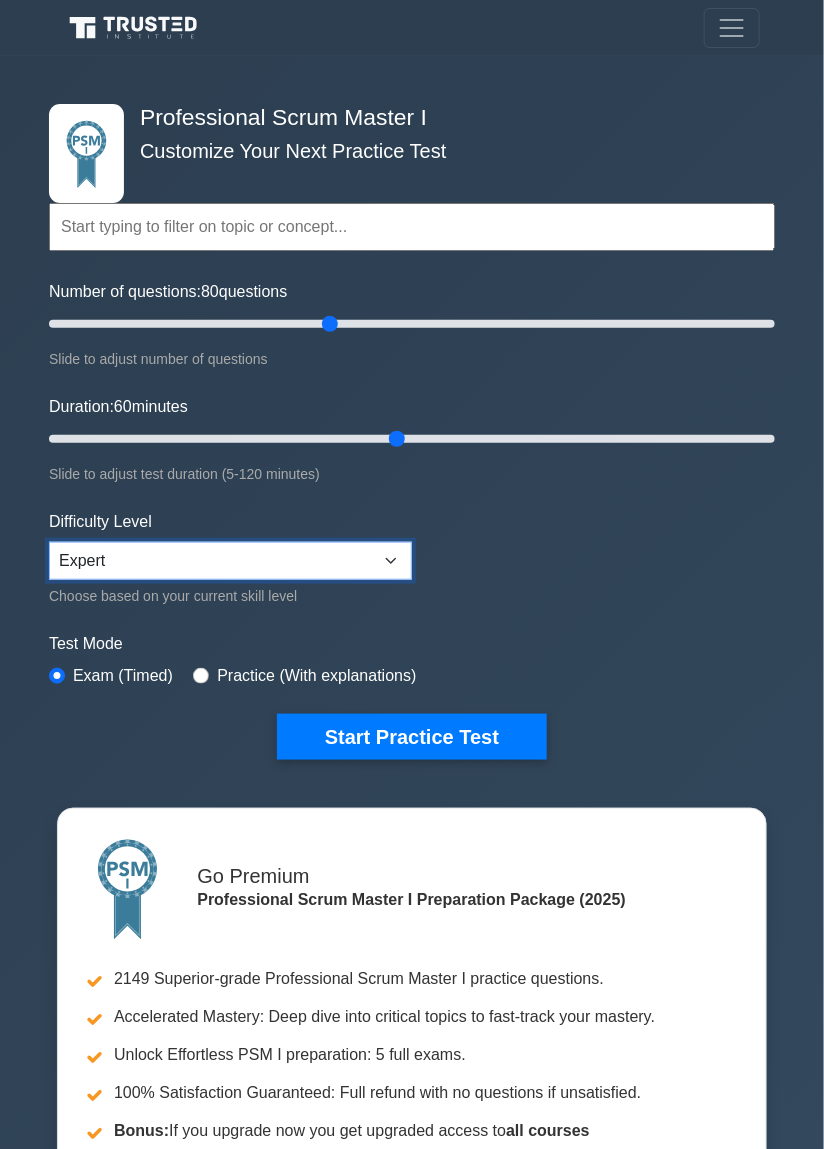 click on "Beginner
Intermediate
Expert" at bounding box center [230, 561] 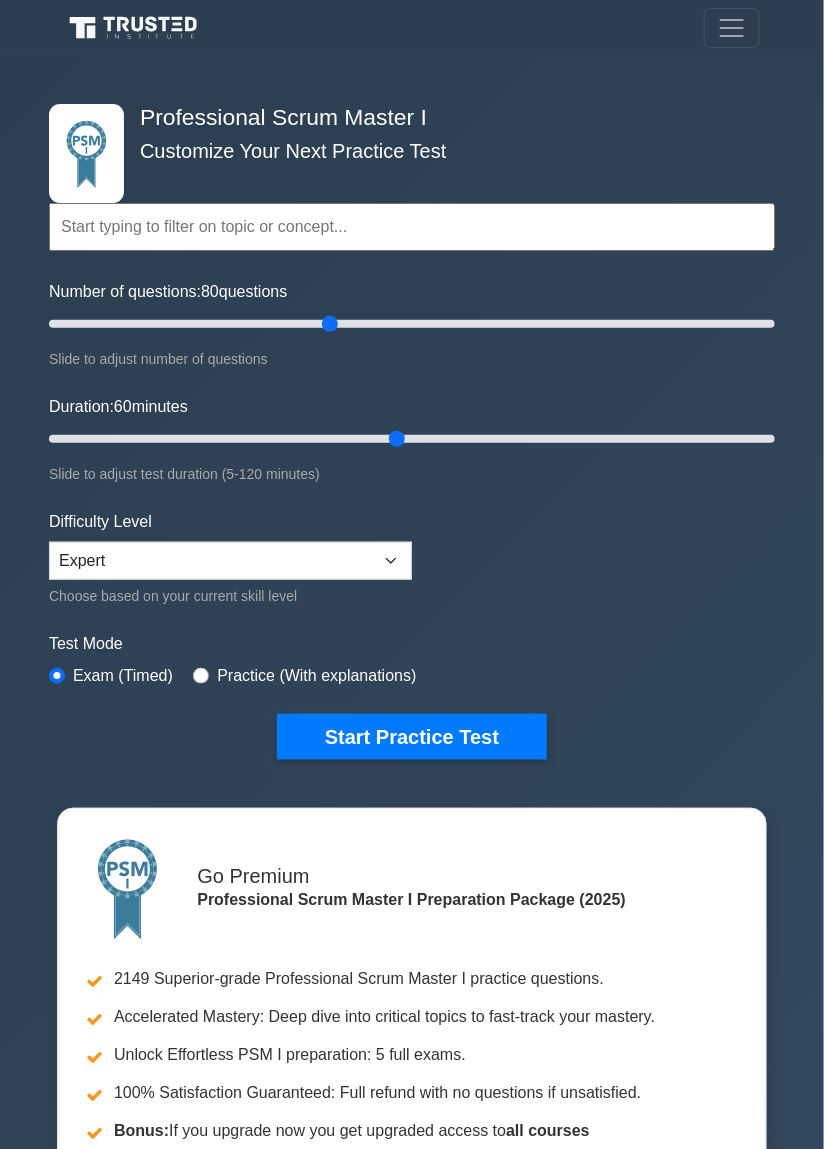 click on "Topics
Scrum Framework Fundamentals
Scrum Artifacts
Scrum Events
Scrum Roles
Scrum in Practice
Product Backlog Management
Sprint Planning and Monitoring
Scale Scrum
Coaching and Facilitation" at bounding box center [412, 444] 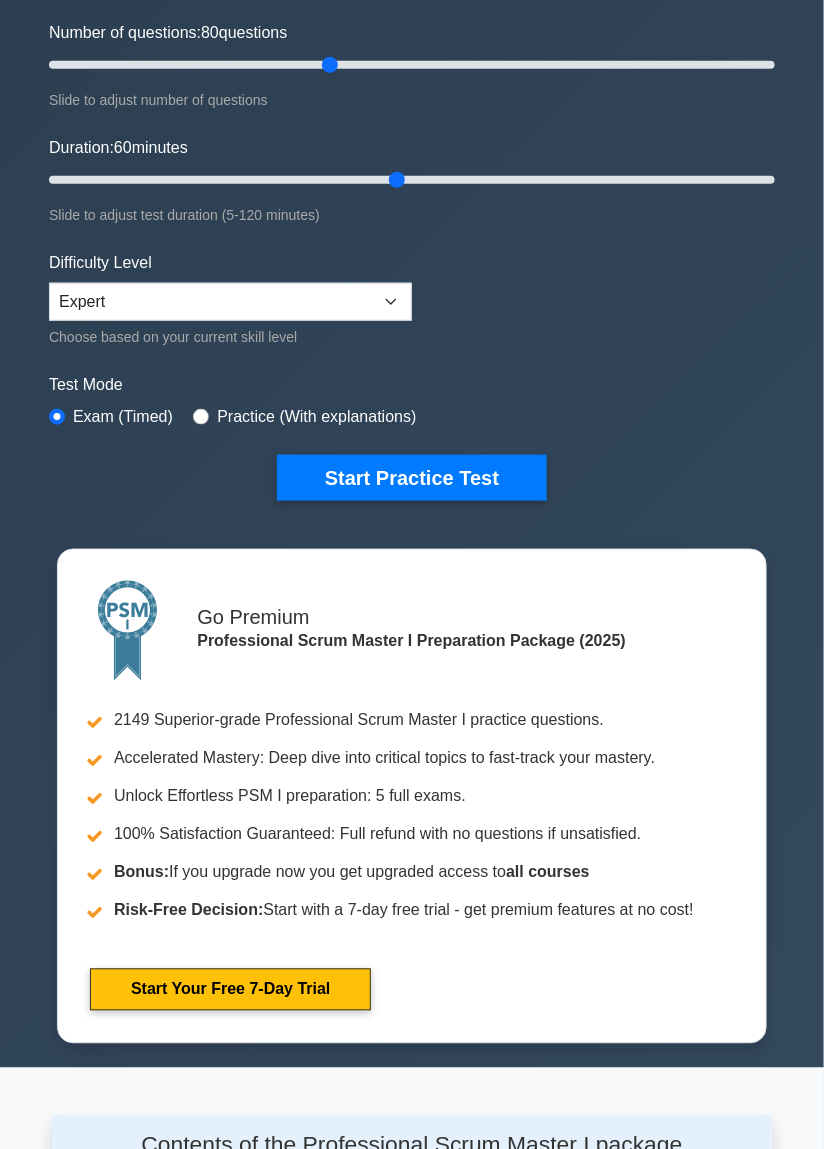 scroll, scrollTop: 252, scrollLeft: 0, axis: vertical 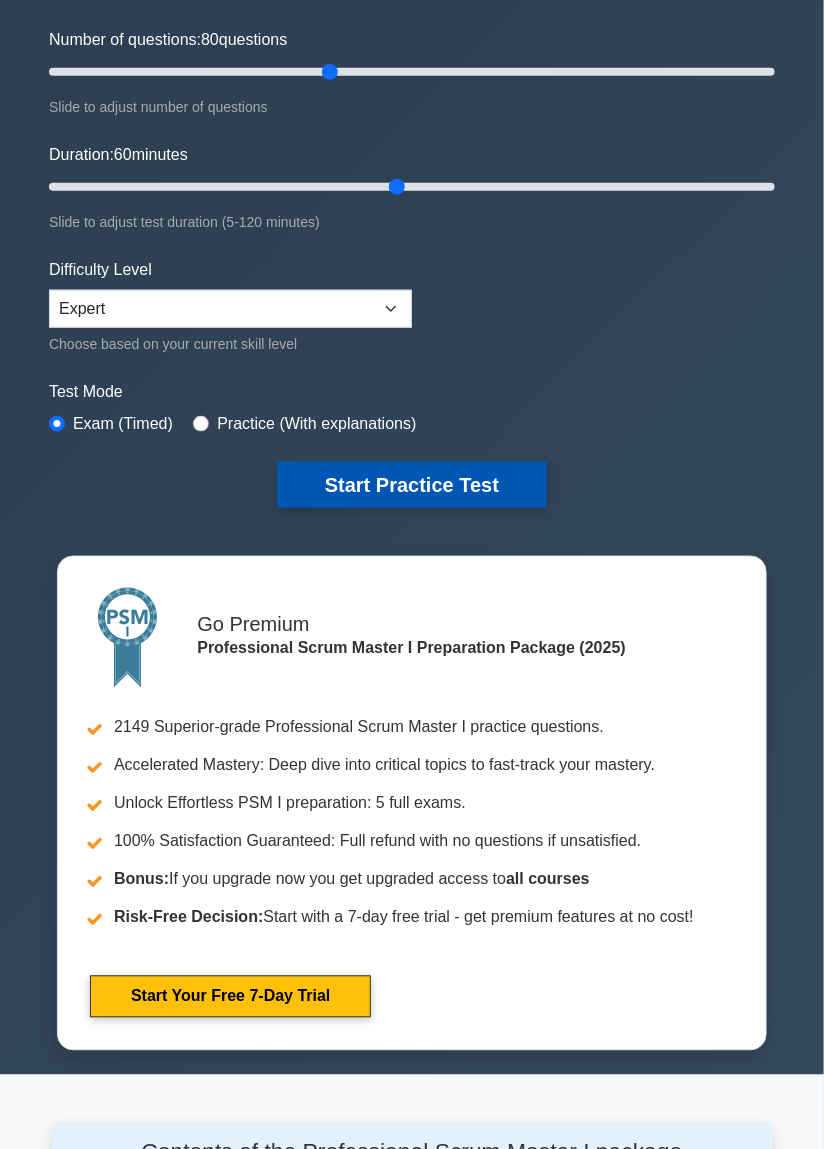 click on "Start Practice Test" at bounding box center (412, 485) 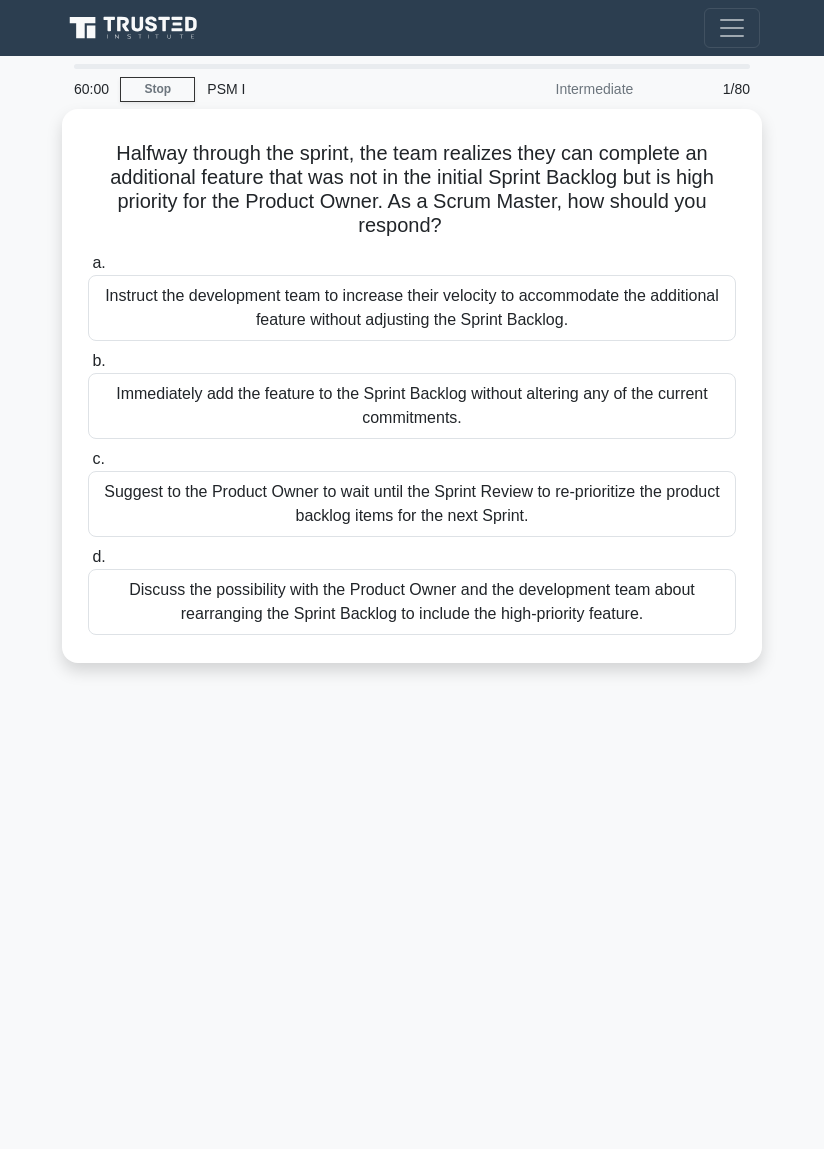 scroll, scrollTop: 0, scrollLeft: 0, axis: both 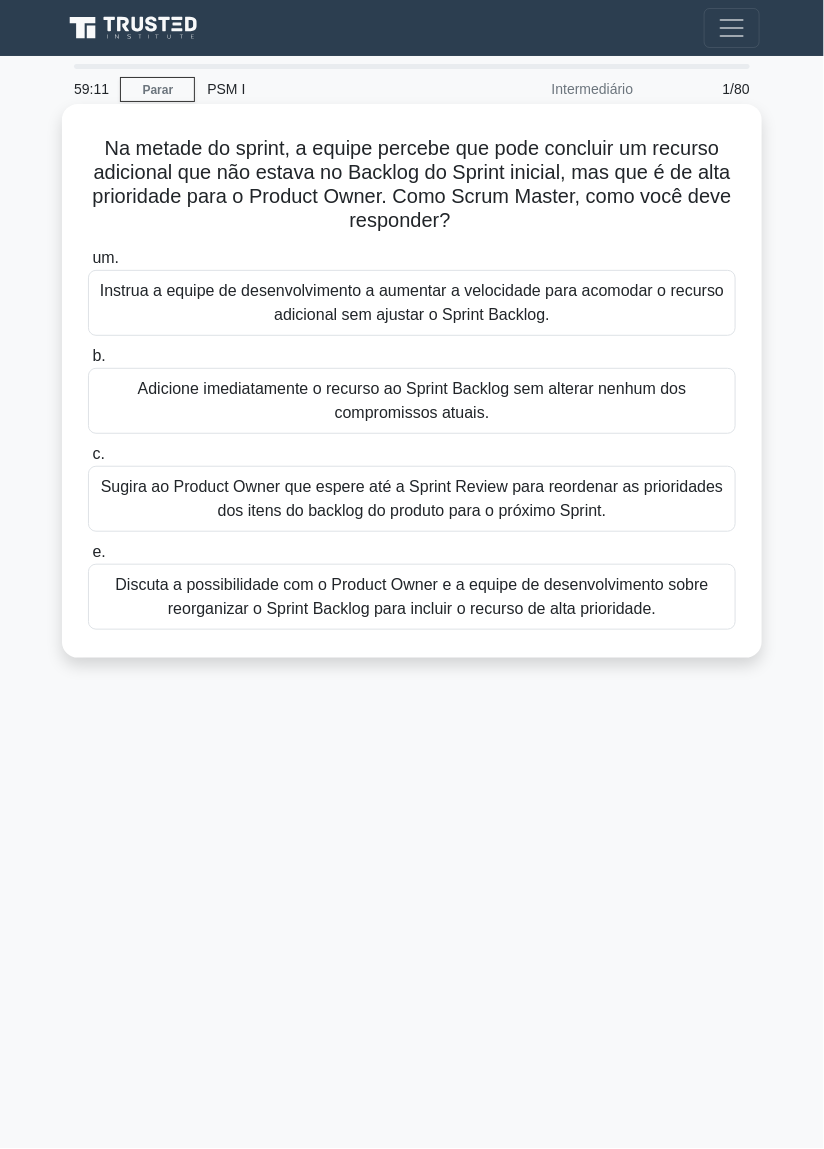 click on "Discuta a possibilidade com o Product Owner e a equipe de desenvolvimento sobre reorganizar o Sprint Backlog para incluir o recurso de alta prioridade." at bounding box center (412, 597) 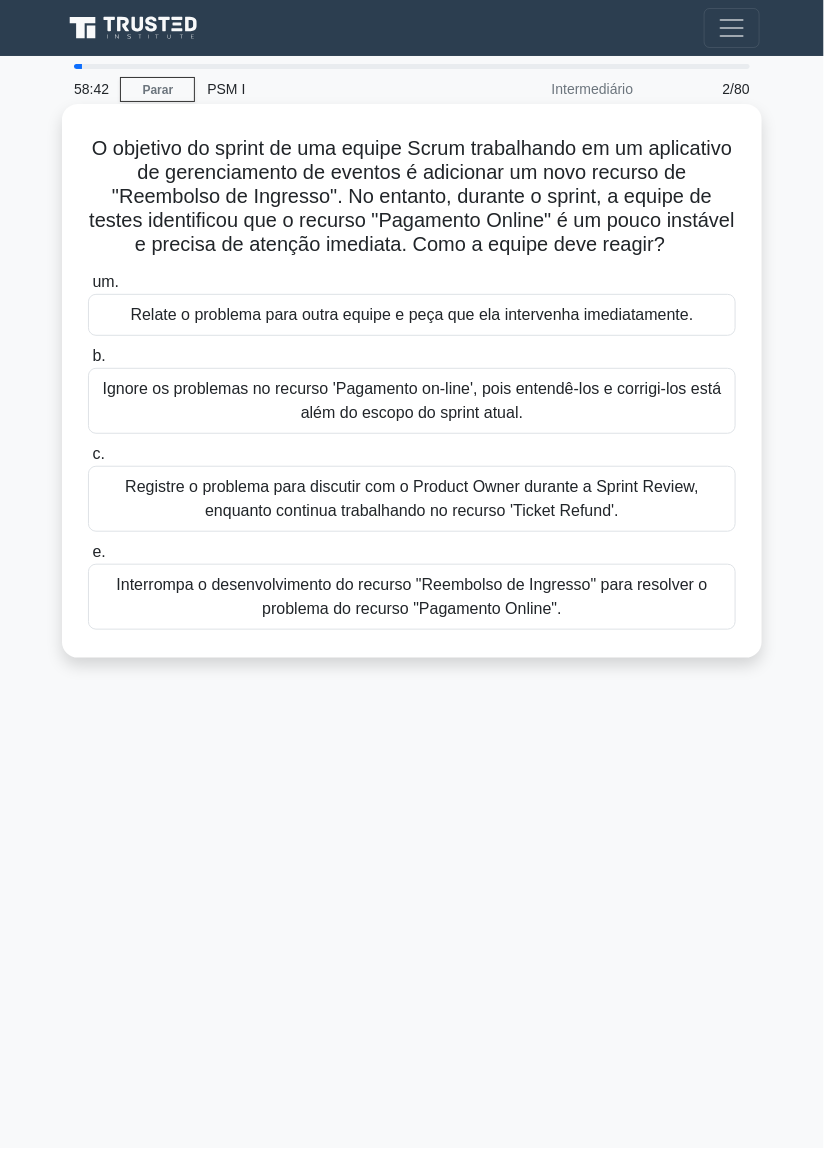 click on "Registre o problema para discutir com o Product Owner durante a Sprint Review, enquanto continua trabalhando no recurso 'Ticket Refund'." at bounding box center [412, 499] 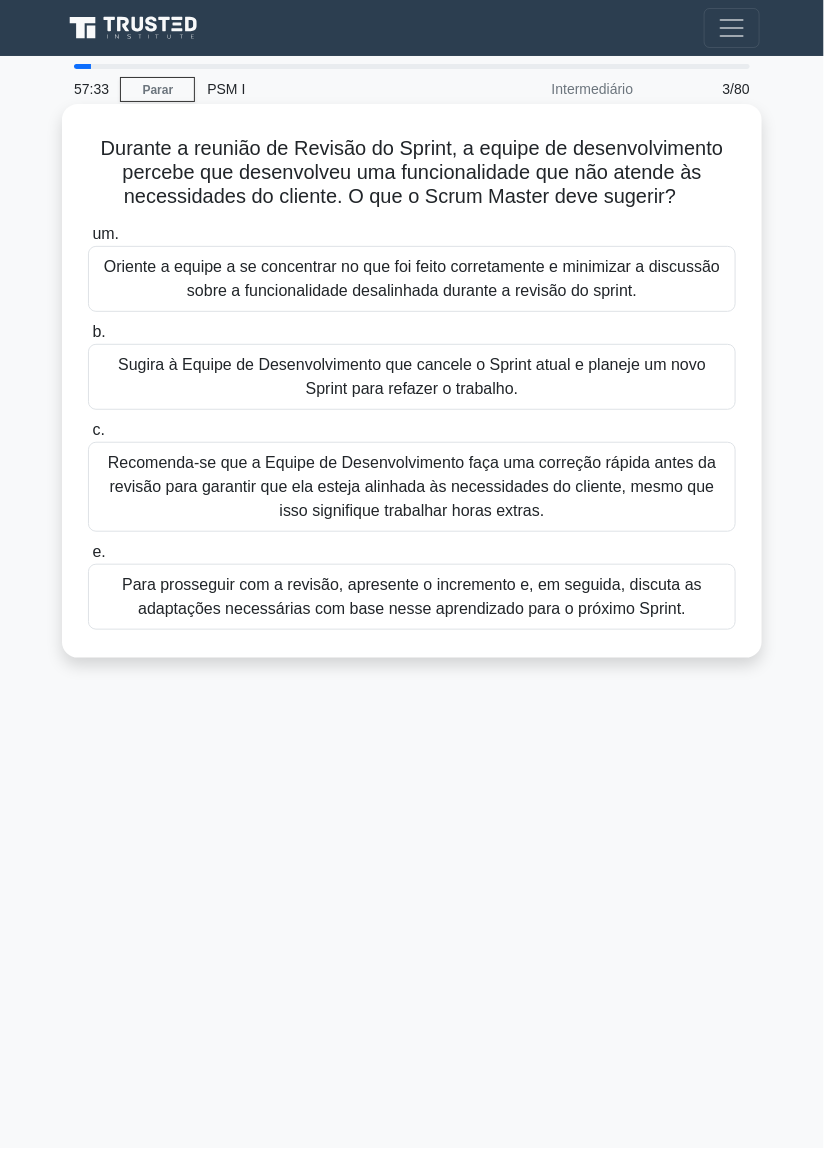 click on "Para prosseguir com a revisão, apresente o incremento e, em seguida, discuta as adaptações necessárias com base nesse aprendizado para o próximo Sprint." at bounding box center [412, 597] 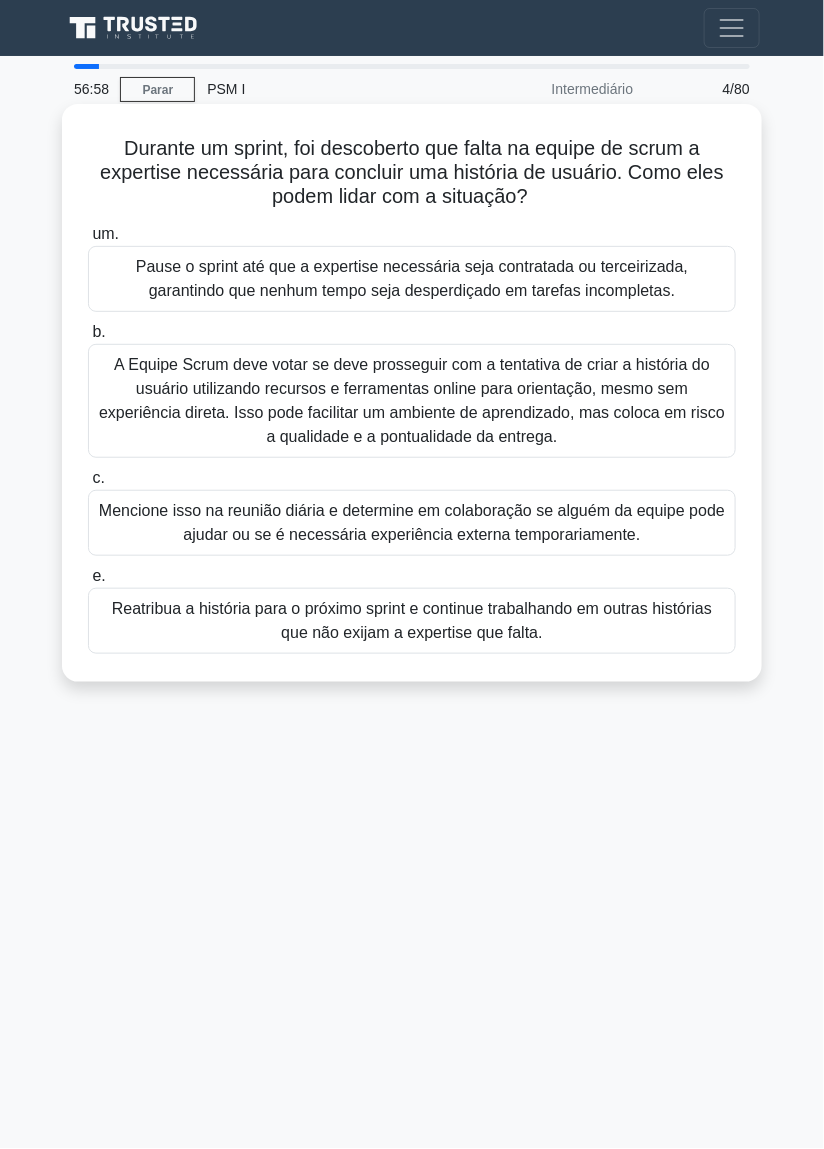 click on "Mencione isso na reunião diária e determine em colaboração se alguém da equipe pode ajudar ou se é necessária experiência externa temporariamente." at bounding box center [412, 522] 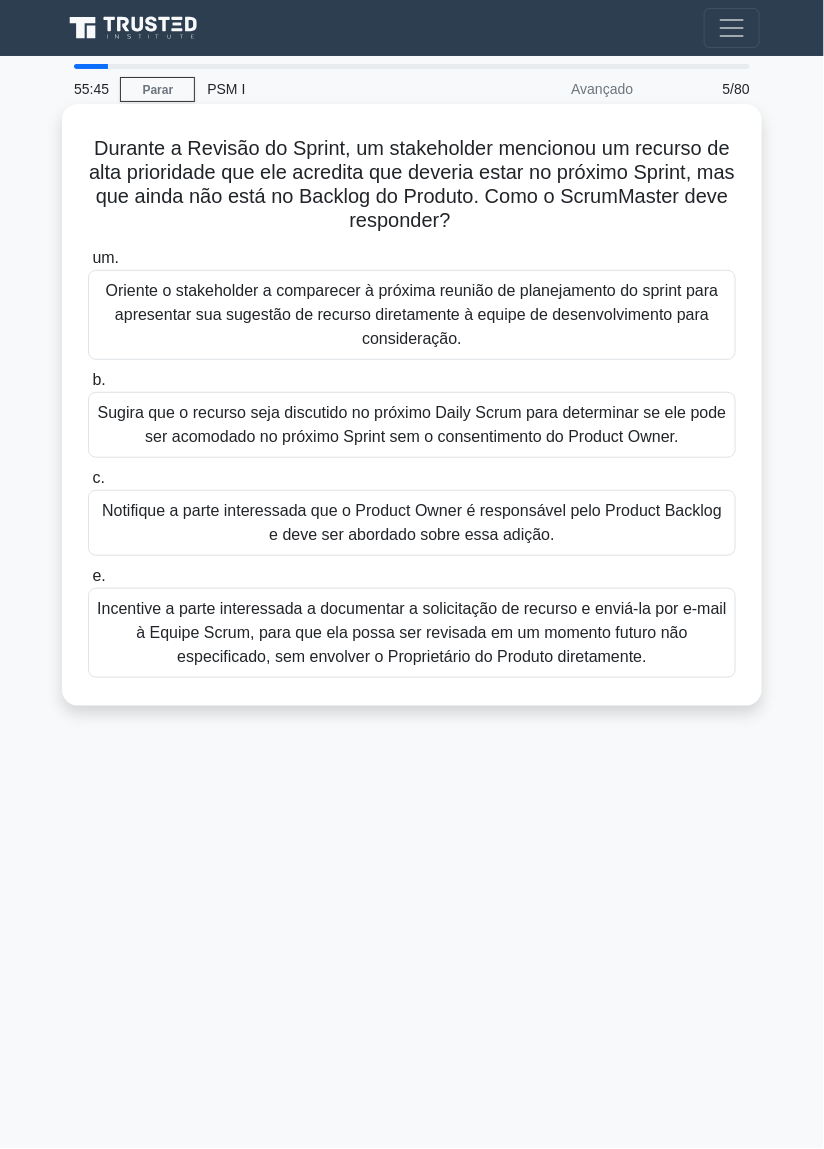 click on "Notifique a parte interessada que o Product Owner é responsável pelo Product Backlog e deve ser abordado sobre essa adição." at bounding box center [412, 523] 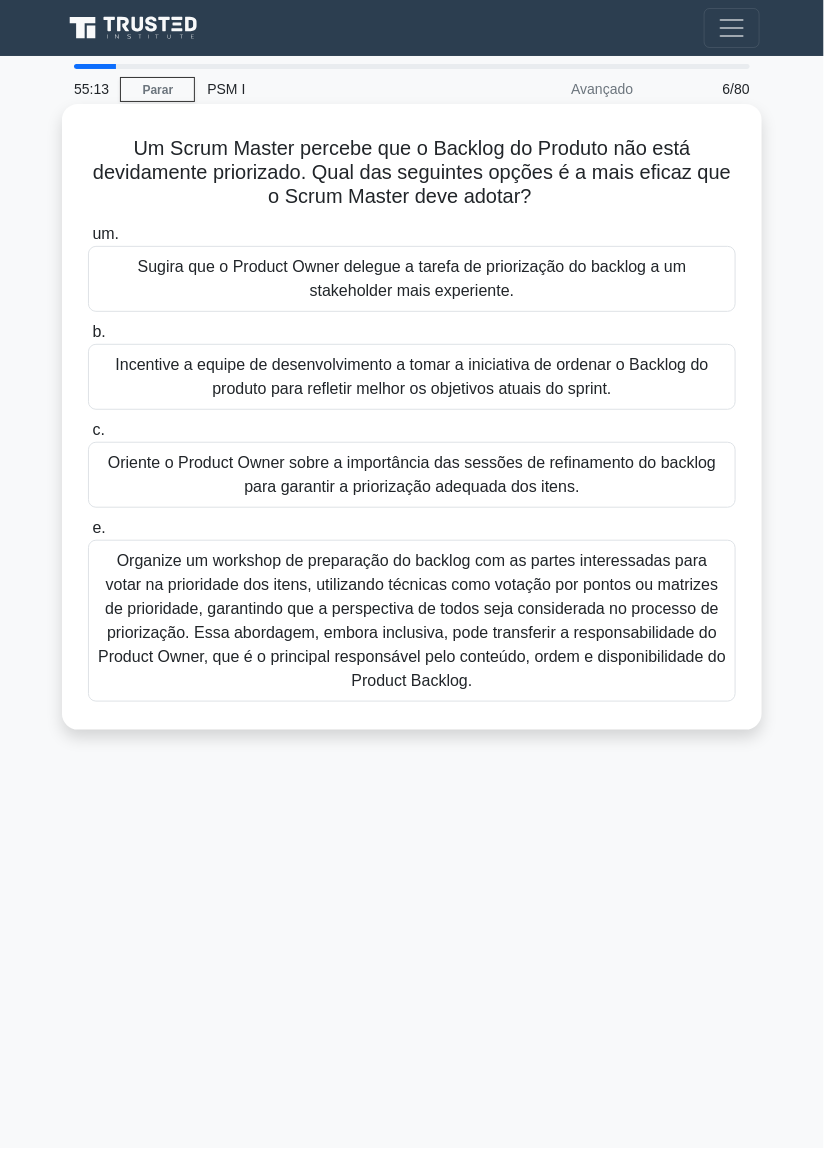 click on "Oriente o Product Owner sobre a importância das sessões de refinamento do backlog para garantir a priorização adequada dos itens." at bounding box center [412, 475] 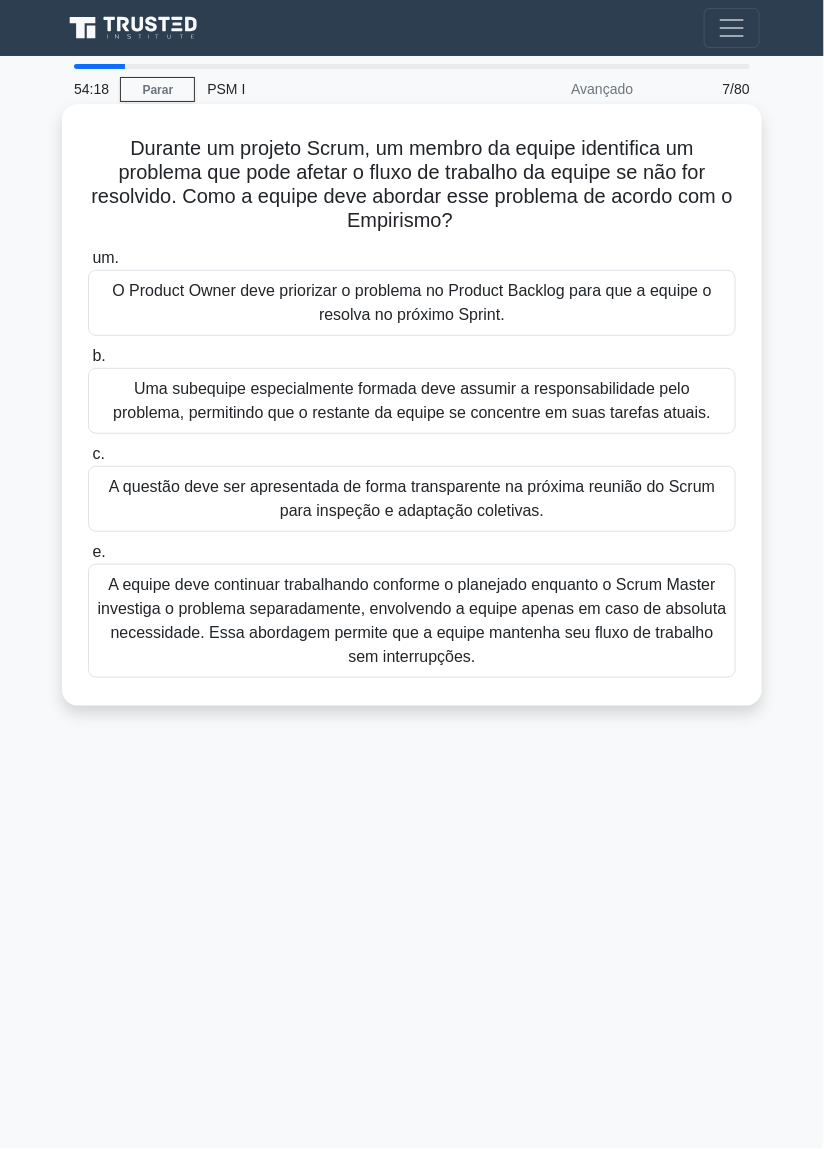 click on "A equipe deve continuar trabalhando conforme o planejado enquanto o Scrum Master investiga o problema separadamente, envolvendo a equipe apenas em caso de absoluta necessidade. Essa abordagem permite que a equipe mantenha seu fluxo de trabalho sem interrupções." at bounding box center (412, 621) 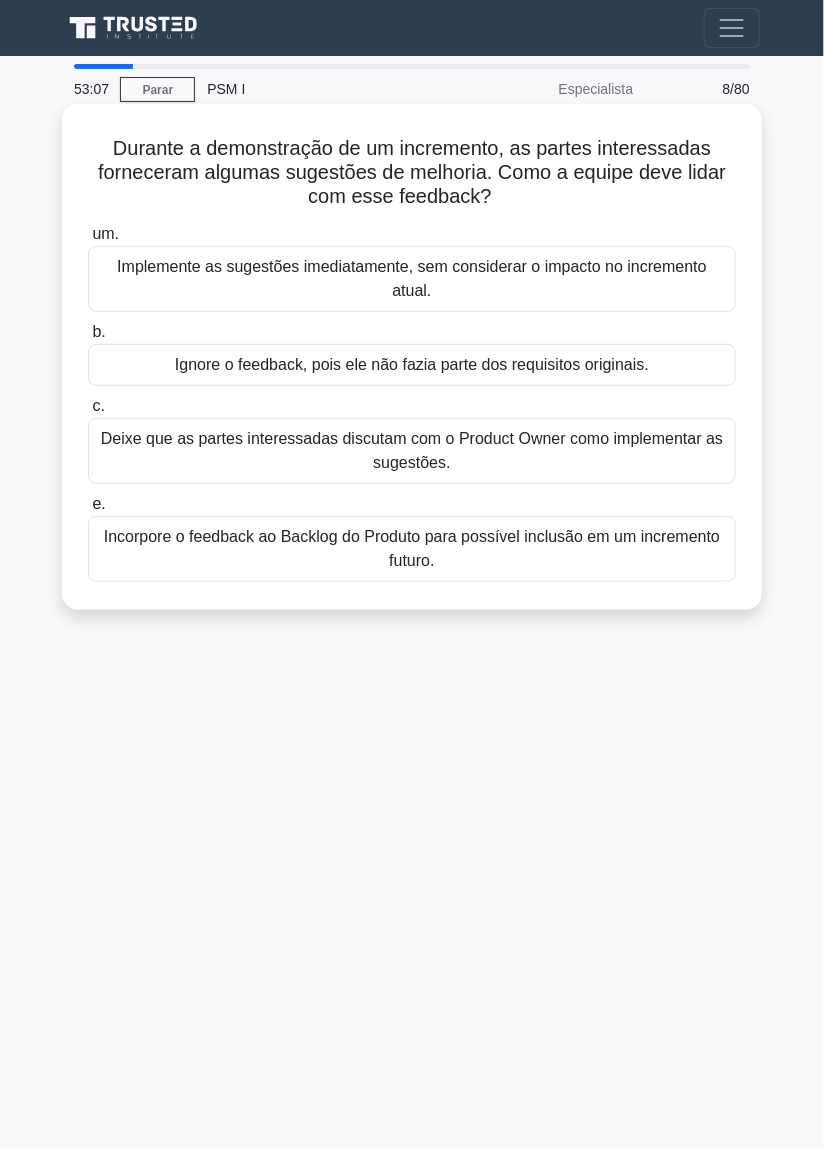 click on "Deixe que as partes interessadas discutam com o Product Owner como implementar as sugestões." at bounding box center (412, 450) 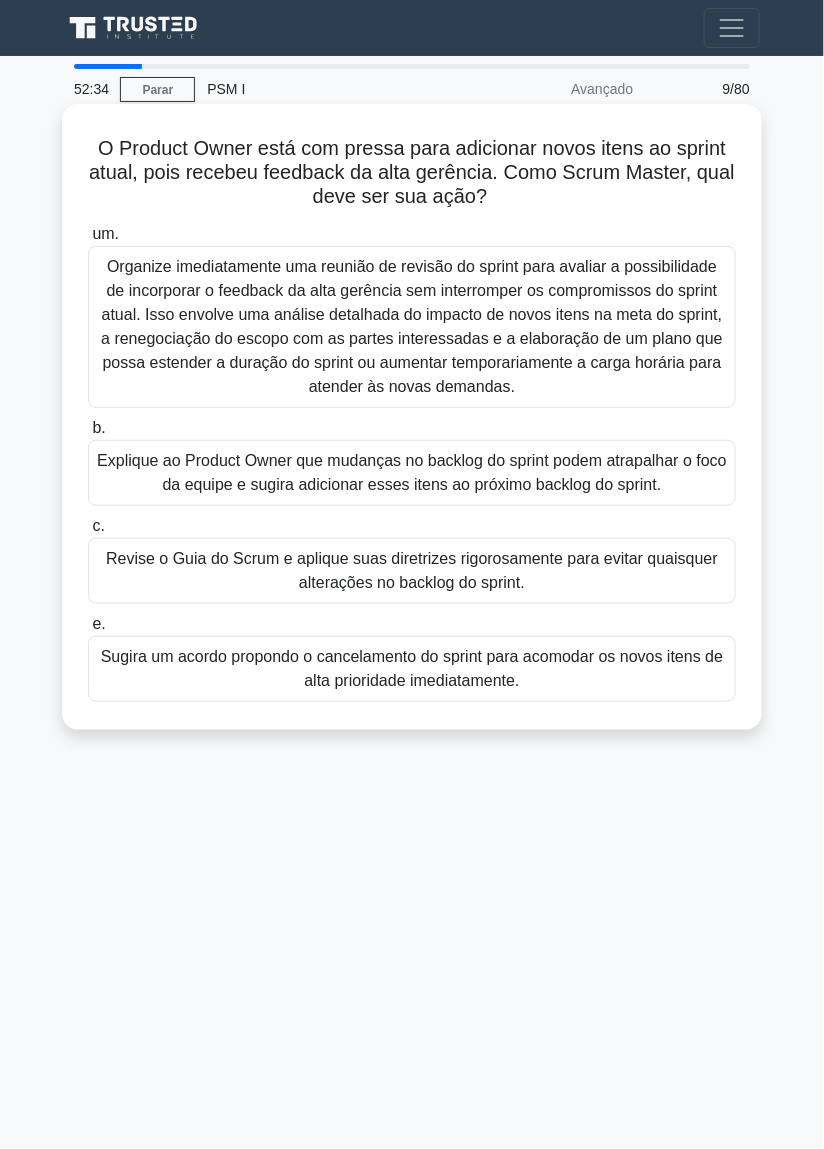 click on "Explique ao Product Owner que mudanças no backlog do sprint podem atrapalhar o foco da equipe e sugira adicionar esses itens ao próximo backlog do sprint." at bounding box center (412, 472) 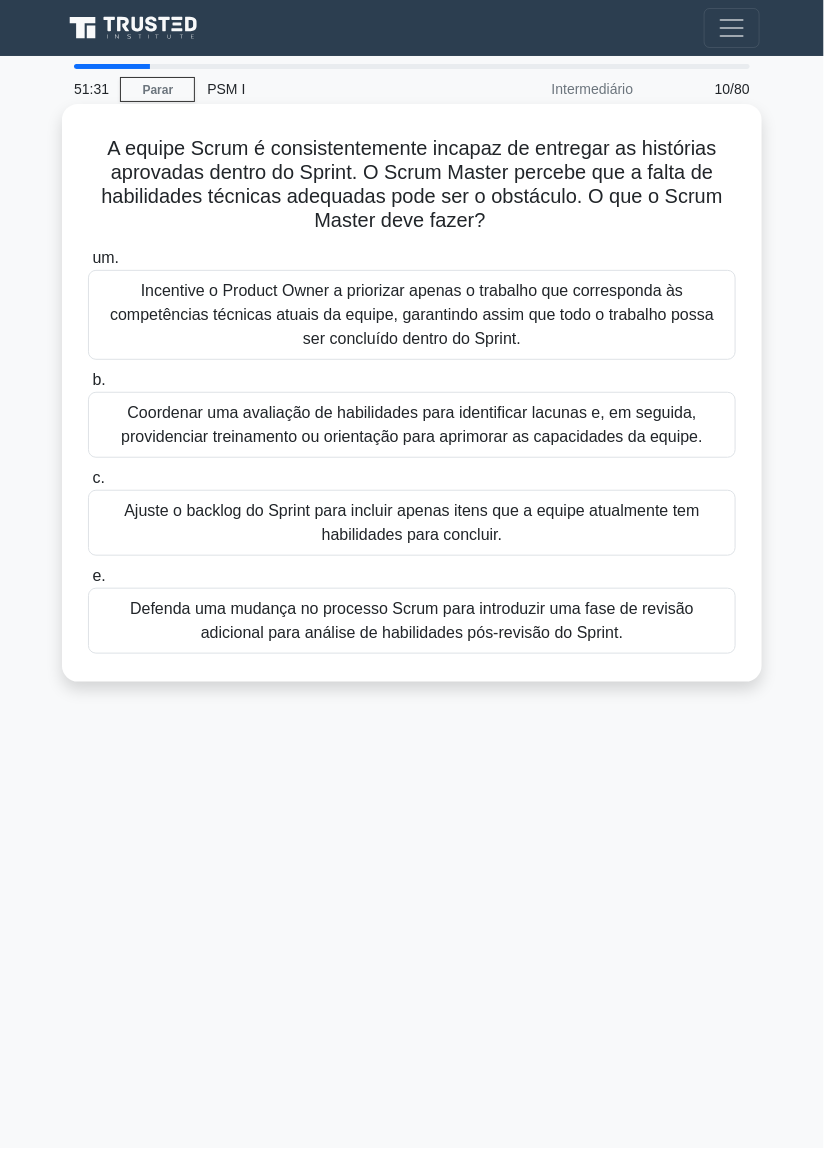 click on "Coordenar uma avaliação de habilidades para identificar lacunas e, em seguida, providenciar treinamento ou orientação para aprimorar as capacidades da equipe." at bounding box center (412, 425) 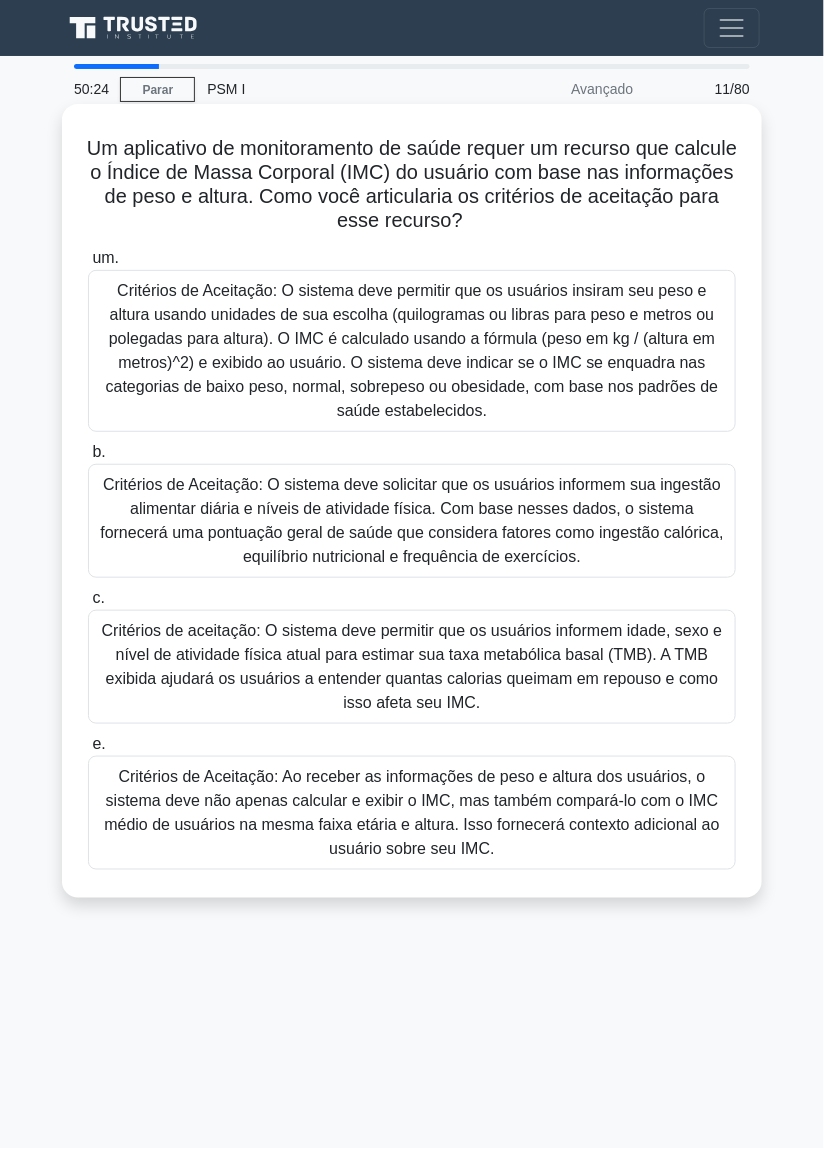 click on "Critérios de Aceitação: O sistema deve permitir que os usuários insiram seu peso e altura usando unidades de sua escolha (quilogramas ou libras para peso e metros ou polegadas para altura). O IMC é calculado usando a fórmula (peso em kg / (altura em metros)^2) e exibido ao usuário. O sistema deve indicar se o IMC se enquadra nas categorias de baixo peso, normal, sobrepeso ou obesidade, com base nos padrões de saúde estabelecidos." at bounding box center [412, 350] 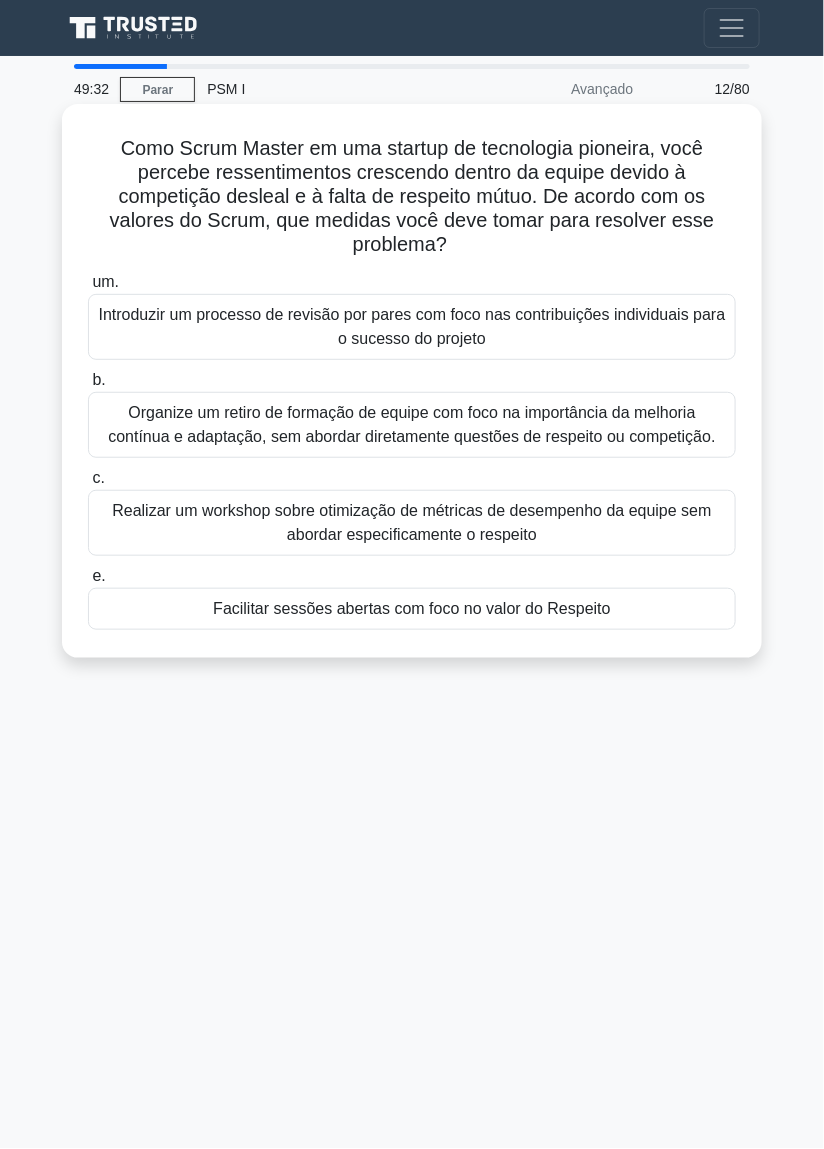 click on "Organize um retiro de formação de equipe com foco na importância da melhoria contínua e adaptação, sem abordar diretamente questões de respeito ou competição." at bounding box center (412, 424) 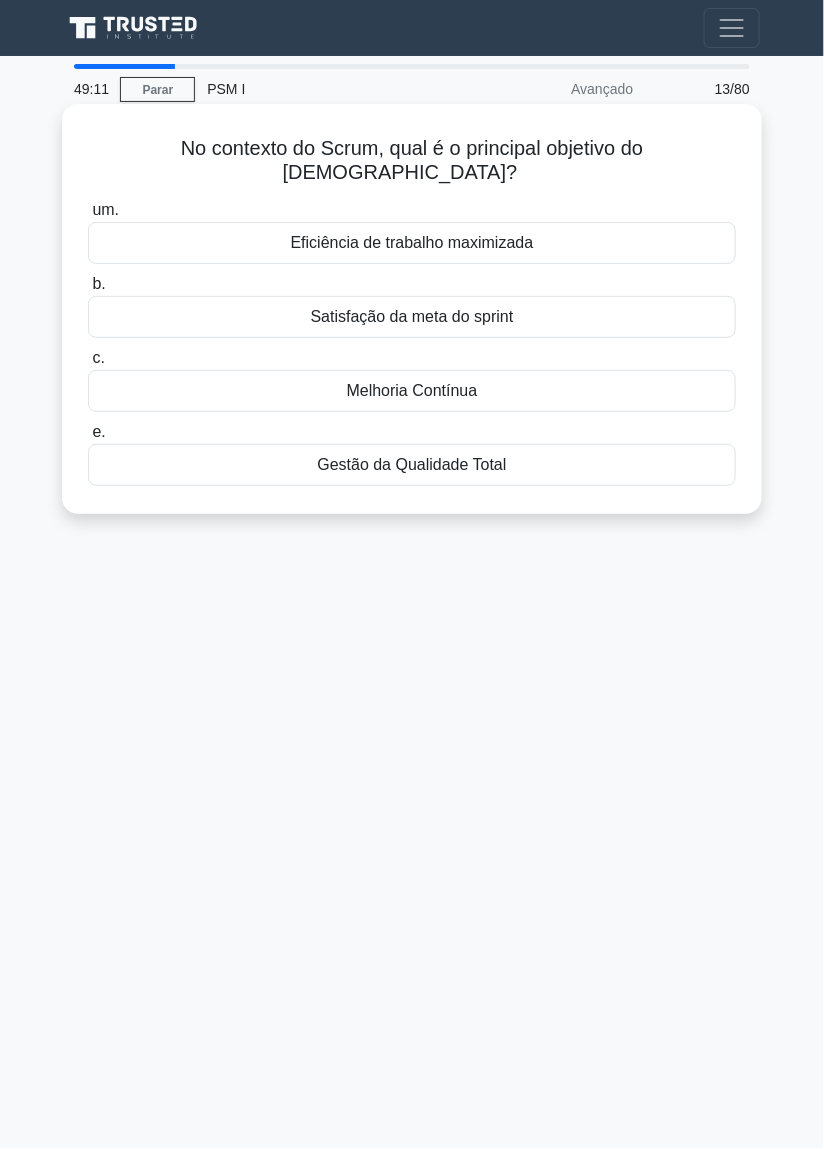 click on "Melhoria Contínua" at bounding box center (412, 391) 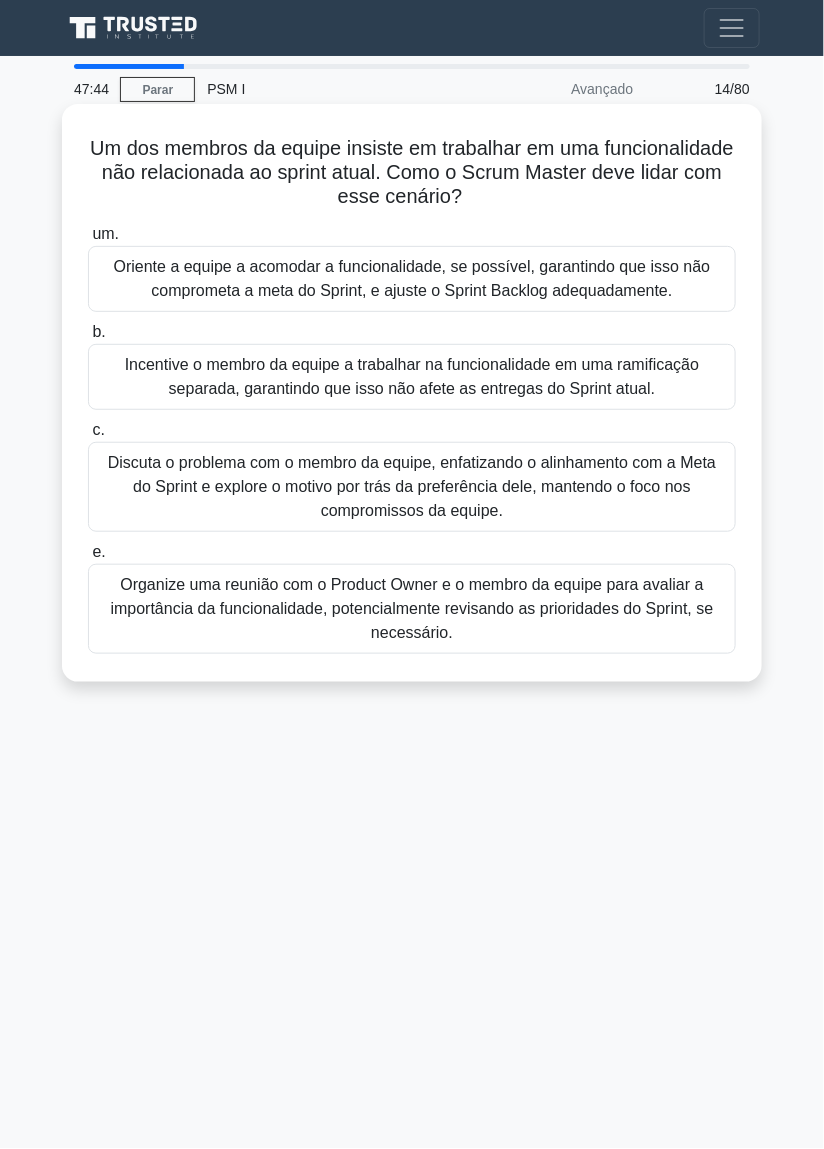 click on "Organize uma reunião com o Product Owner e o membro da equipe para avaliar a importância da funcionalidade, potencialmente revisando as prioridades do Sprint, se necessário." at bounding box center (411, 608) 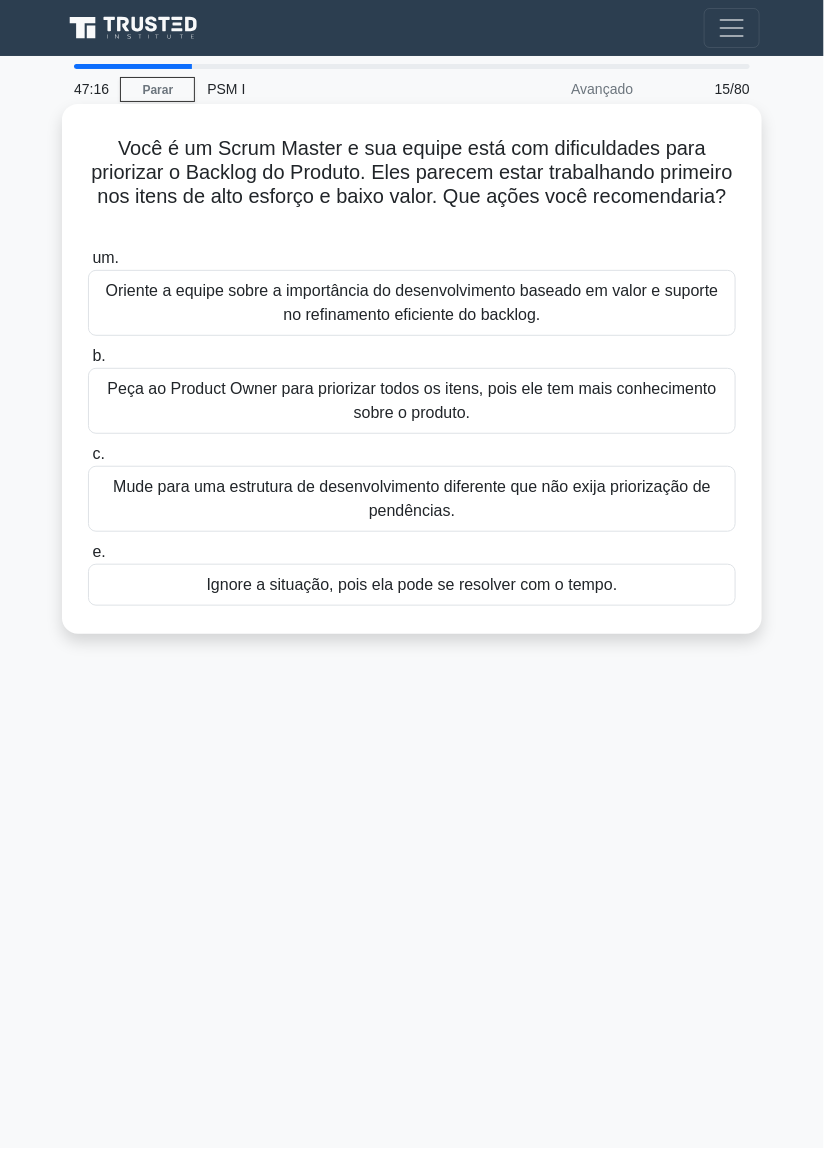 click on "Oriente a equipe sobre a importância do desenvolvimento baseado em valor e suporte no refinamento eficiente do backlog." at bounding box center (412, 303) 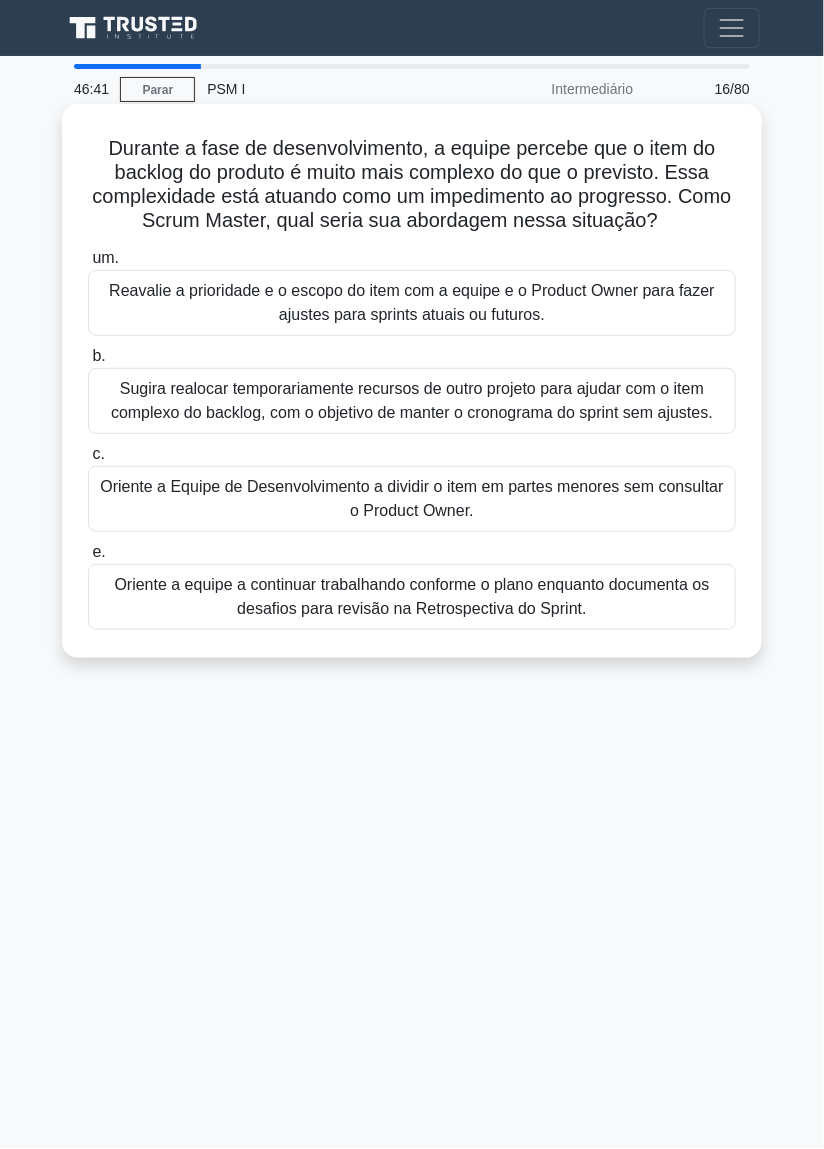 click on "Reavalie a prioridade e o escopo do item com a equipe e o Product Owner para fazer ajustes para sprints atuais ou futuros." at bounding box center (412, 303) 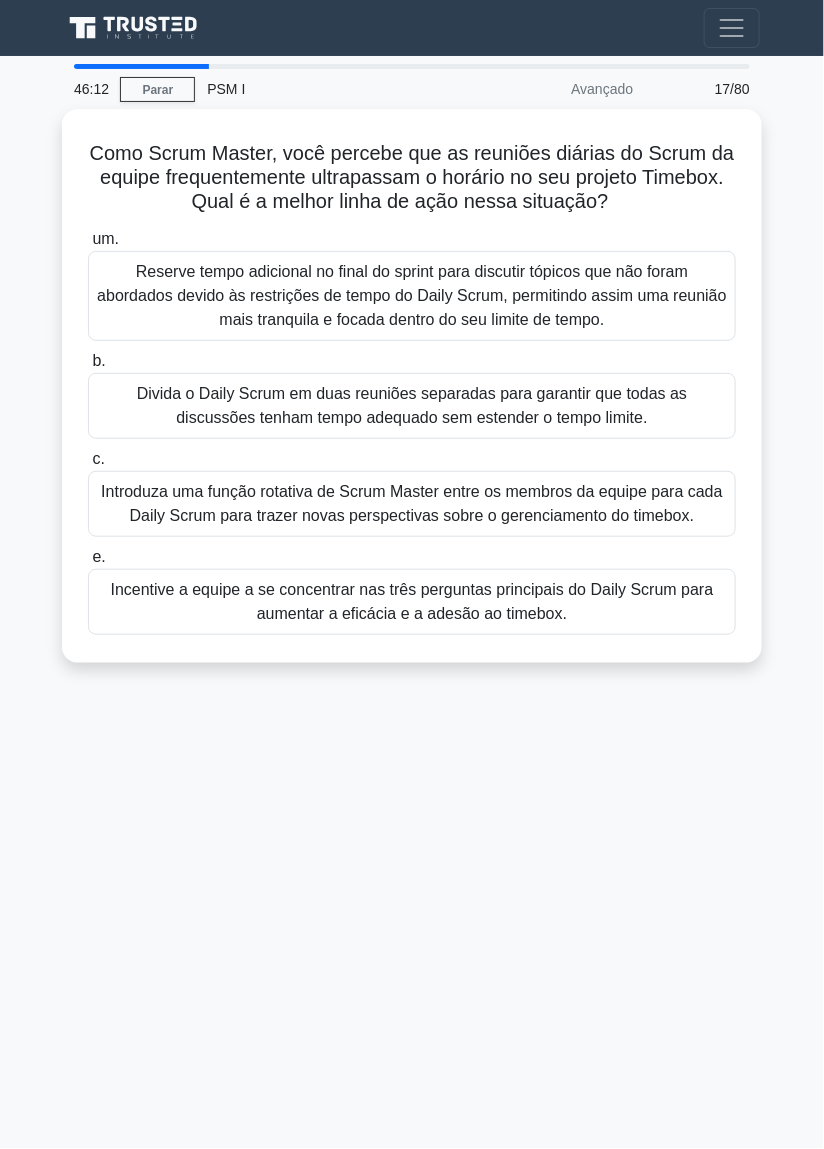 click on "46:12
Parar
PSM I
Avançado
17/80
Como Scrum Master, você percebe que as reuniões diárias do Scrum da equipe frequentemente ultrapassam o horário no seu projeto Timebox. Qual é a melhor linha de ação nessa situação?
.spinner_0XTQ{transform-origin:center;animation:spinner_y6GP .75s linear infinite}@keyframes spinner_y6GP{100%{transform:rotate(360deg)}}
um.
b." at bounding box center (412, 564) 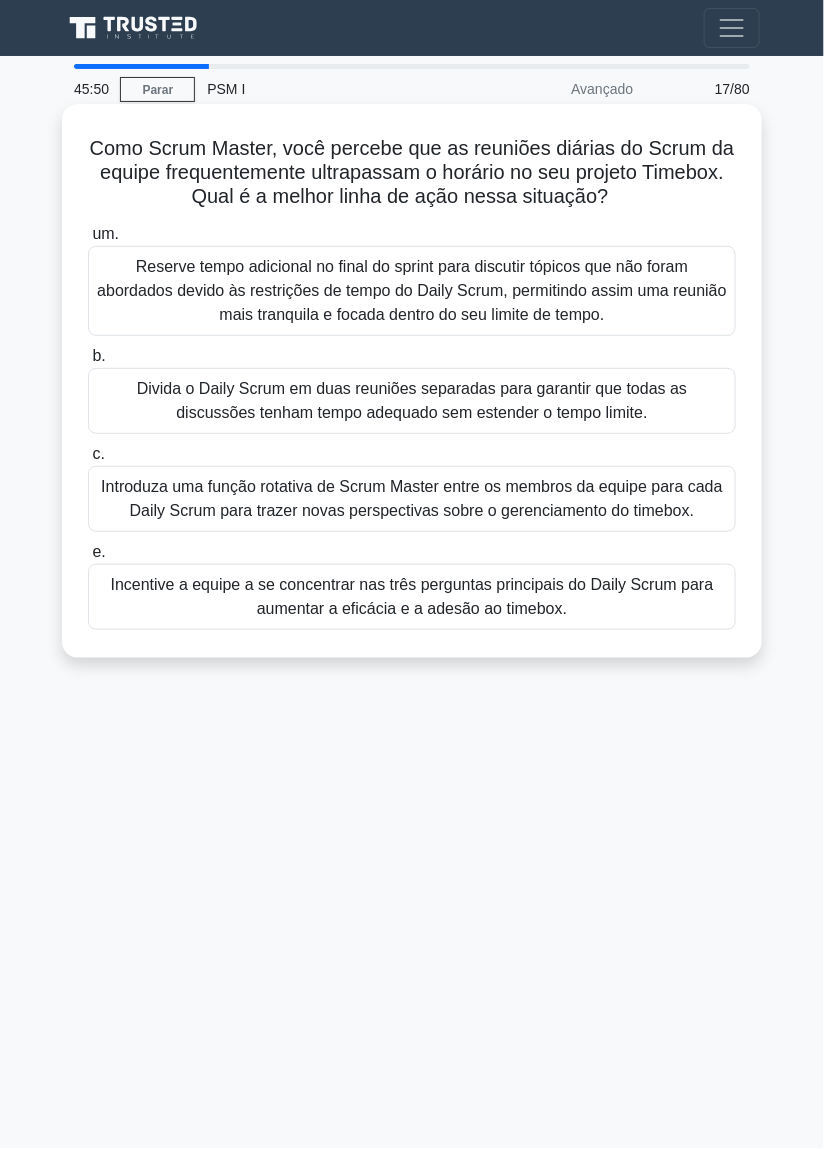 click on "Incentive a equipe a se concentrar nas três perguntas principais do Daily Scrum para aumentar a eficácia e a adesão ao timebox." at bounding box center (412, 597) 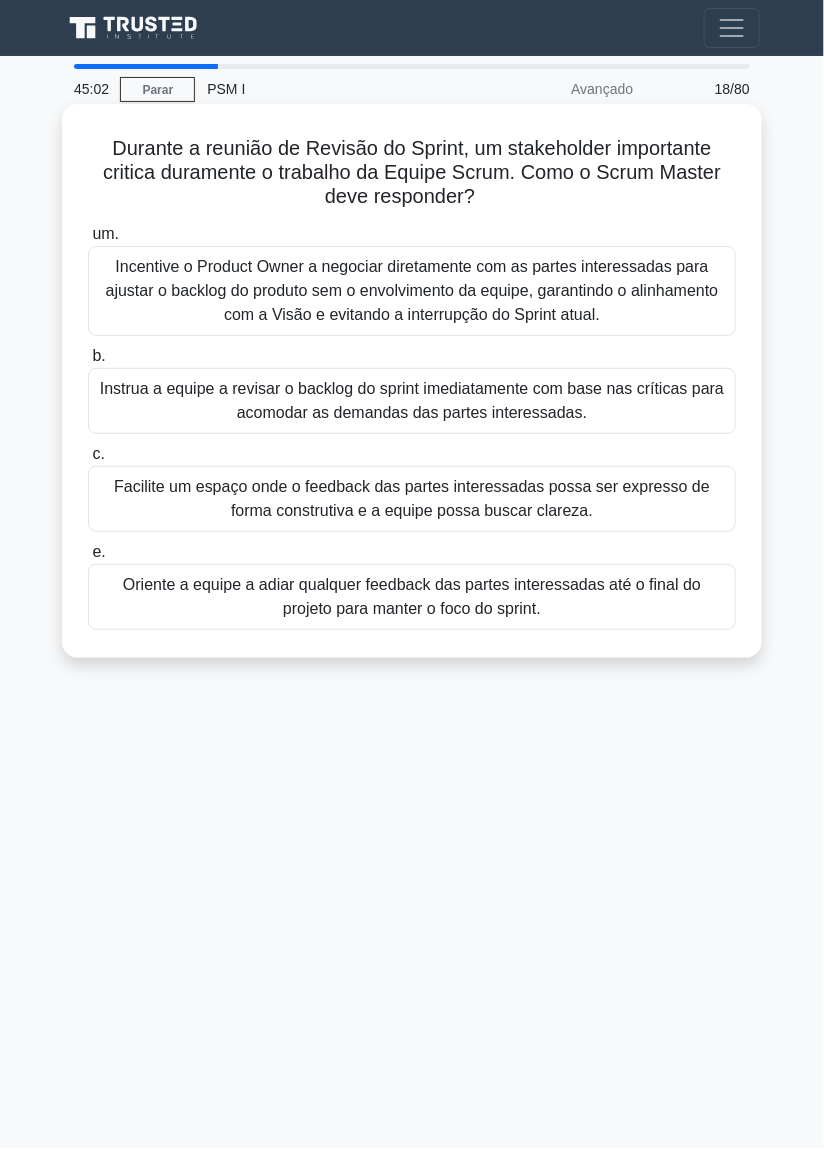 click on "Incentive o Product Owner a negociar diretamente com as partes interessadas para ajustar o backlog do produto sem o envolvimento da equipe, garantindo o alinhamento com a Visão e evitando a interrupção do Sprint atual." at bounding box center [412, 290] 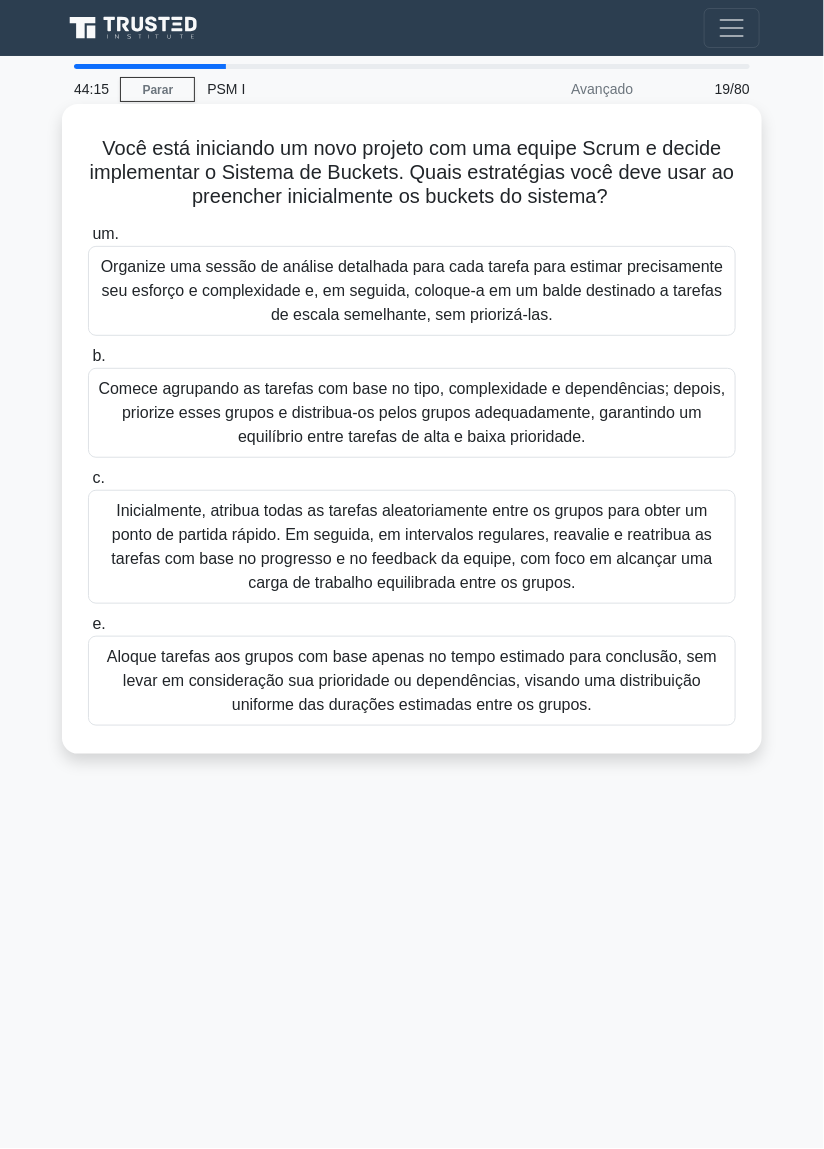 click on "Comece agrupando as tarefas com base no tipo, complexidade e dependências; depois, priorize esses grupos e distribua-os pelos grupos adequadamente, garantindo um equilíbrio entre tarefas de alta e baixa prioridade." at bounding box center [411, 412] 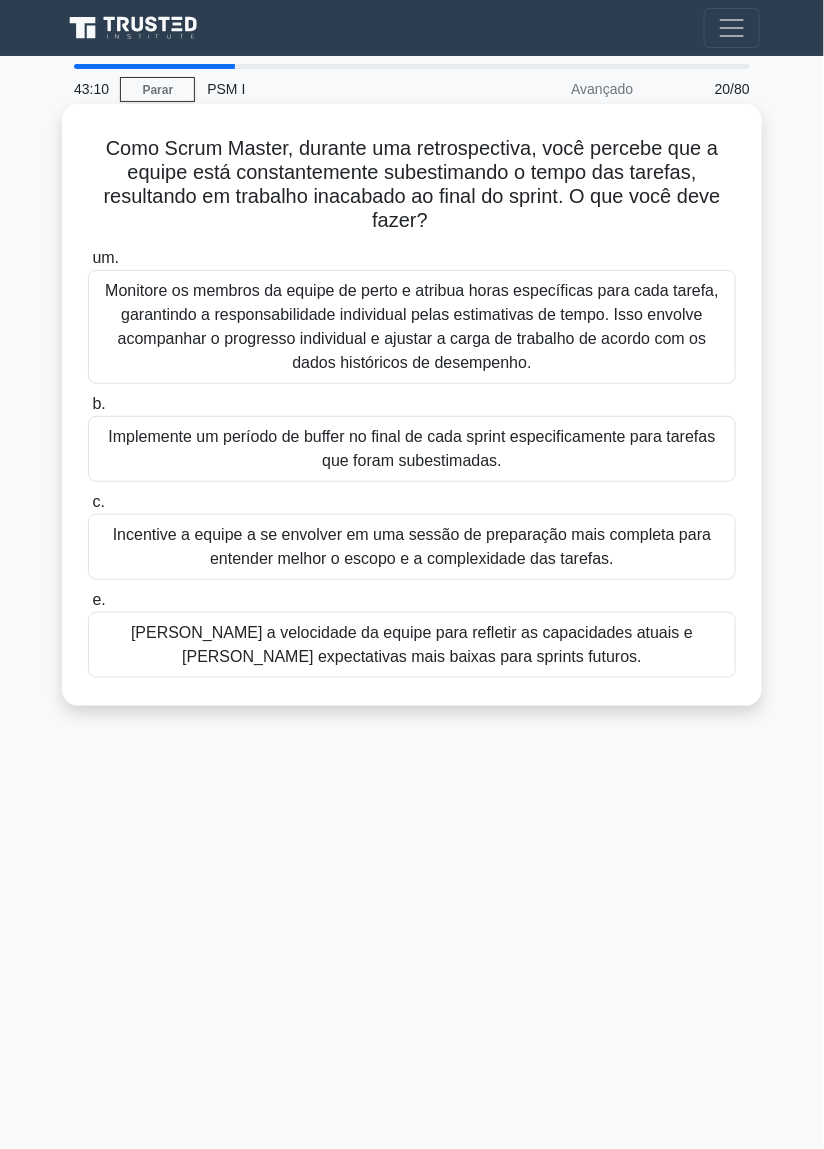 click on "Incentive a equipe a se envolver em uma sessão de preparação mais completa para entender melhor o escopo e a complexidade das tarefas." at bounding box center [412, 546] 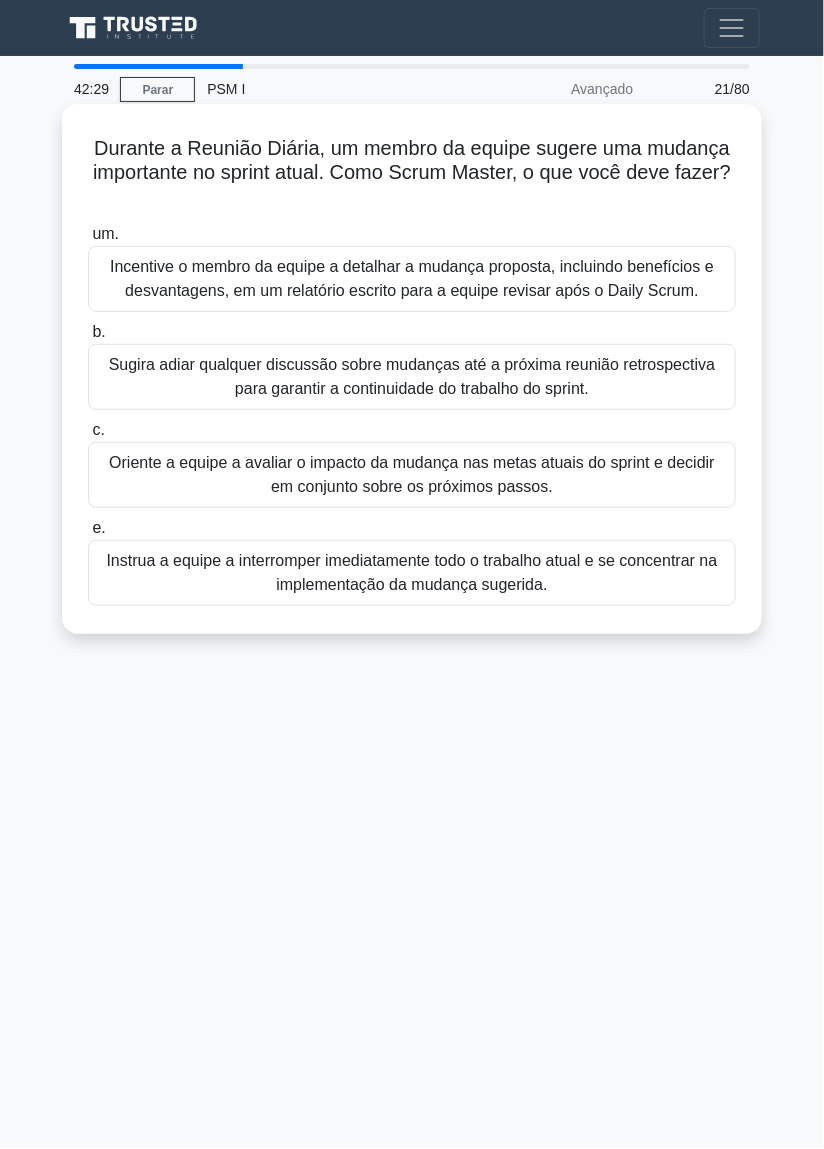 click on "Oriente a equipe a avaliar o impacto da mudança nas metas atuais do sprint e decidir em conjunto sobre os próximos passos." at bounding box center [412, 475] 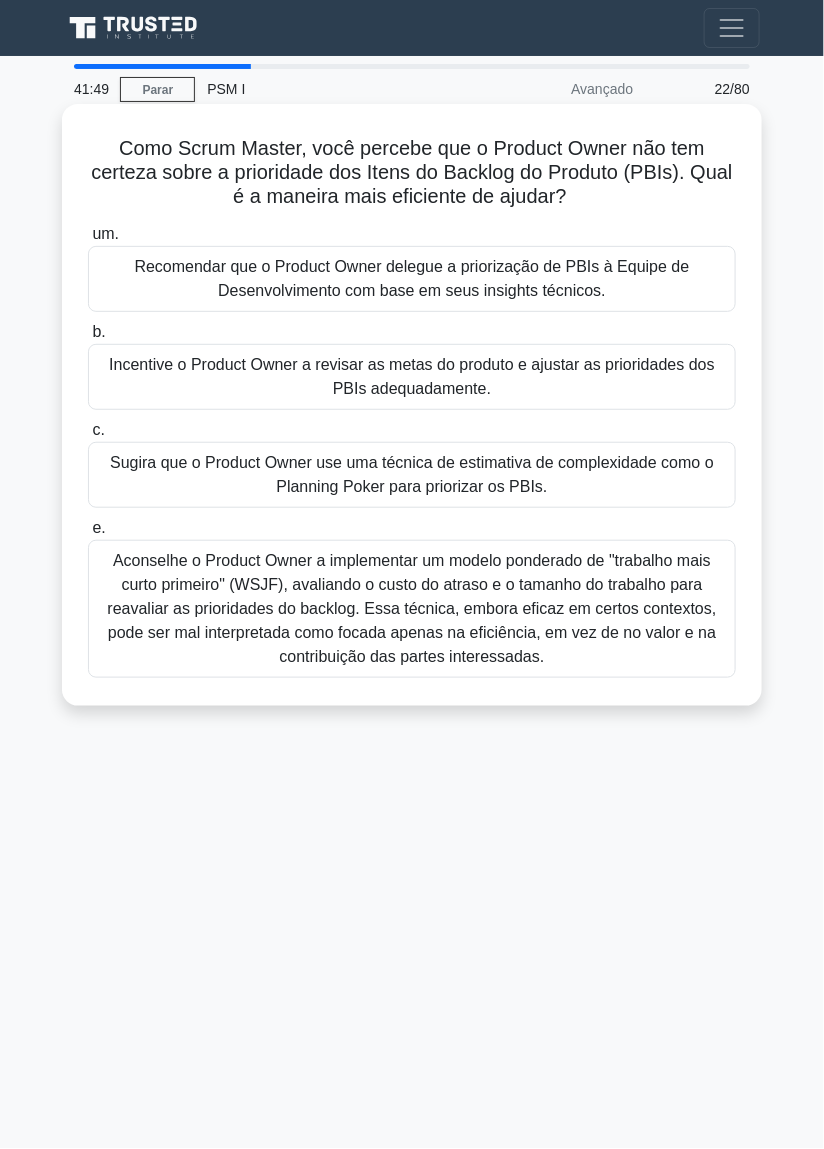 click on "Incentive o Product Owner a revisar as metas do produto e ajustar as prioridades dos PBIs adequadamente." at bounding box center (412, 377) 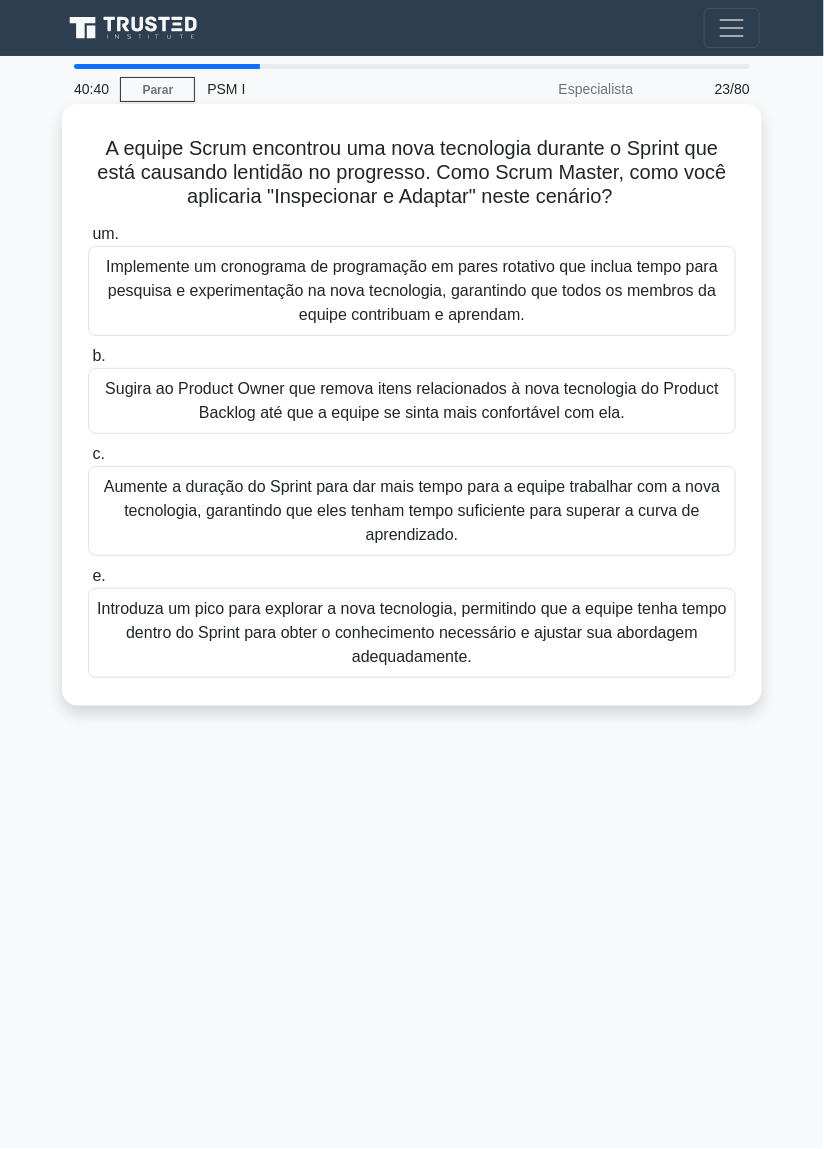 click on "Implemente um cronograma de programação em pares rotativo que inclua tempo para pesquisa e experimentação na nova tecnologia, garantindo que todos os membros da equipe contribuam e aprendam." at bounding box center [412, 290] 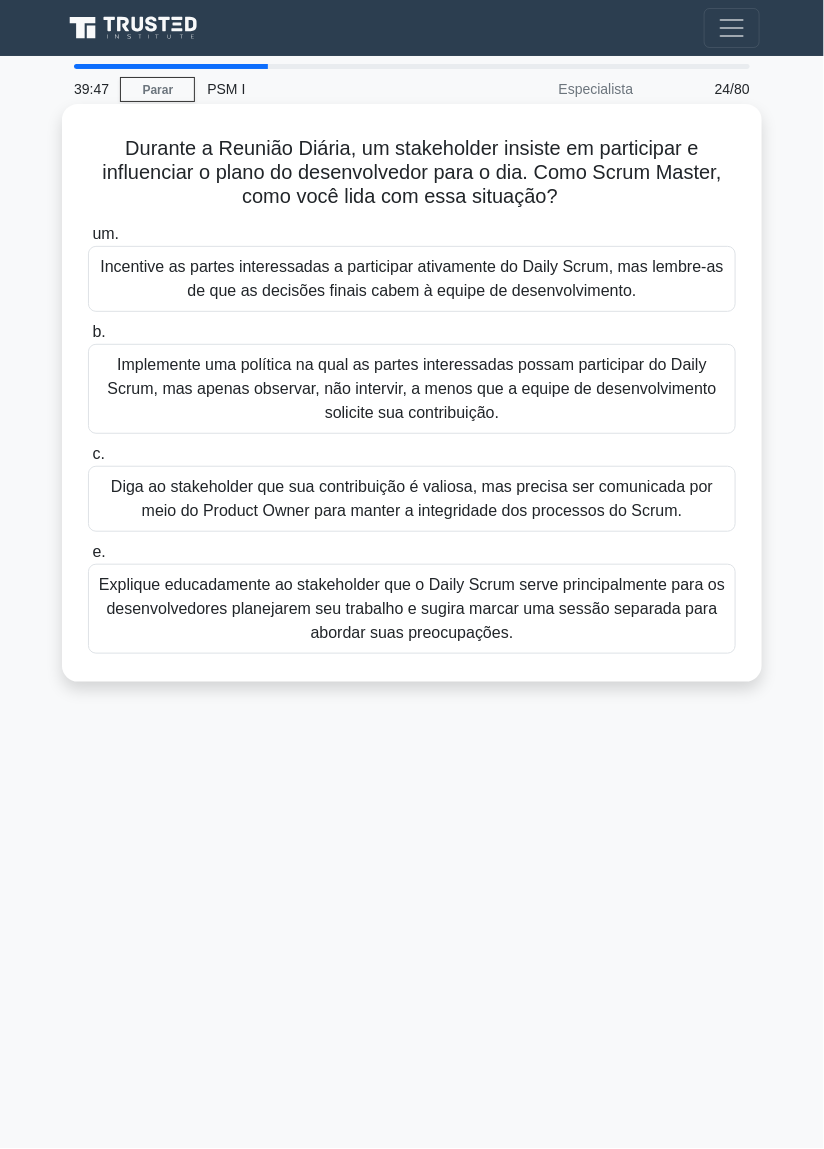 click on "Explique educadamente ao stakeholder que o Daily Scrum serve principalmente para os desenvolvedores planejarem seu trabalho e sugira marcar uma sessão separada para abordar suas preocupações." at bounding box center (412, 608) 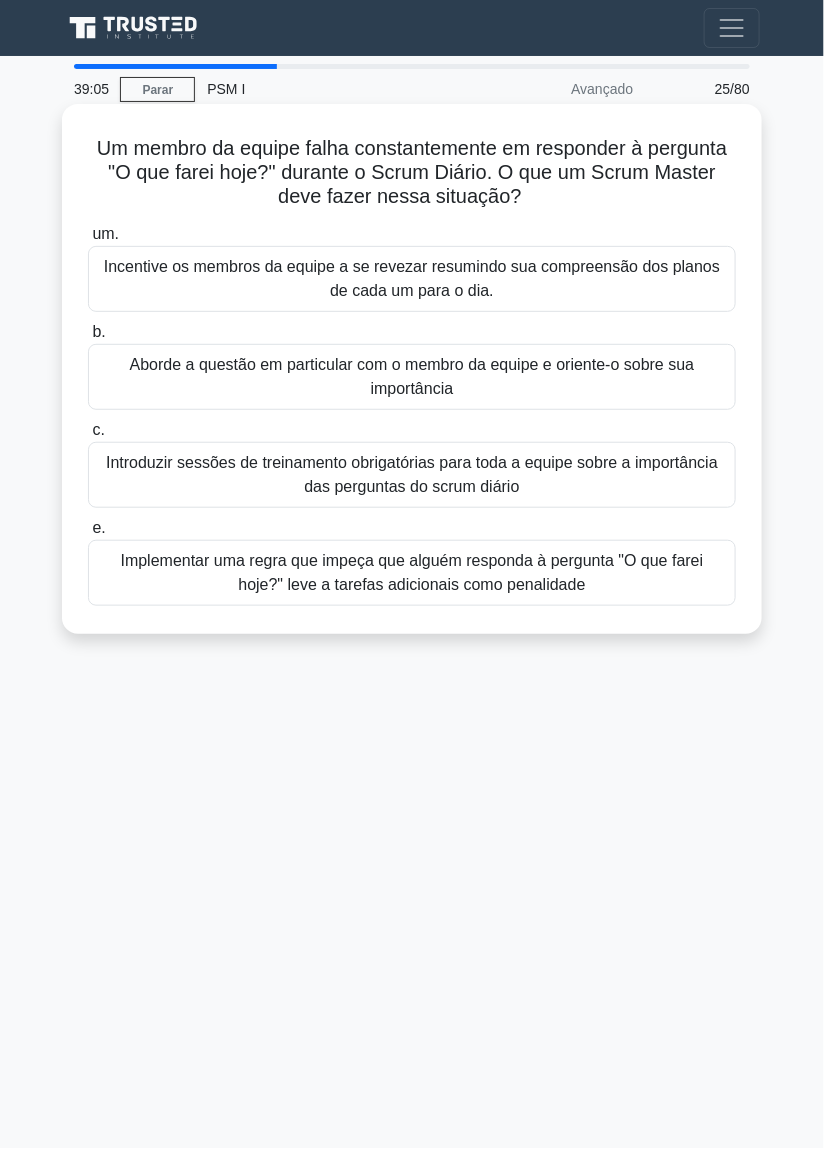 click on "Aborde a questão em particular com o membro da equipe e oriente-o sobre sua importância" at bounding box center (412, 377) 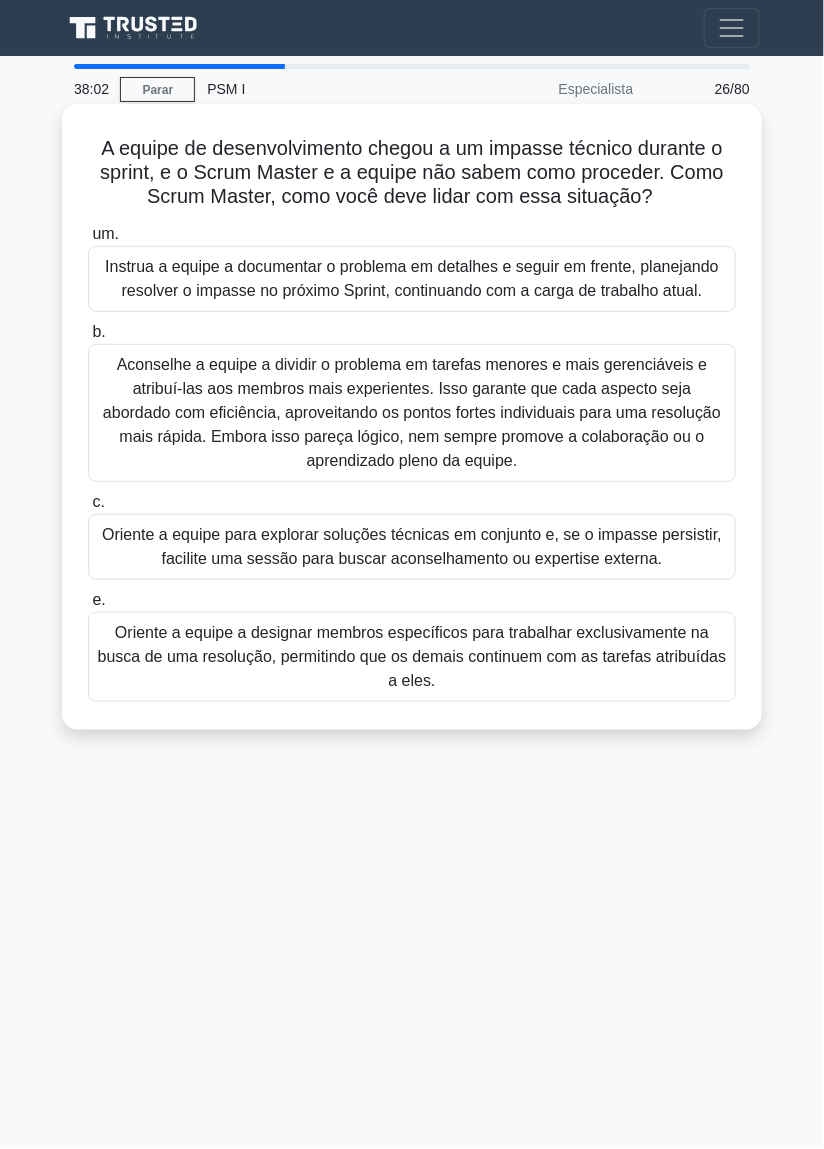 click on "Oriente a equipe para explorar soluções técnicas em conjunto e, se o impasse persistir, facilite uma sessão para buscar aconselhamento ou expertise externa." at bounding box center [412, 547] 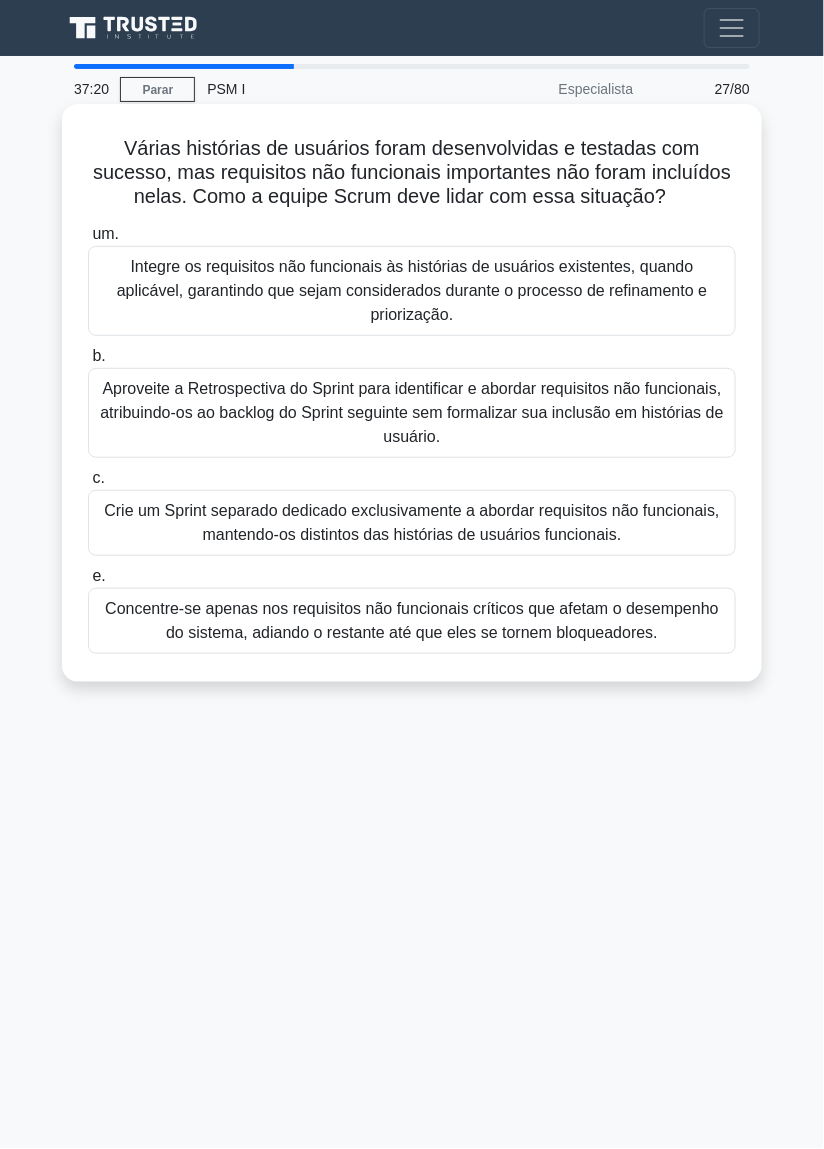 click on "Integre os requisitos não funcionais às histórias de usuários existentes, quando aplicável, garantindo que sejam considerados durante o processo de refinamento e priorização." at bounding box center (412, 290) 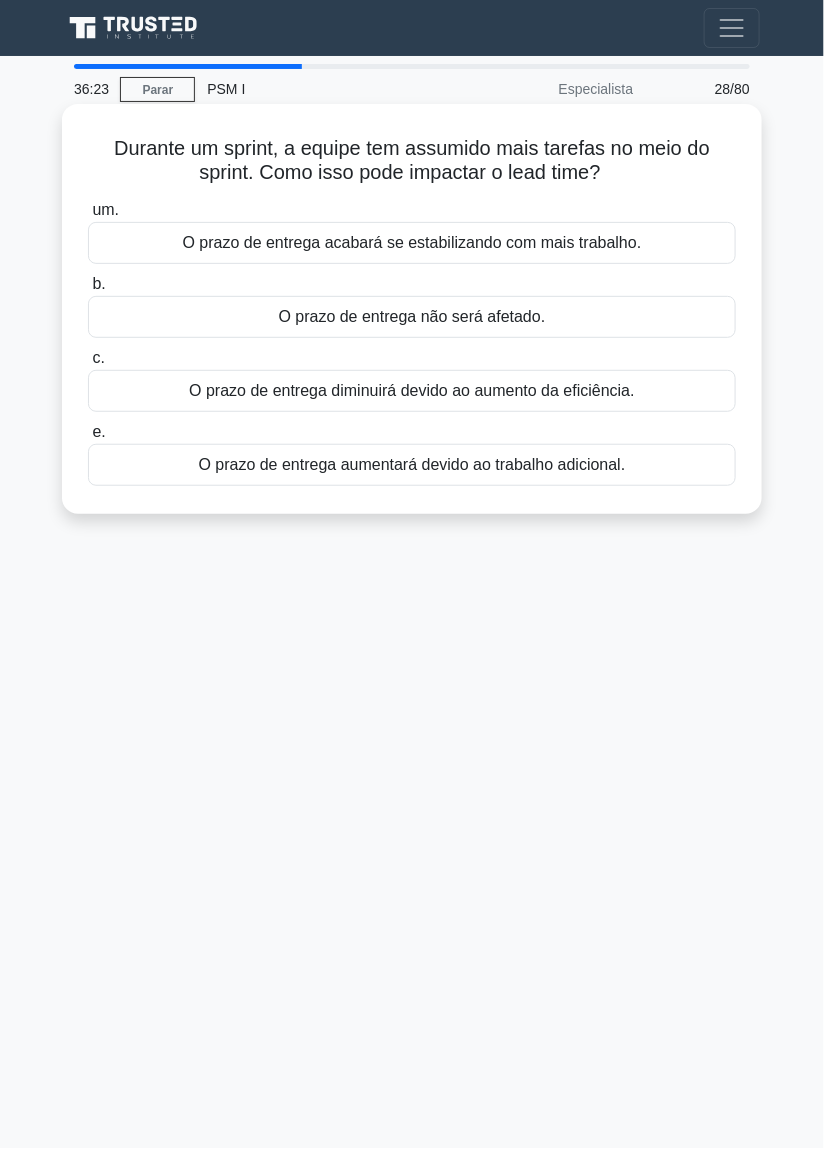 click on "O prazo de entrega aumentará devido ao trabalho adicional." at bounding box center (412, 464) 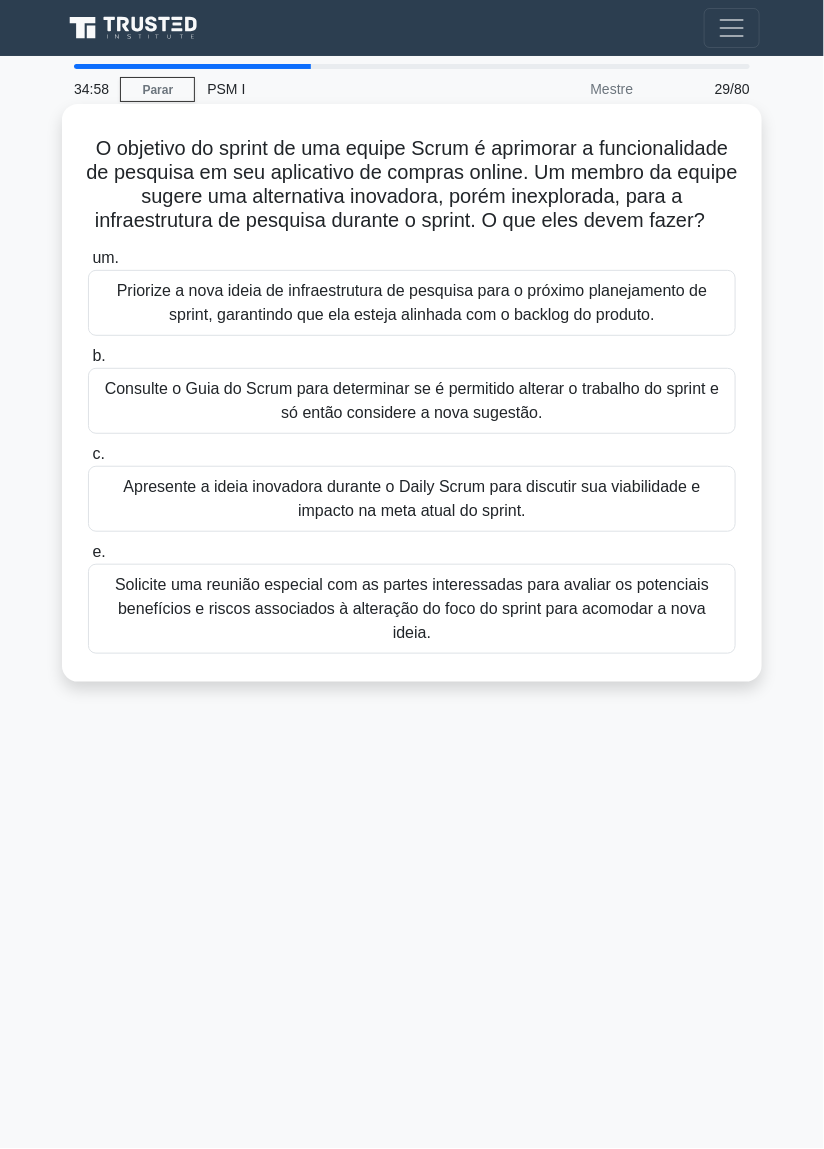 click on "Apresente a ideia inovadora durante o Daily Scrum para discutir sua viabilidade e impacto na meta atual do sprint." at bounding box center (412, 499) 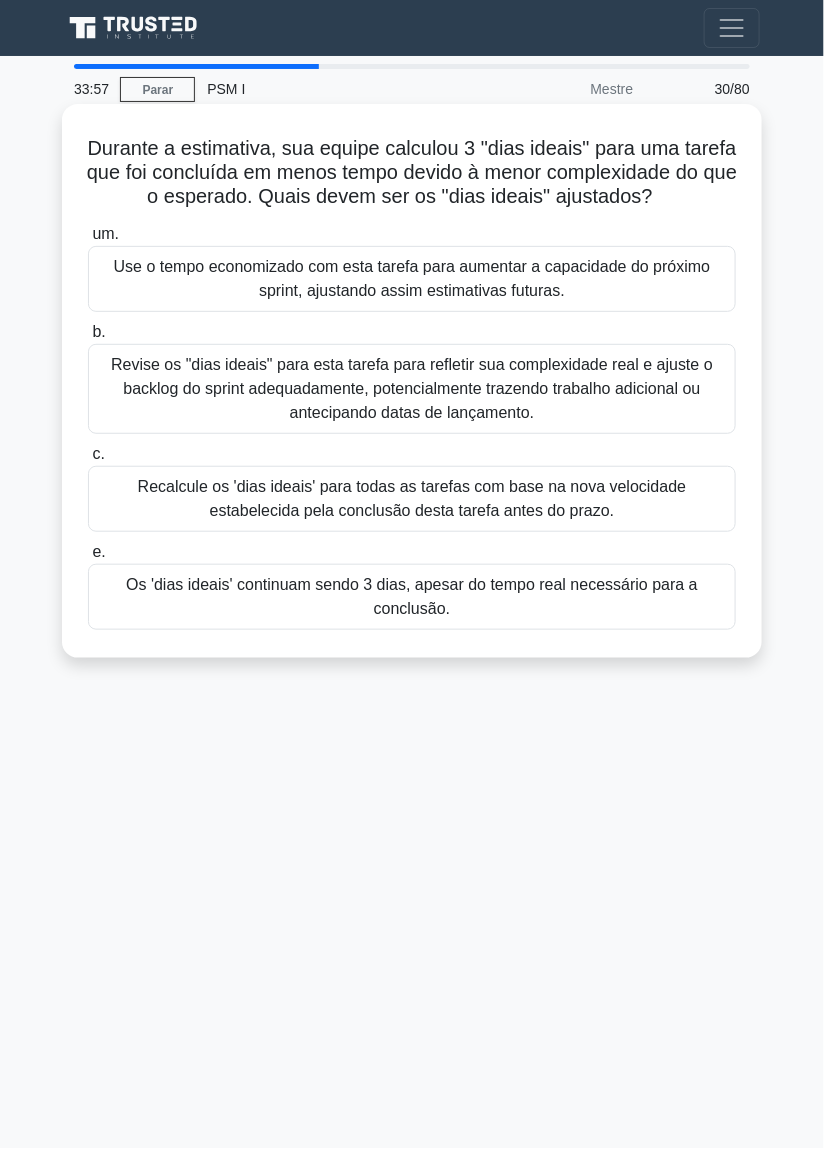 click on "Use o tempo economizado com esta tarefa para aumentar a capacidade do próximo sprint, ajustando assim estimativas futuras." at bounding box center (412, 278) 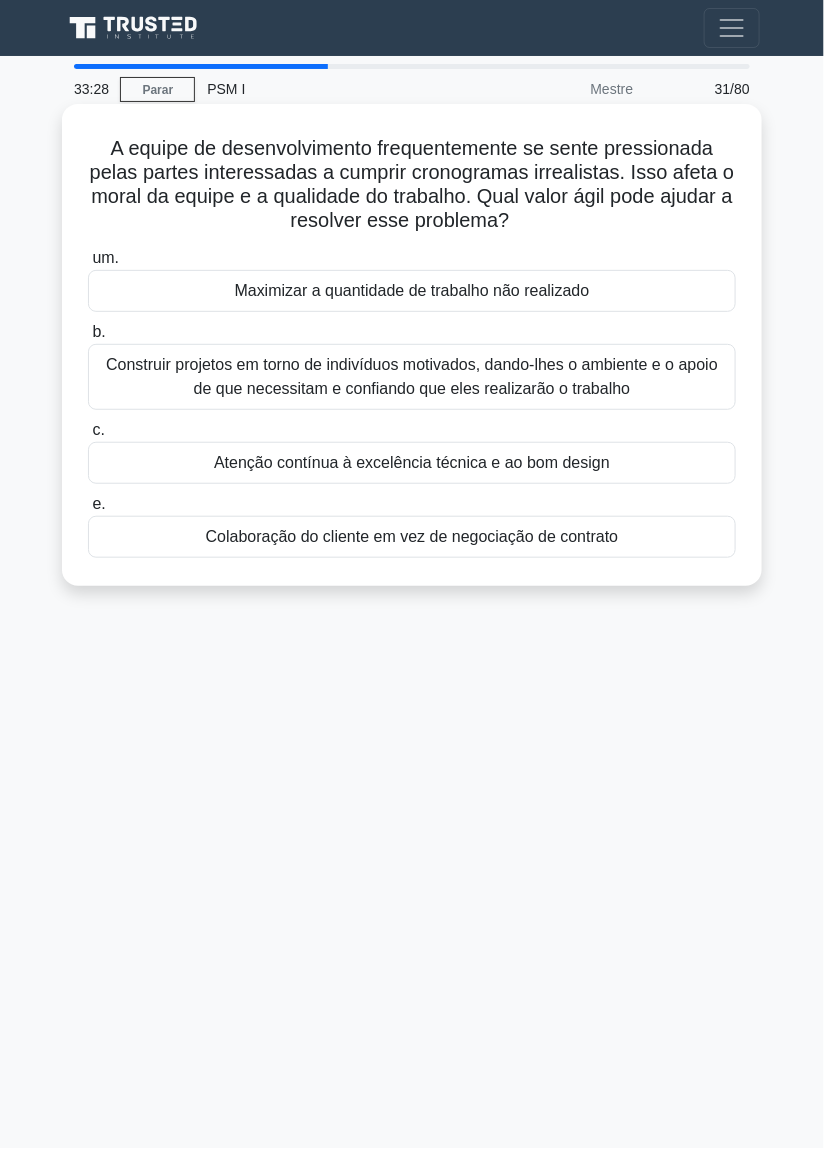 click on "Atenção contínua à excelência técnica e ao bom design" at bounding box center [412, 463] 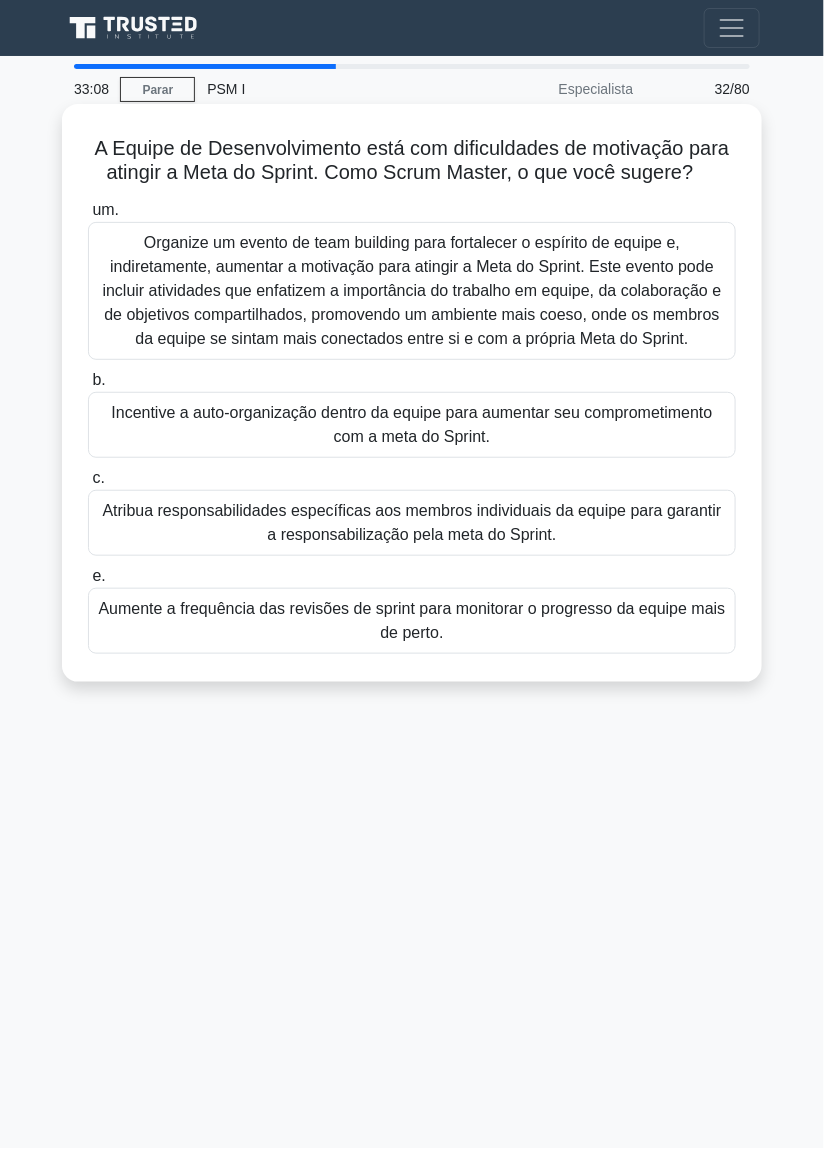 click on "Incentive a auto-organização dentro da equipe para aumentar seu comprometimento com a meta do Sprint." at bounding box center [412, 425] 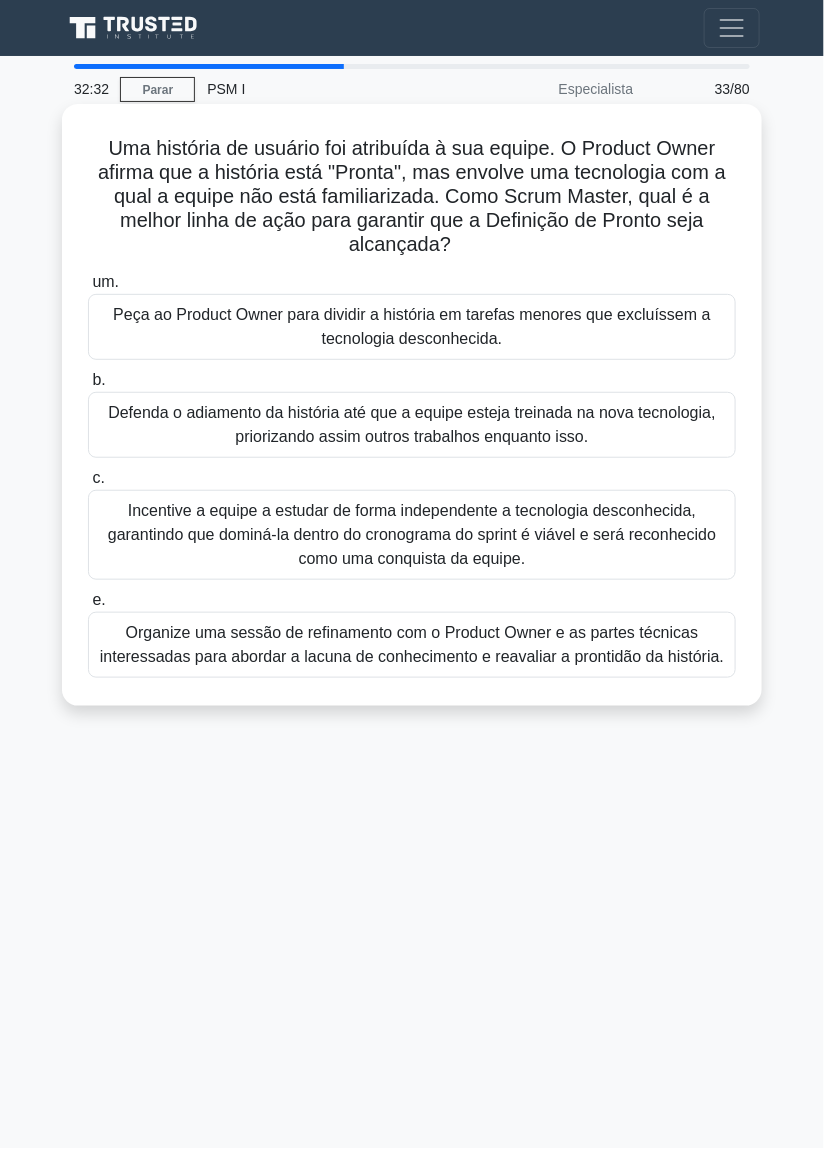 click on "Organize uma sessão de refinamento com o Product Owner e as partes técnicas interessadas para abordar a lacuna de conhecimento e reavaliar a prontidão da história." at bounding box center (412, 644) 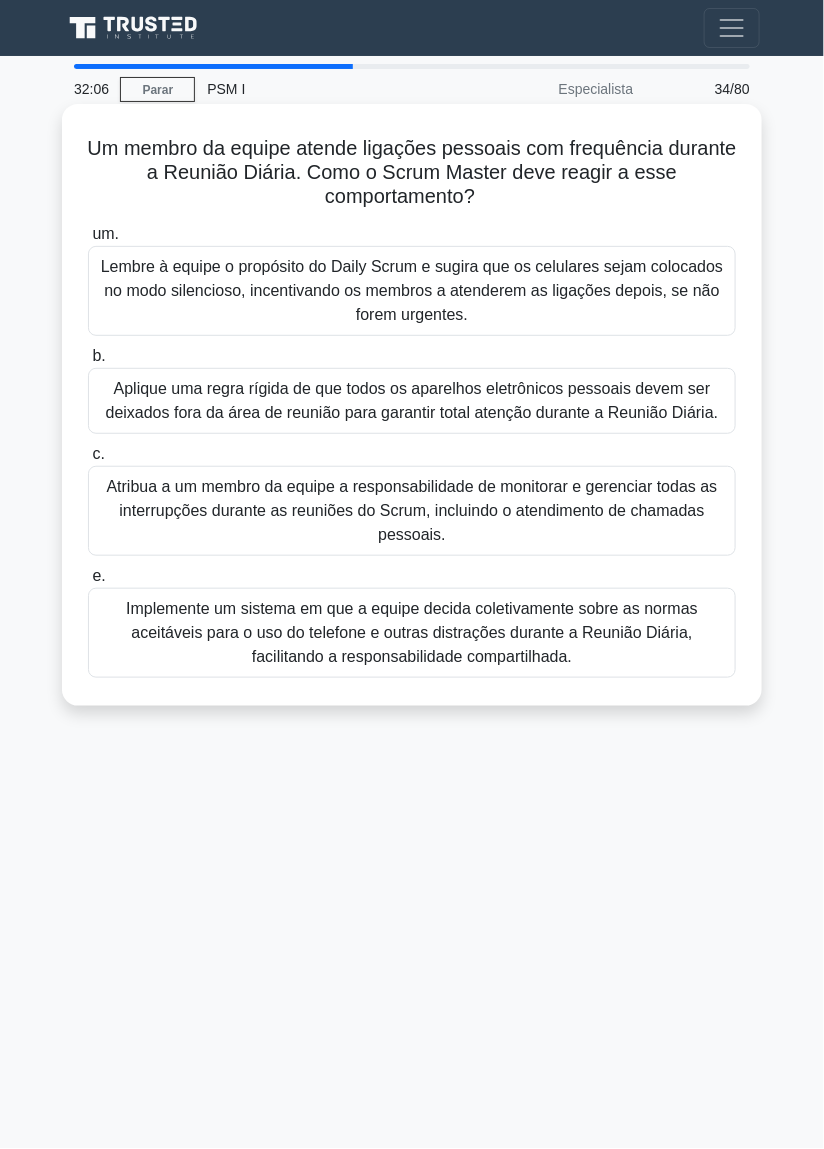 click on "Lembre à equipe o propósito do Daily Scrum e sugira que os celulares sejam colocados no modo silencioso, incentivando os membros a atenderem as ligações depois, se não forem urgentes." at bounding box center (412, 290) 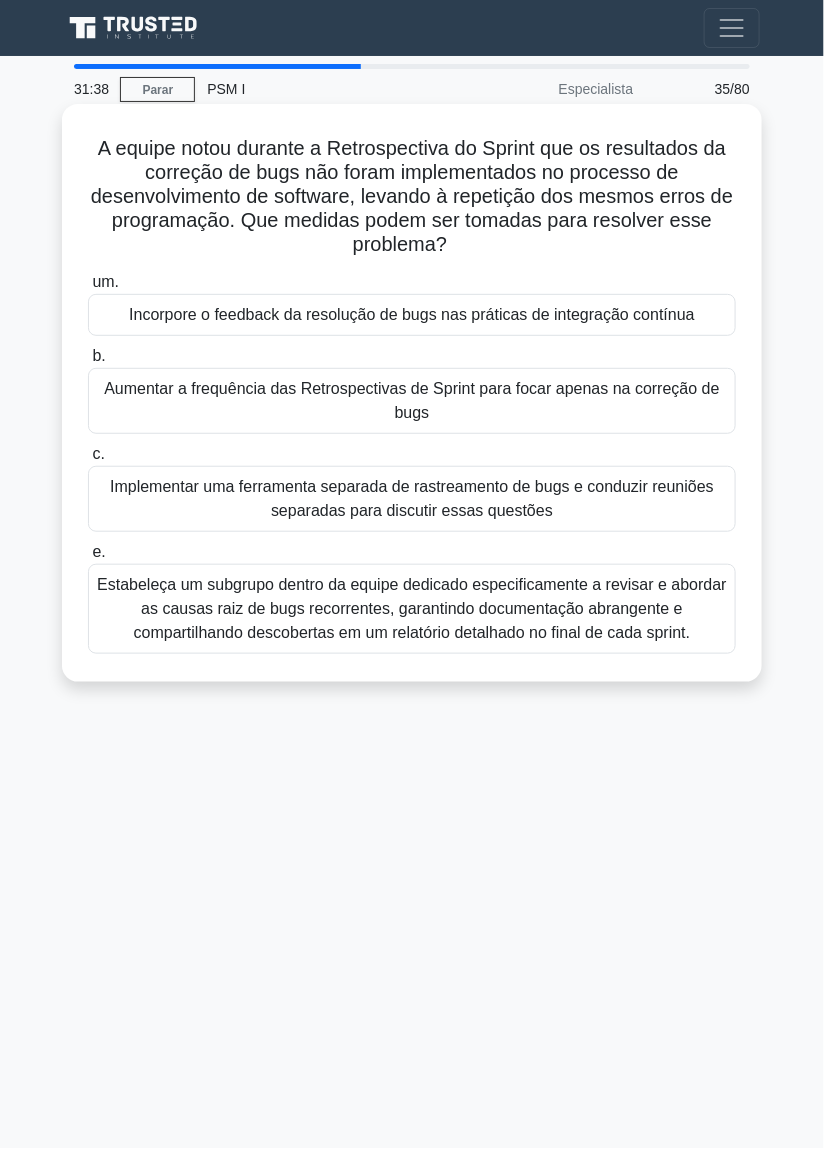 click on "Incorpore o feedback da resolução de bugs nas práticas de integração contínua" at bounding box center (412, 314) 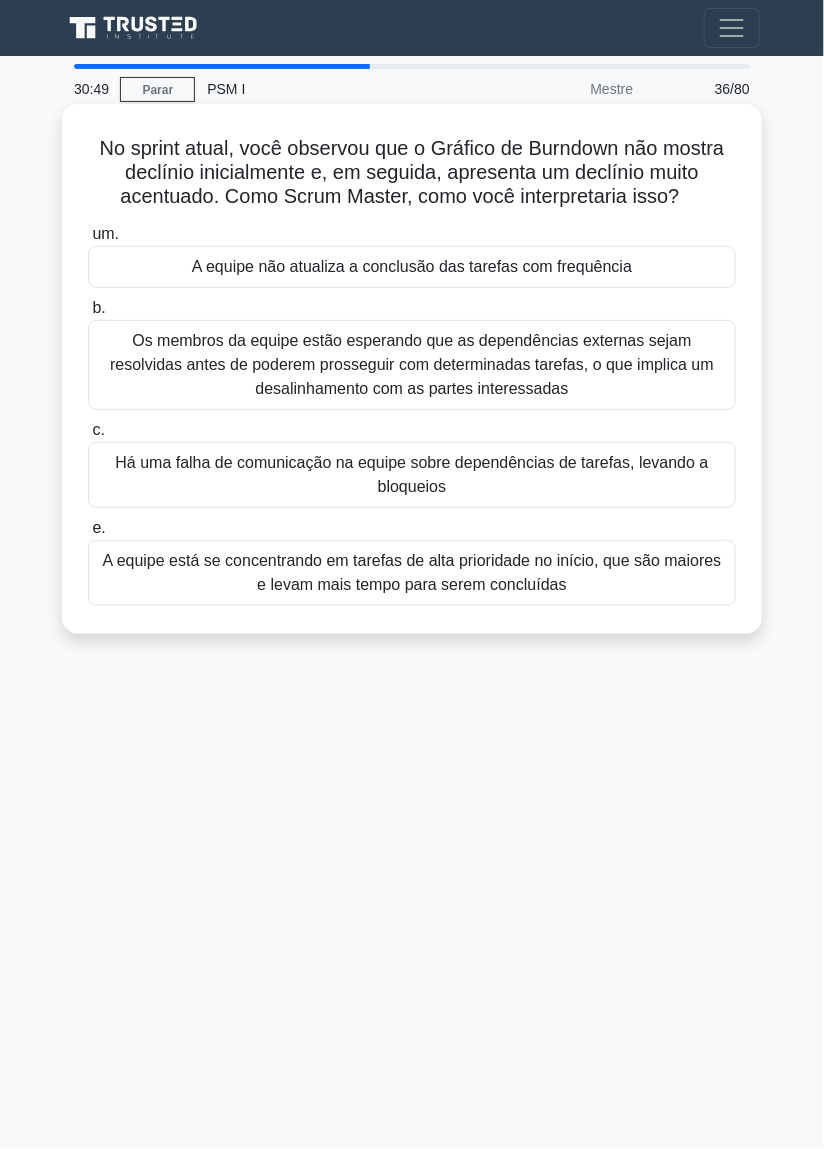 click on "Os membros da equipe estão esperando que as dependências externas sejam resolvidas antes de poderem prosseguir com determinadas tarefas, o que implica um desalinhamento com as partes interessadas" at bounding box center [412, 364] 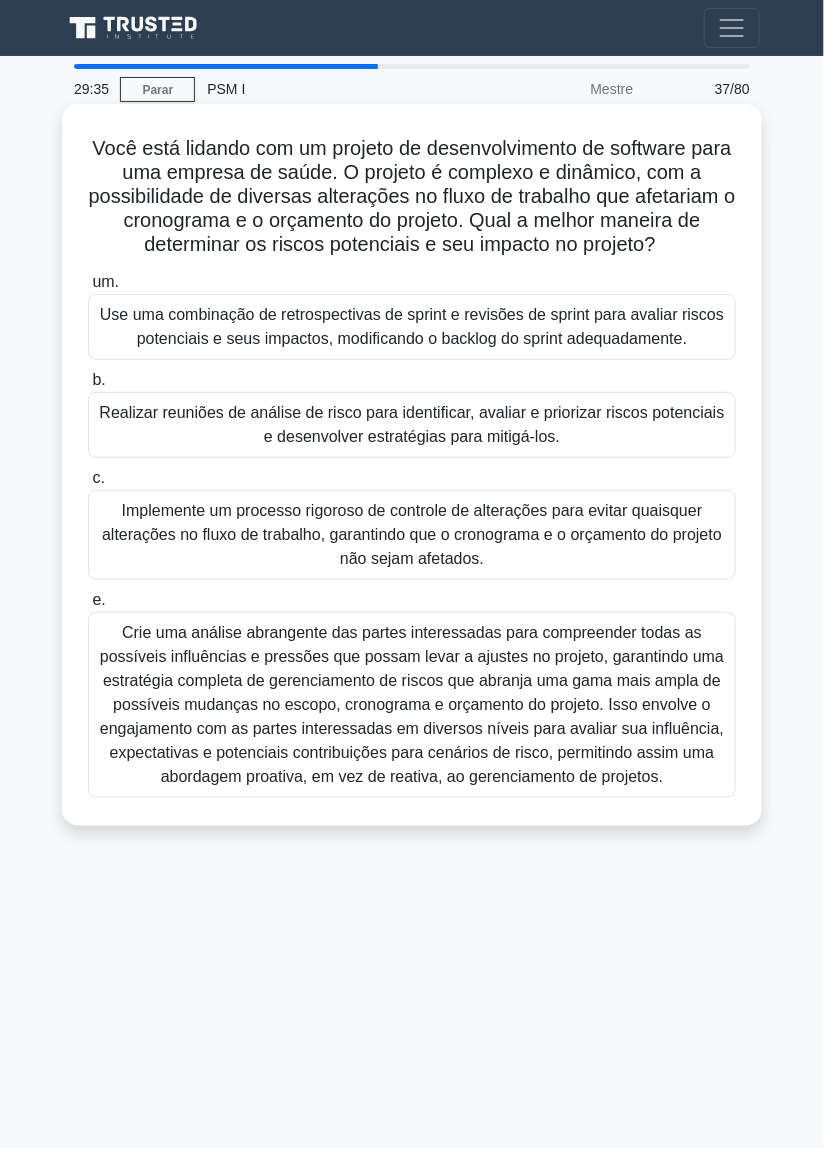 click on "Realizar reuniões de análise de risco para identificar, avaliar e priorizar riscos potenciais e desenvolver estratégias para mitigá-los." at bounding box center [412, 425] 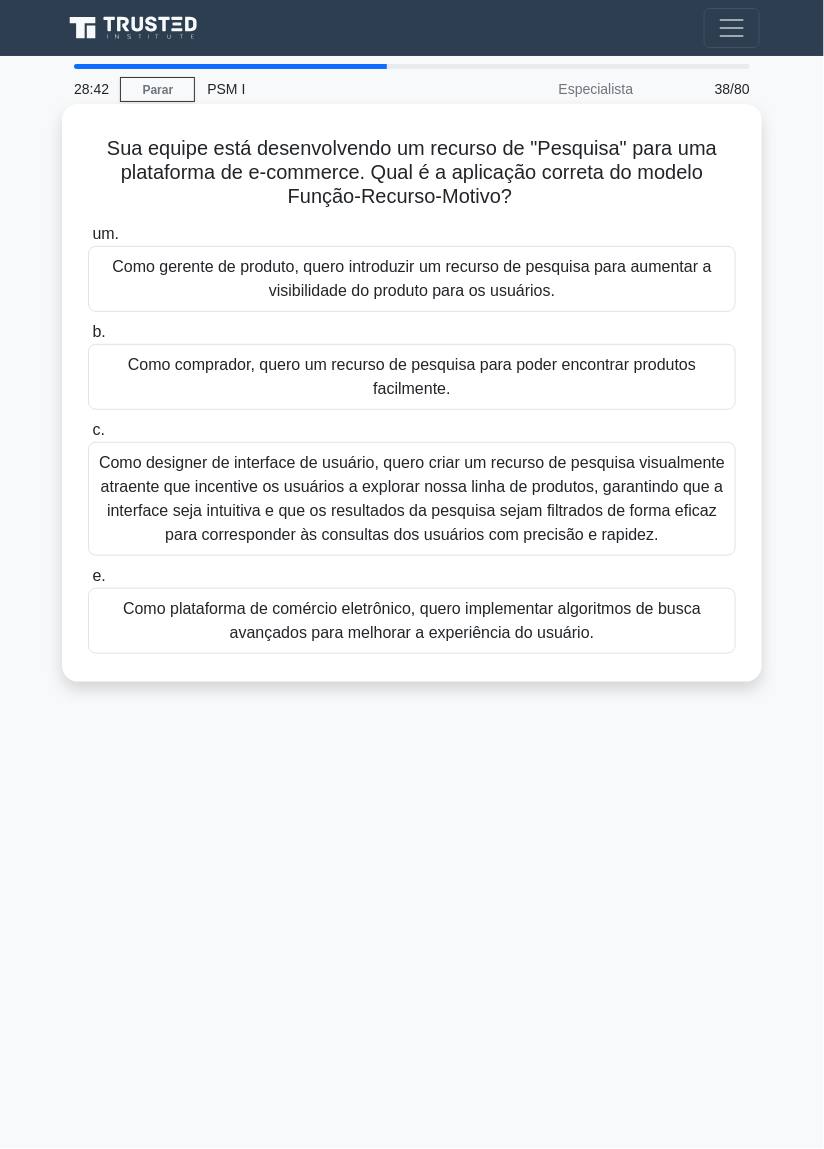 click on "Como gerente de produto, quero introduzir um recurso de pesquisa para aumentar a visibilidade do produto para os usuários." at bounding box center (412, 279) 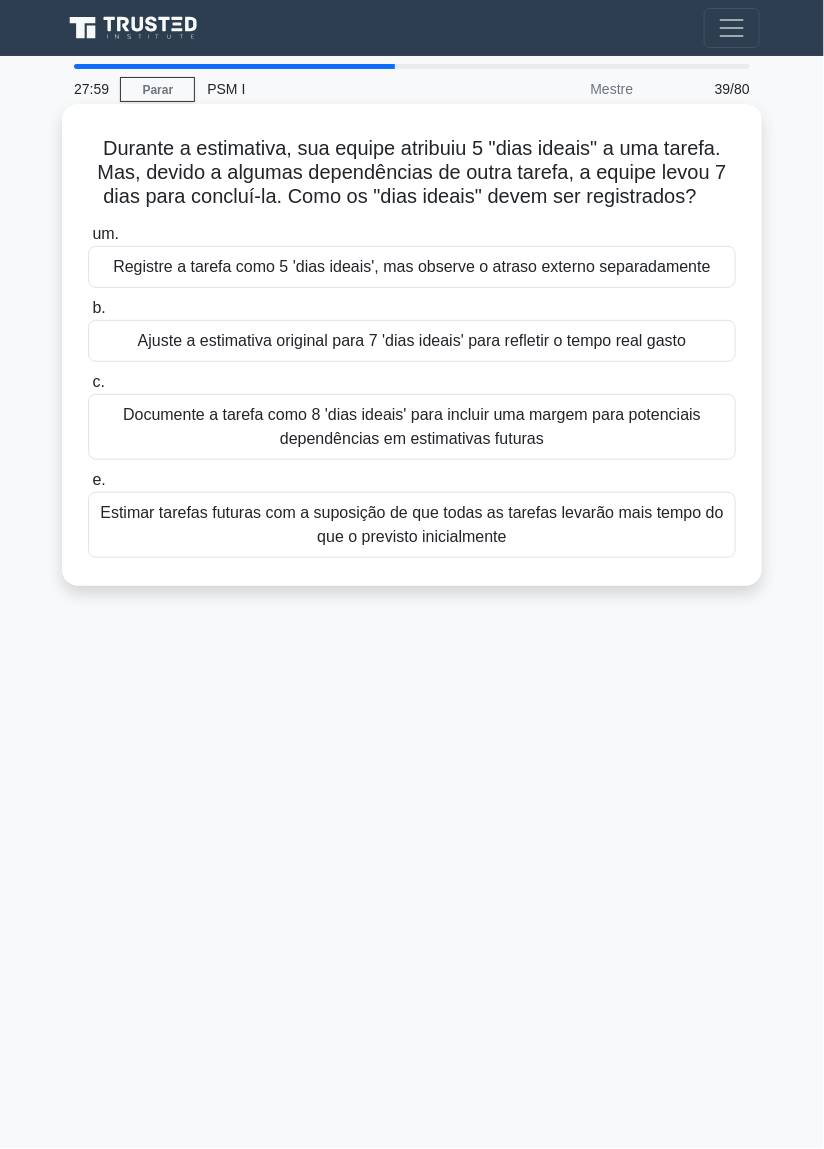 click on "Registre a tarefa como 5 'dias ideais', mas observe o atraso externo separadamente" at bounding box center (412, 266) 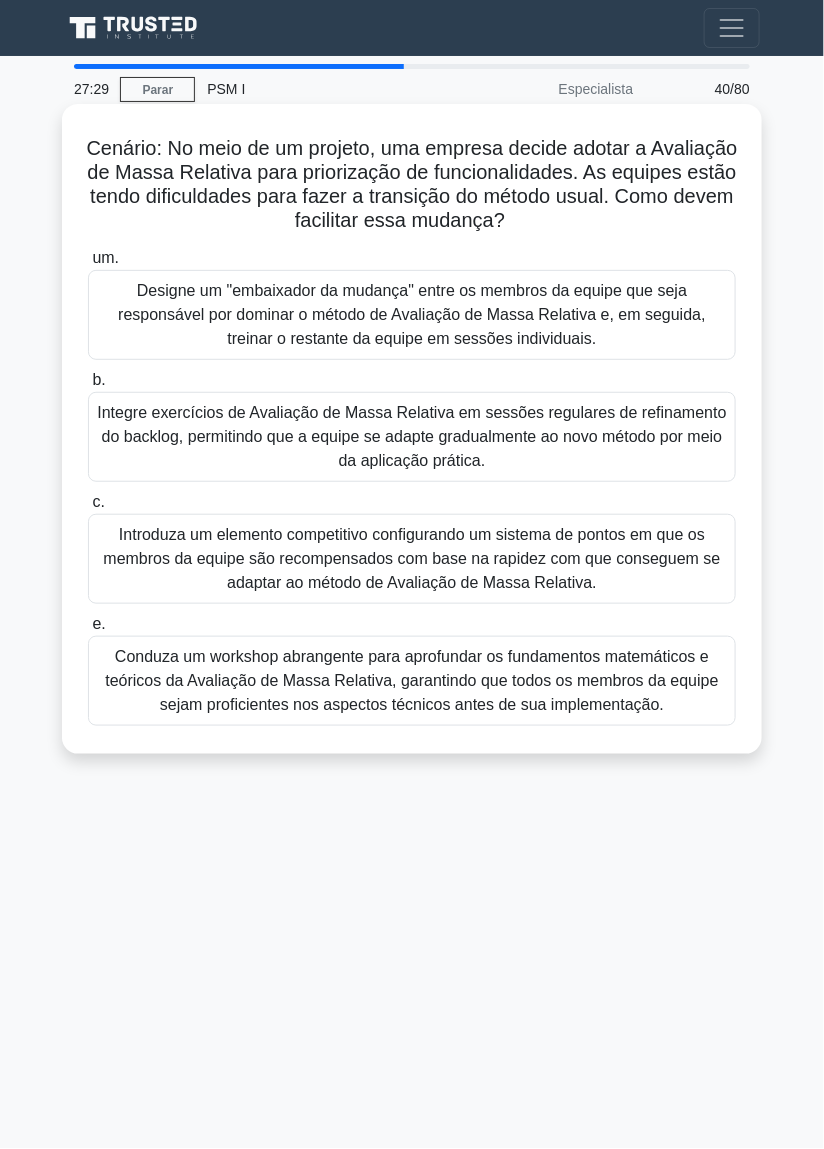 click on "Integre exercícios de Avaliação de Massa Relativa em sessões regulares de refinamento do backlog, permitindo que a equipe se adapte gradualmente ao novo método por meio da aplicação prática." at bounding box center (412, 437) 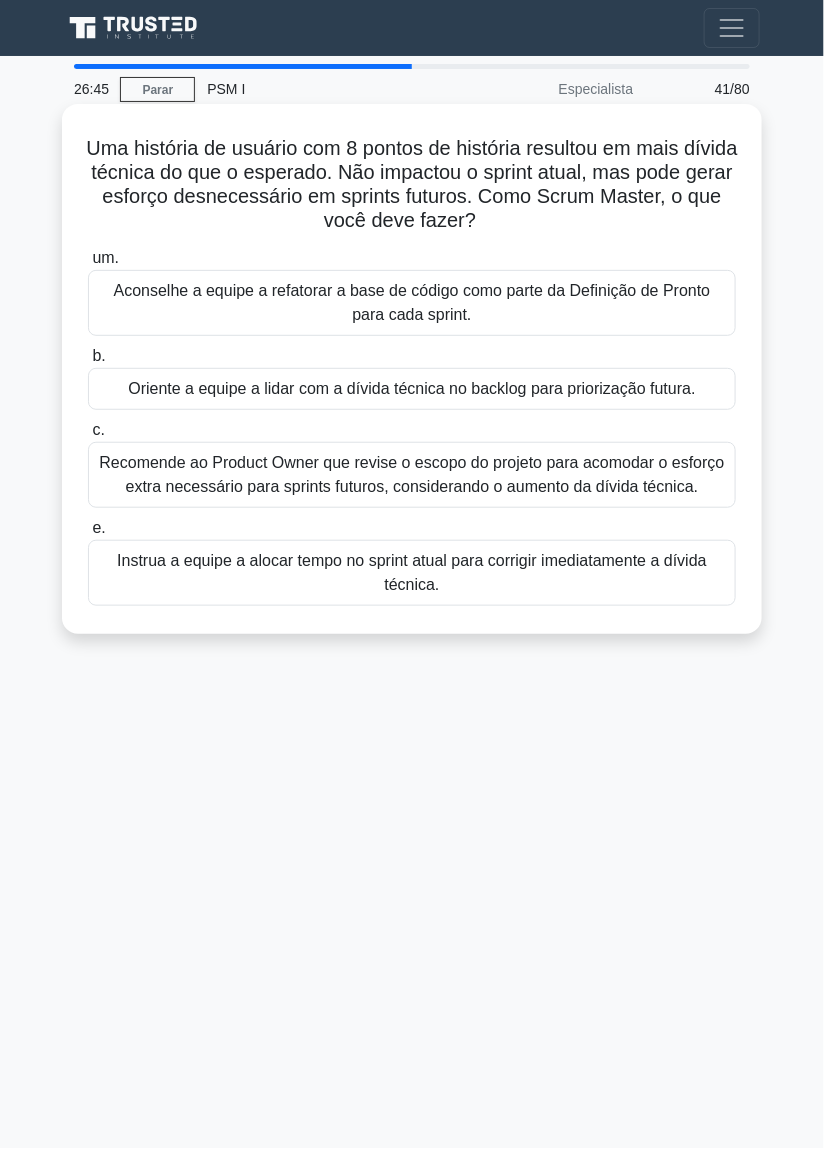 click on "Recomende ao Product Owner que revise o escopo do projeto para acomodar o esforço extra necessário para sprints futuros, considerando o aumento da dívida técnica." at bounding box center [411, 474] 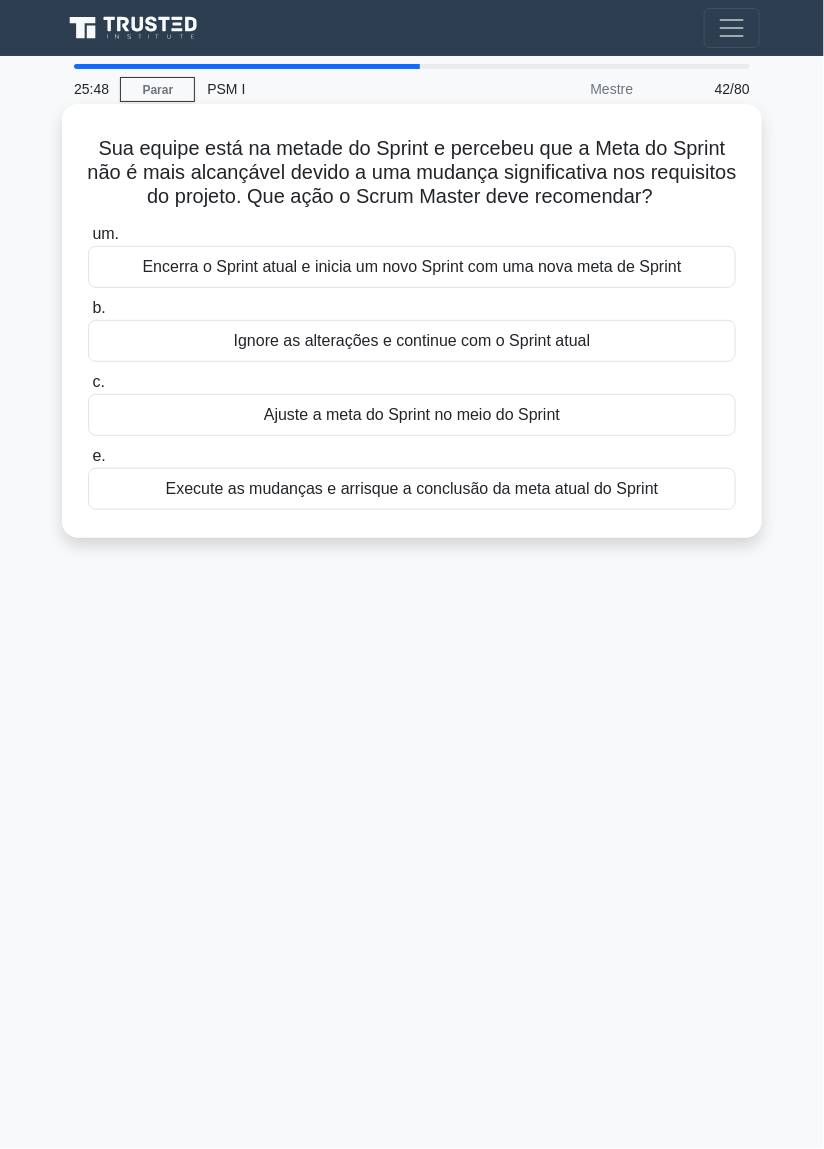 click on "Ignore as alterações e continue com o Sprint atual" at bounding box center (412, 340) 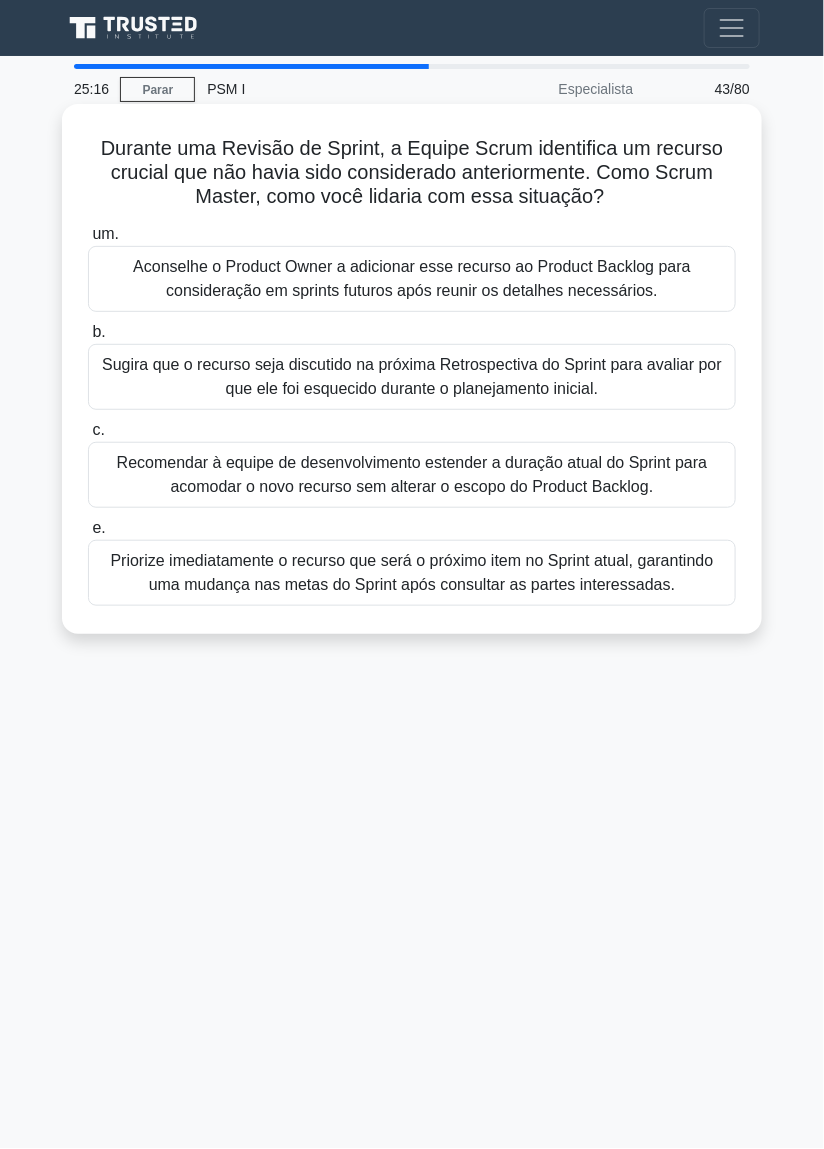 click on "Aconselhe o Product Owner a adicionar esse recurso ao Product Backlog para consideração em sprints futuros após reunir os detalhes necessários." at bounding box center [412, 278] 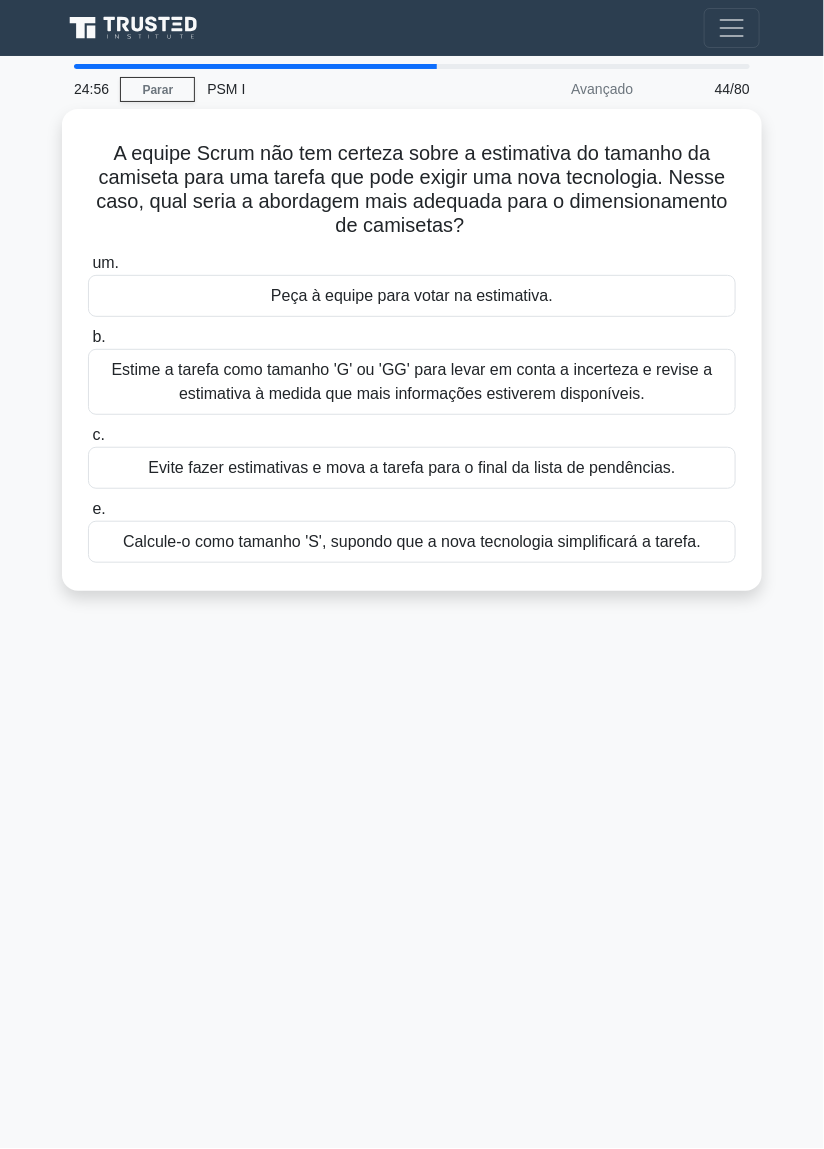 scroll, scrollTop: 55, scrollLeft: 0, axis: vertical 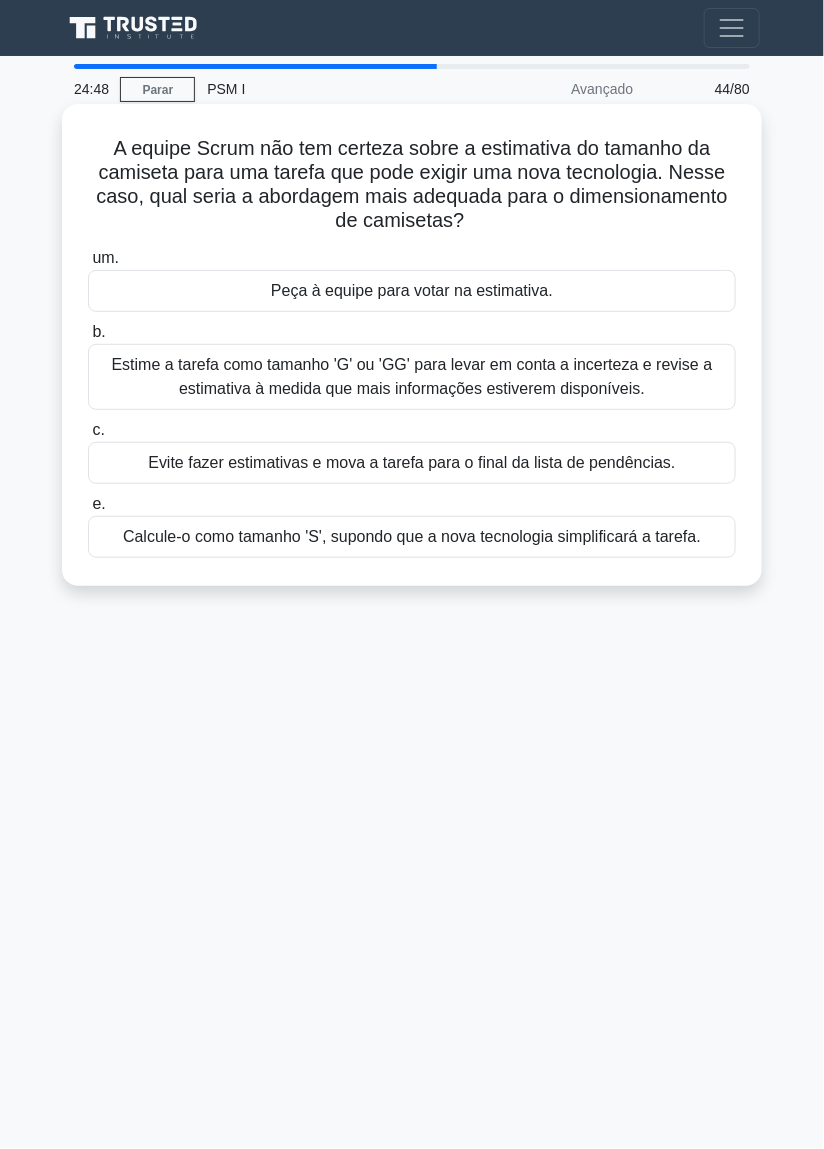 click on "Peça à equipe para votar na estimativa." at bounding box center [412, 291] 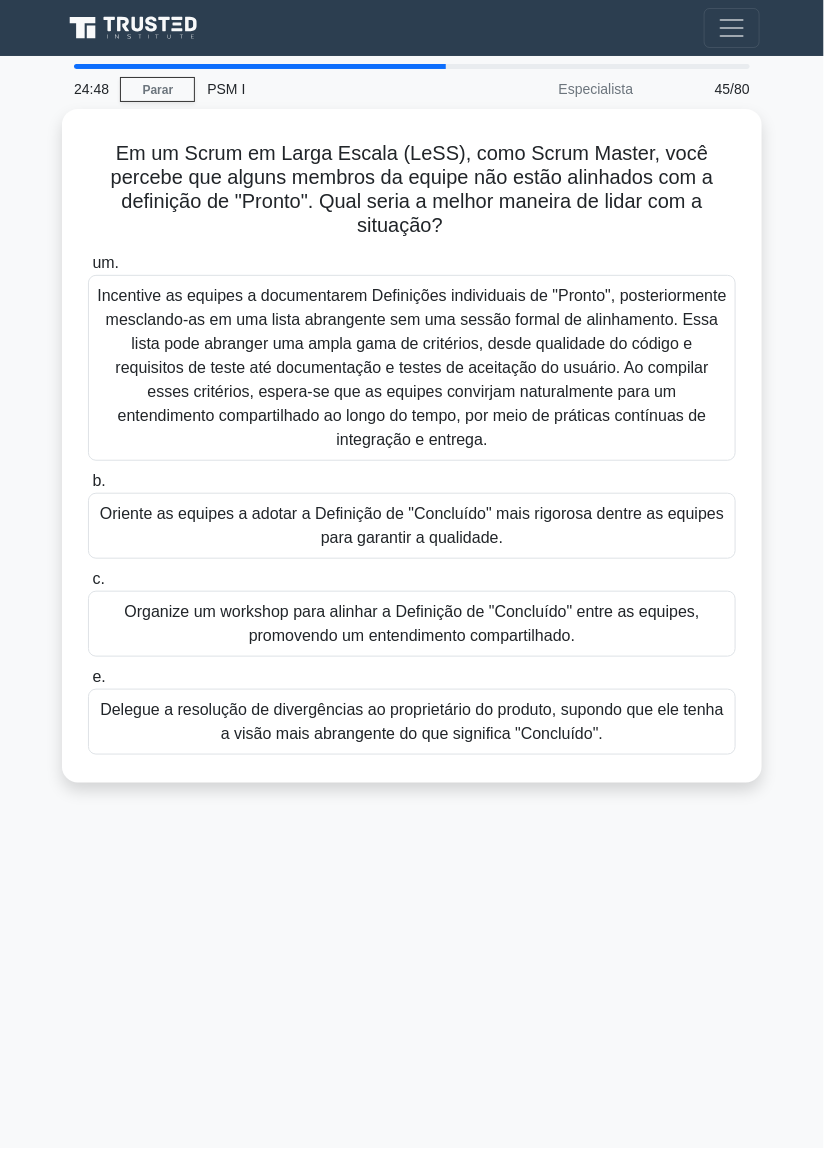 scroll, scrollTop: 0, scrollLeft: 0, axis: both 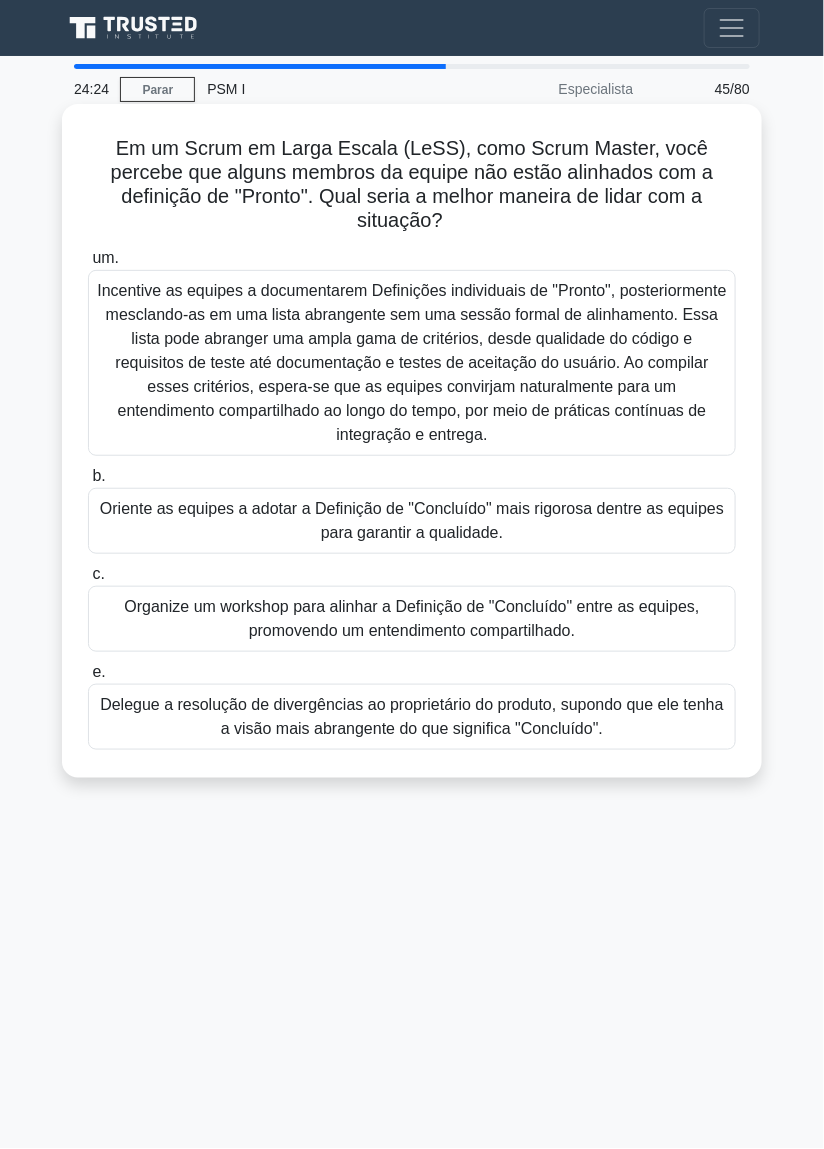 click on "Oriente as equipes a adotar a Definição de "Concluído" mais rigorosa dentre as equipes para garantir a qualidade." at bounding box center (412, 520) 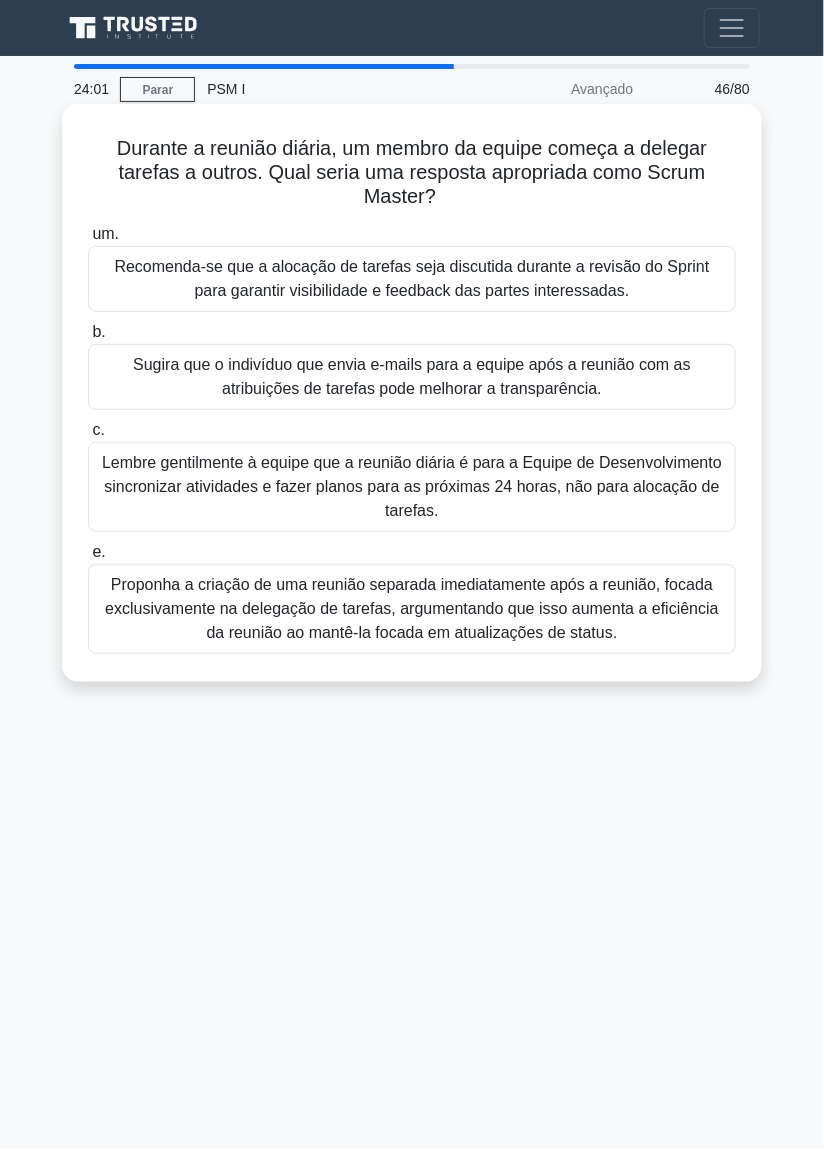 click on "Lembre gentilmente à equipe que a reunião diária é para a Equipe de Desenvolvimento sincronizar atividades e fazer planos para as próximas 24 horas, não para alocação de tarefas." at bounding box center [412, 486] 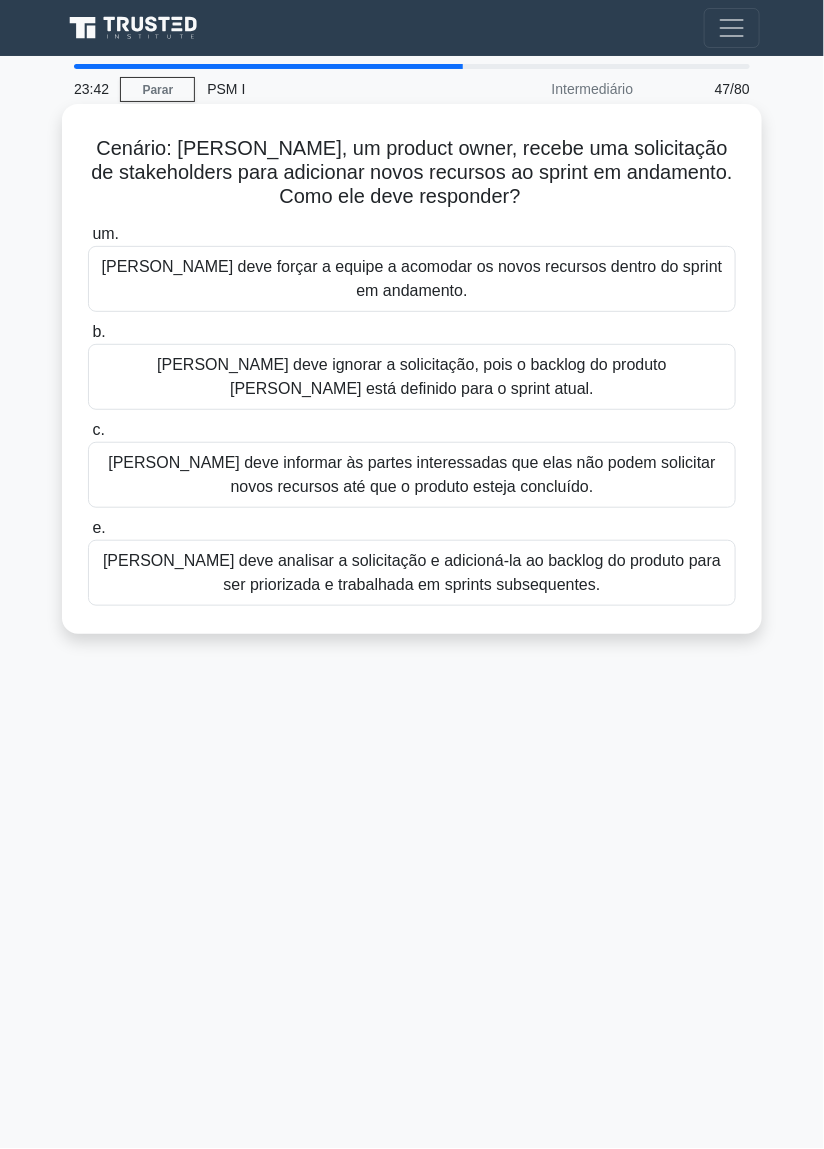 click on "Peter deve analisar a solicitação e adicioná-la ao backlog do produto para ser priorizada e trabalhada em sprints subsequentes." at bounding box center [412, 573] 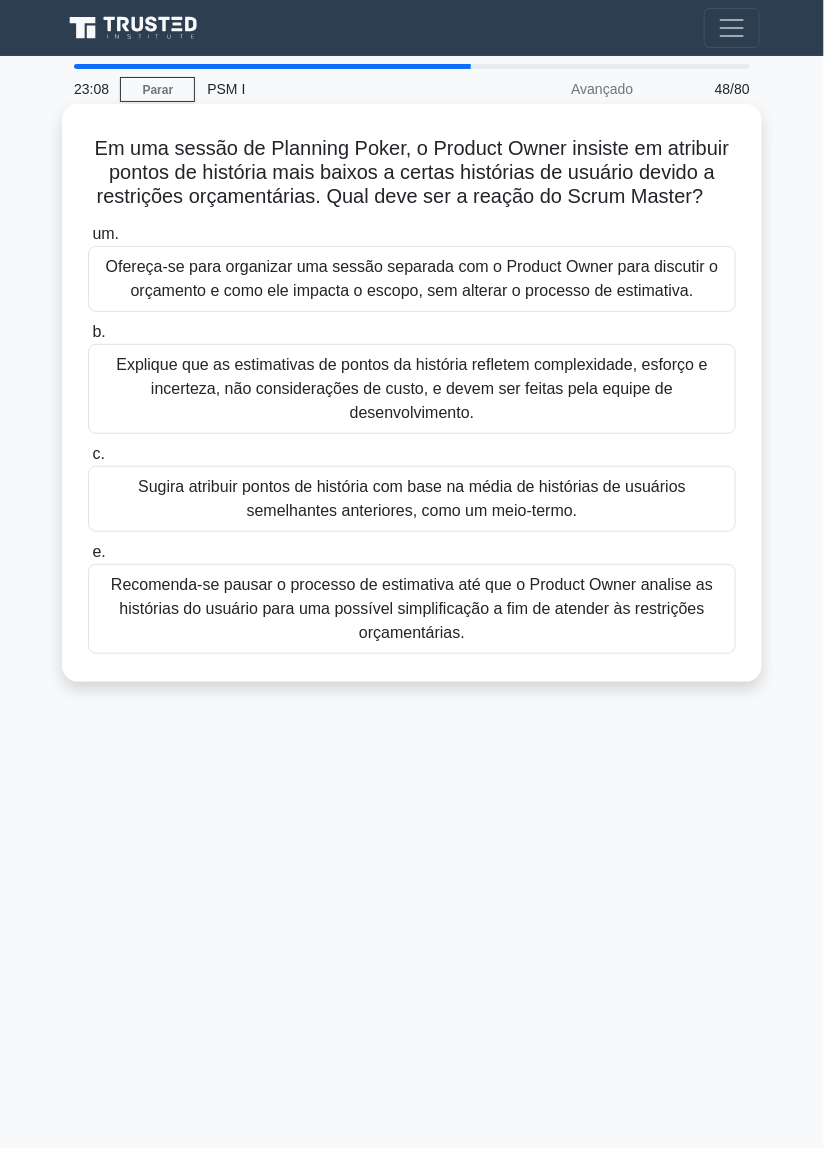 click on "Explique que as estimativas de pontos da história refletem complexidade, esforço e incerteza, não considerações de custo, e devem ser feitas pela equipe de desenvolvimento." at bounding box center (411, 388) 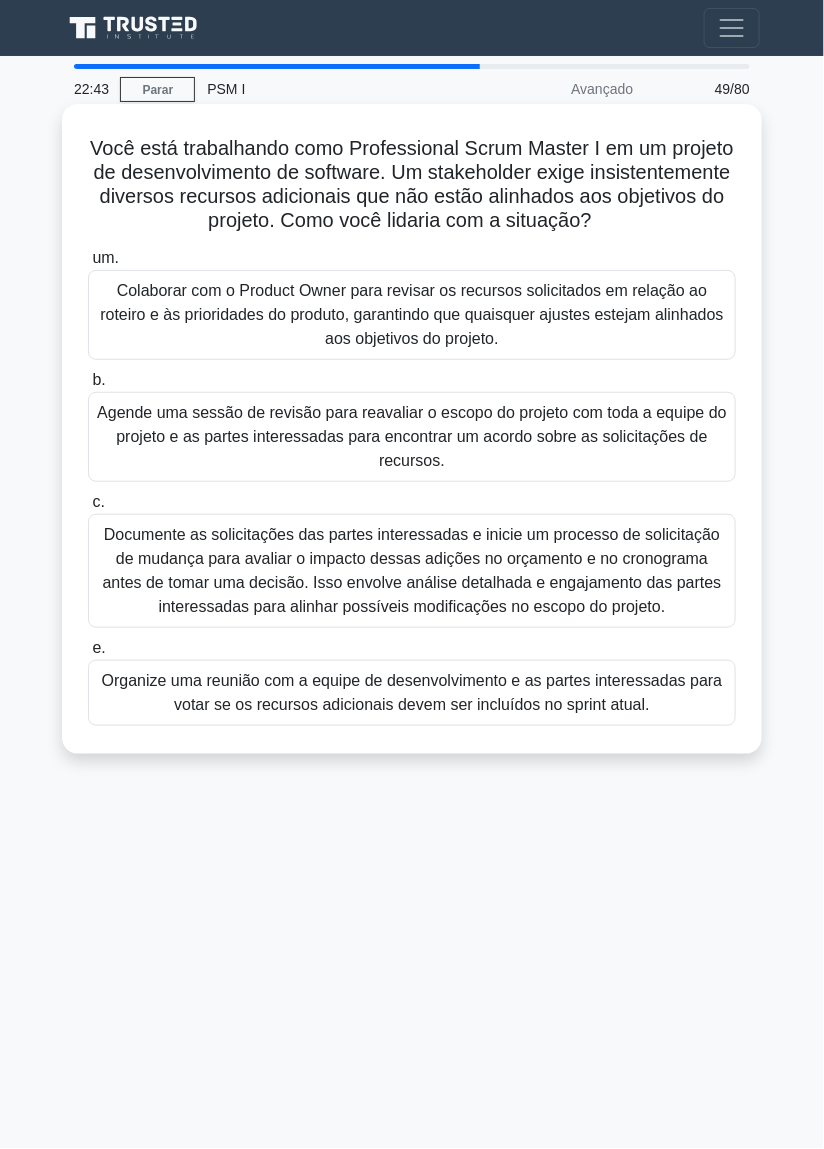 click on "Colaborar com o Product Owner para revisar os recursos solicitados em relação ao roteiro e às prioridades do produto, garantindo que quaisquer ajustes estejam alinhados aos objetivos do projeto." at bounding box center [412, 314] 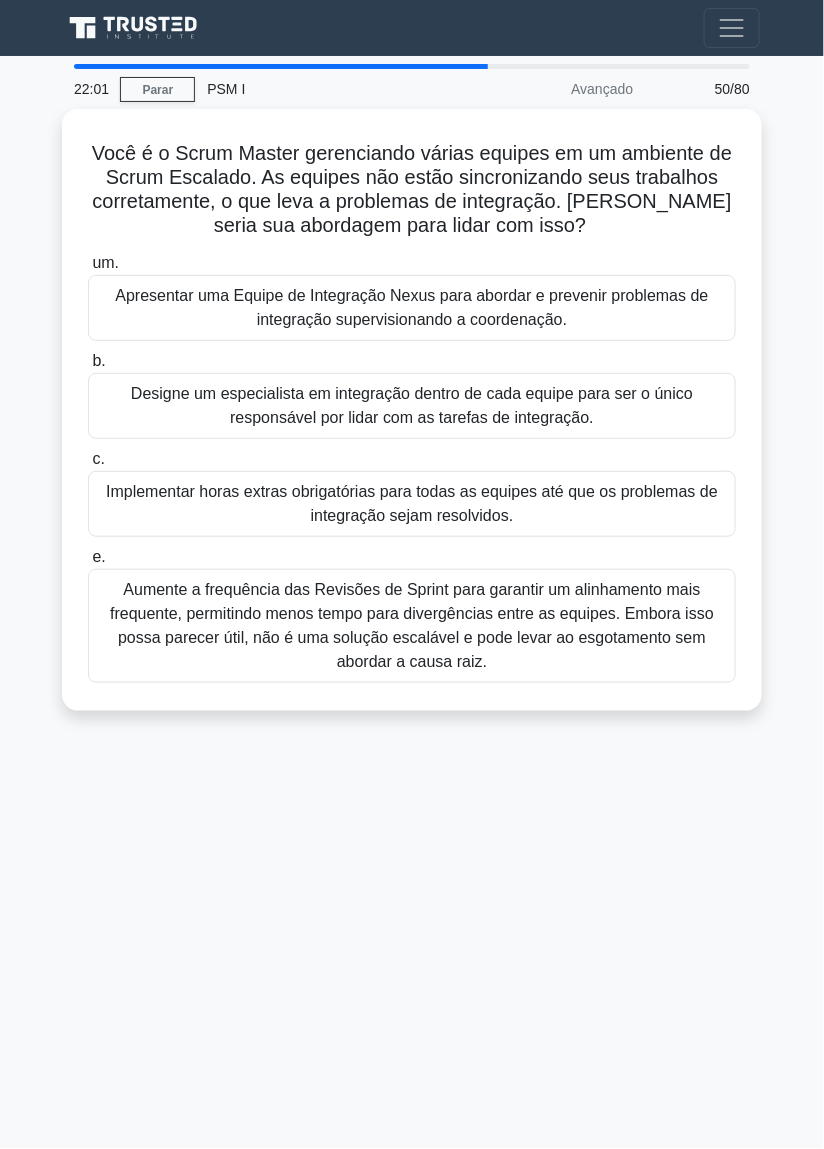 scroll, scrollTop: 10, scrollLeft: 0, axis: vertical 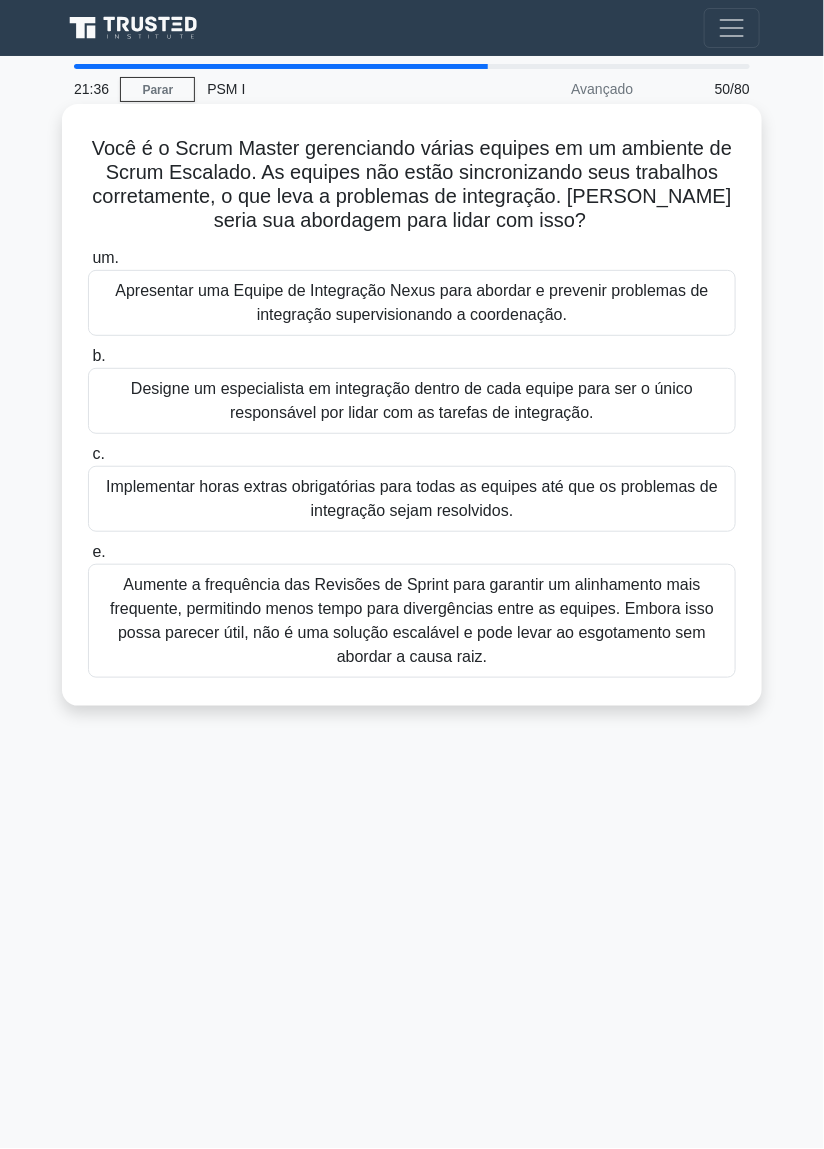 click on "Designe um especialista em integração dentro de cada equipe para ser o único responsável por lidar com as tarefas de integração." at bounding box center (412, 401) 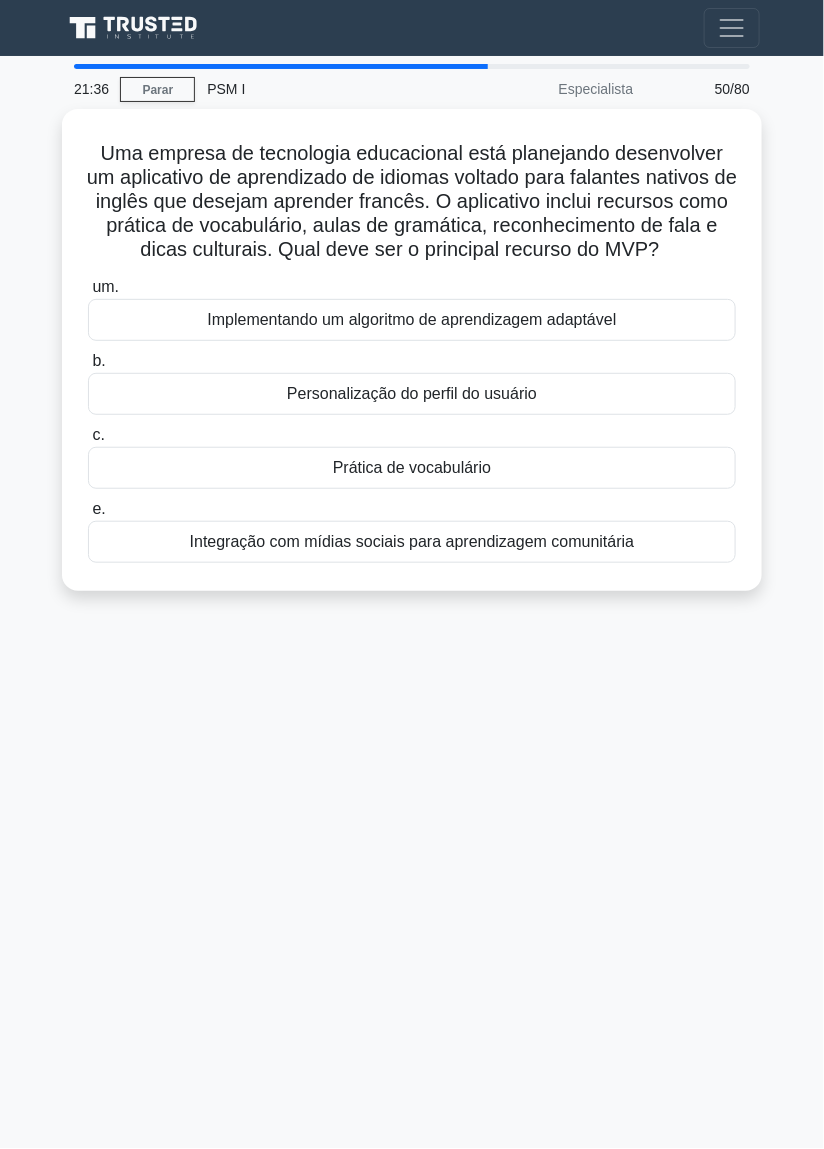 scroll, scrollTop: 0, scrollLeft: 0, axis: both 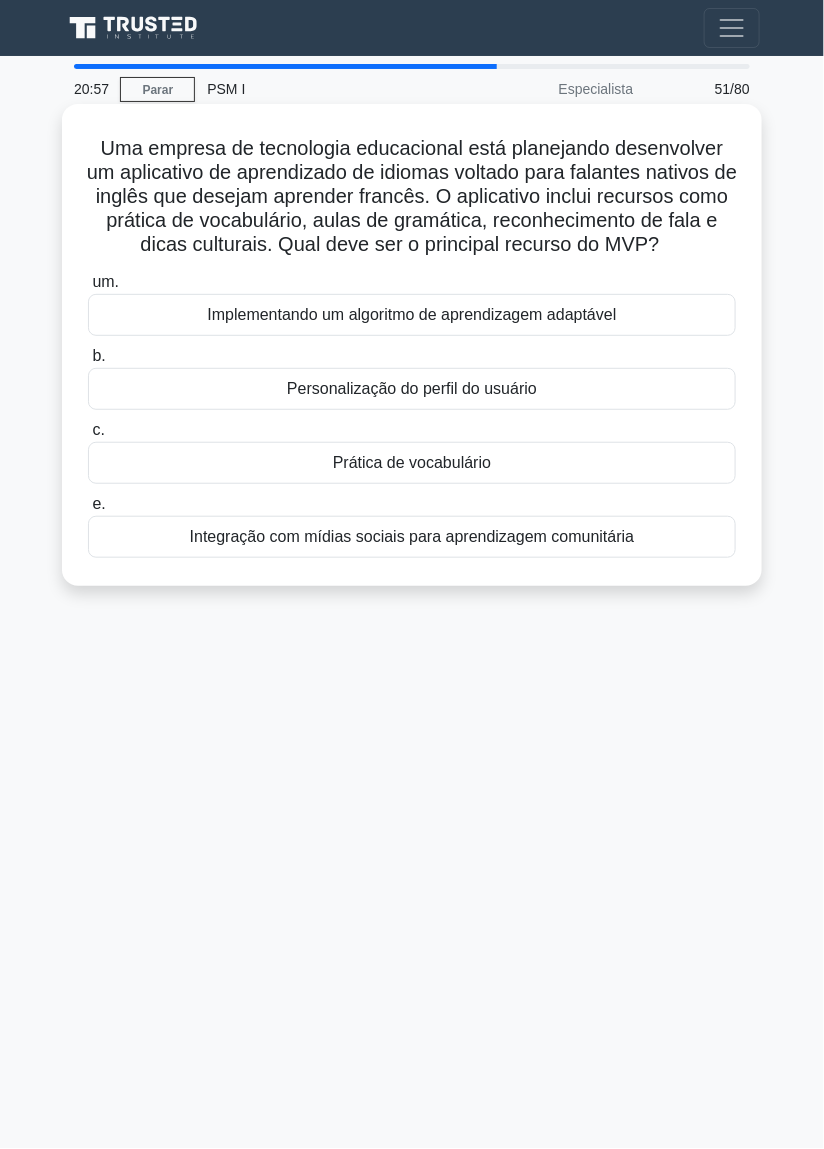 click on "Implementando um algoritmo de aprendizagem adaptável" at bounding box center [411, 314] 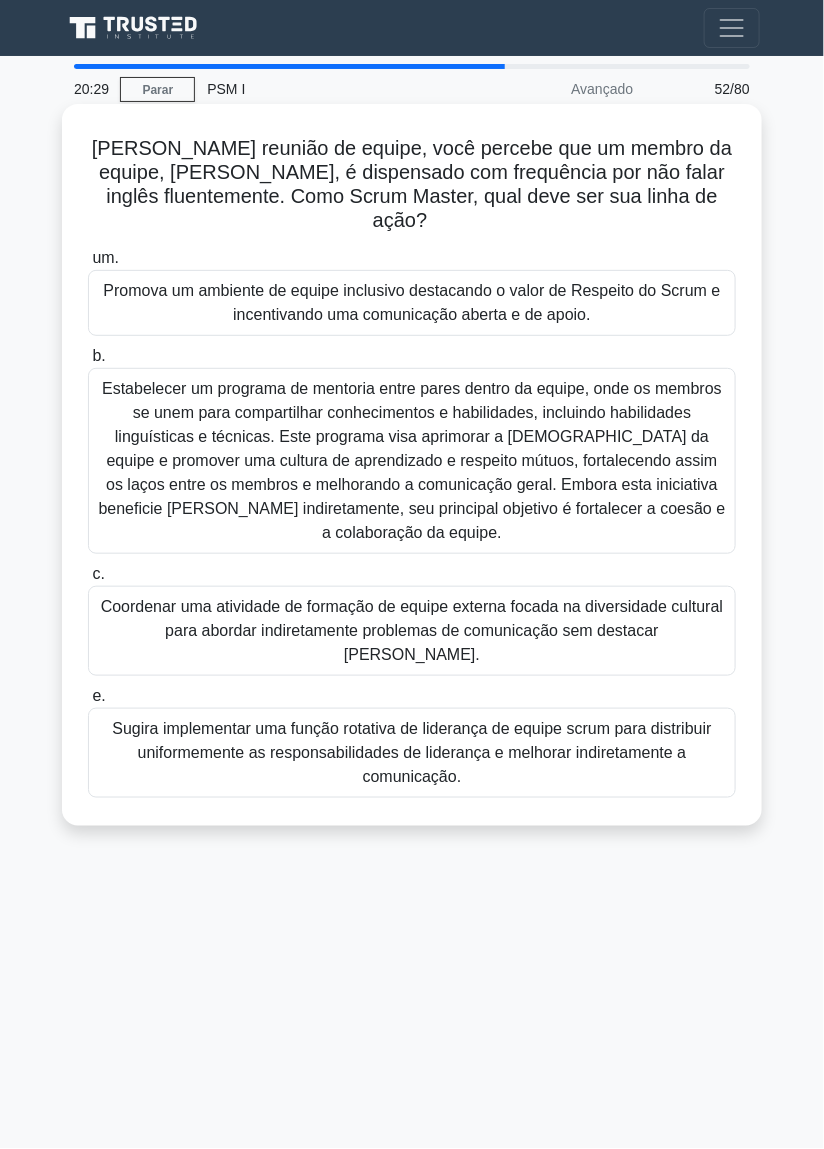 click on "Promova um ambiente de equipe inclusivo destacando o valor de Respeito do Scrum e incentivando uma comunicação aberta e de apoio." at bounding box center (411, 302) 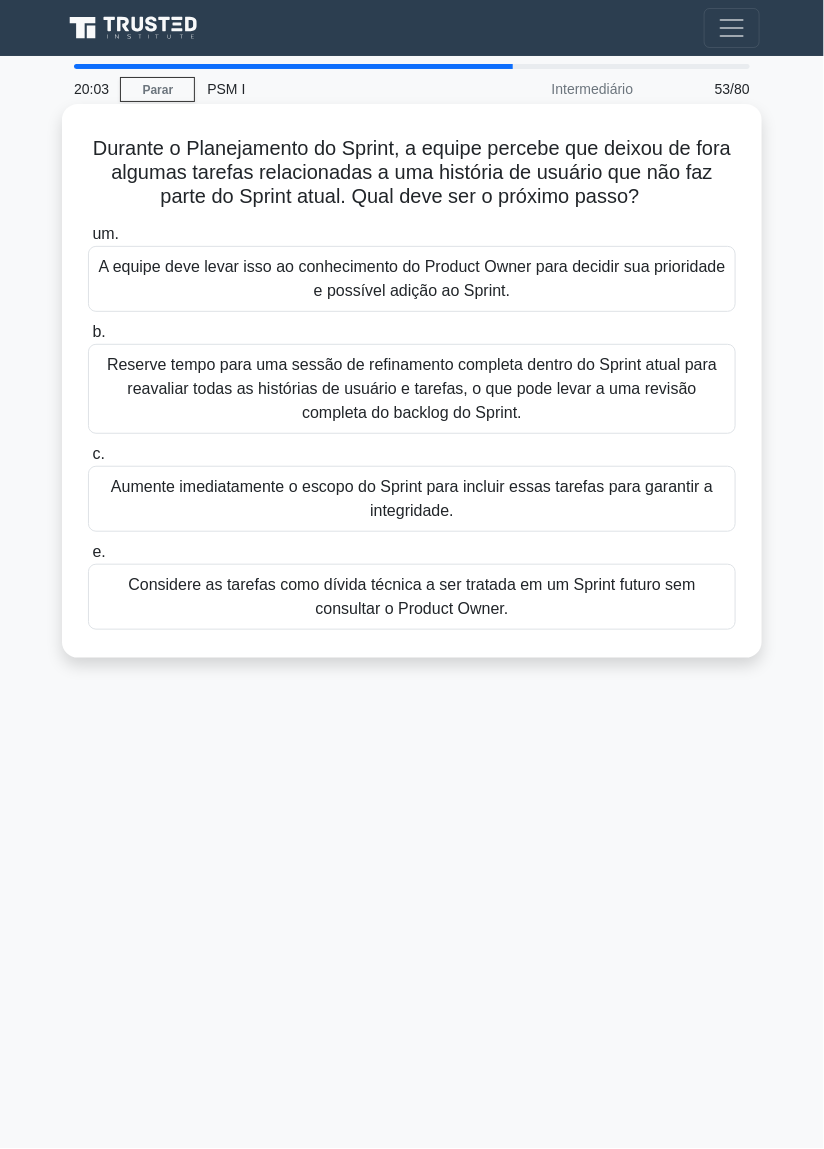 click on "A equipe deve levar isso ao conhecimento do Product Owner para decidir sua prioridade e possível adição ao Sprint." at bounding box center (411, 278) 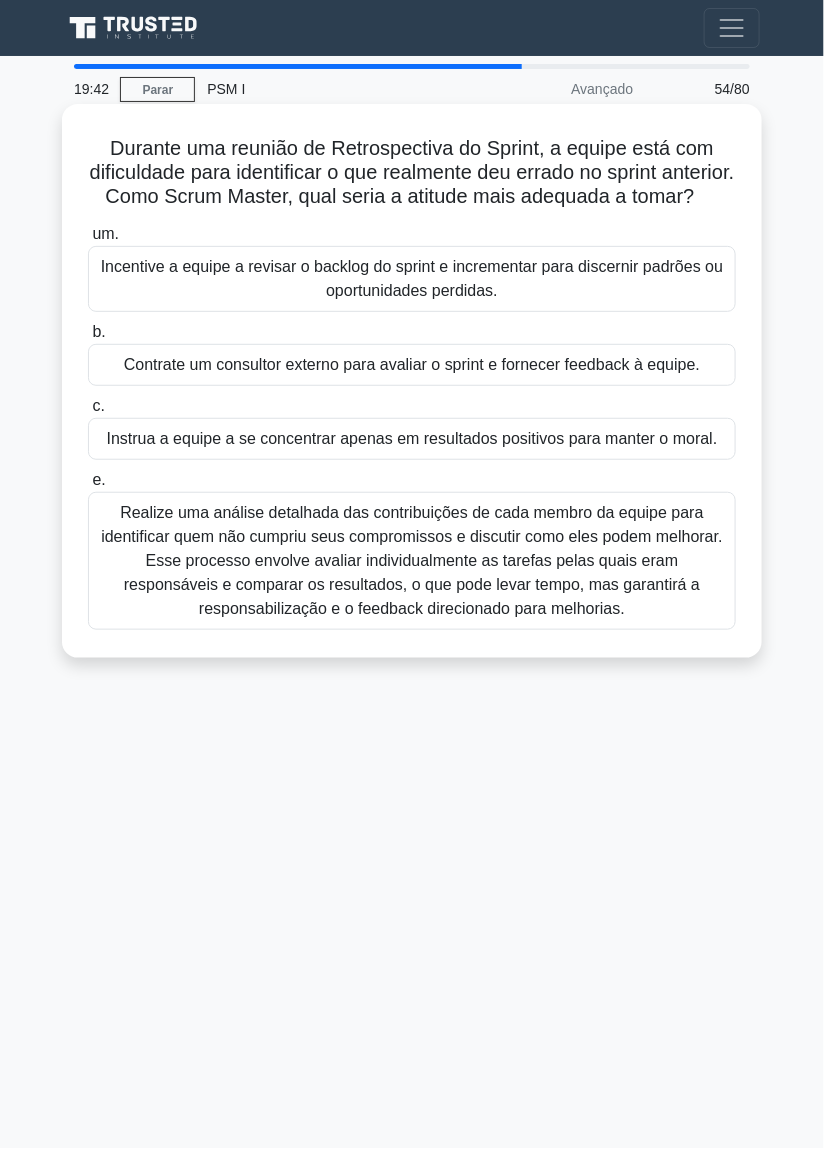 click on "Incentive a equipe a revisar o backlog do sprint e incrementar para discernir padrões ou oportunidades perdidas." at bounding box center [412, 278] 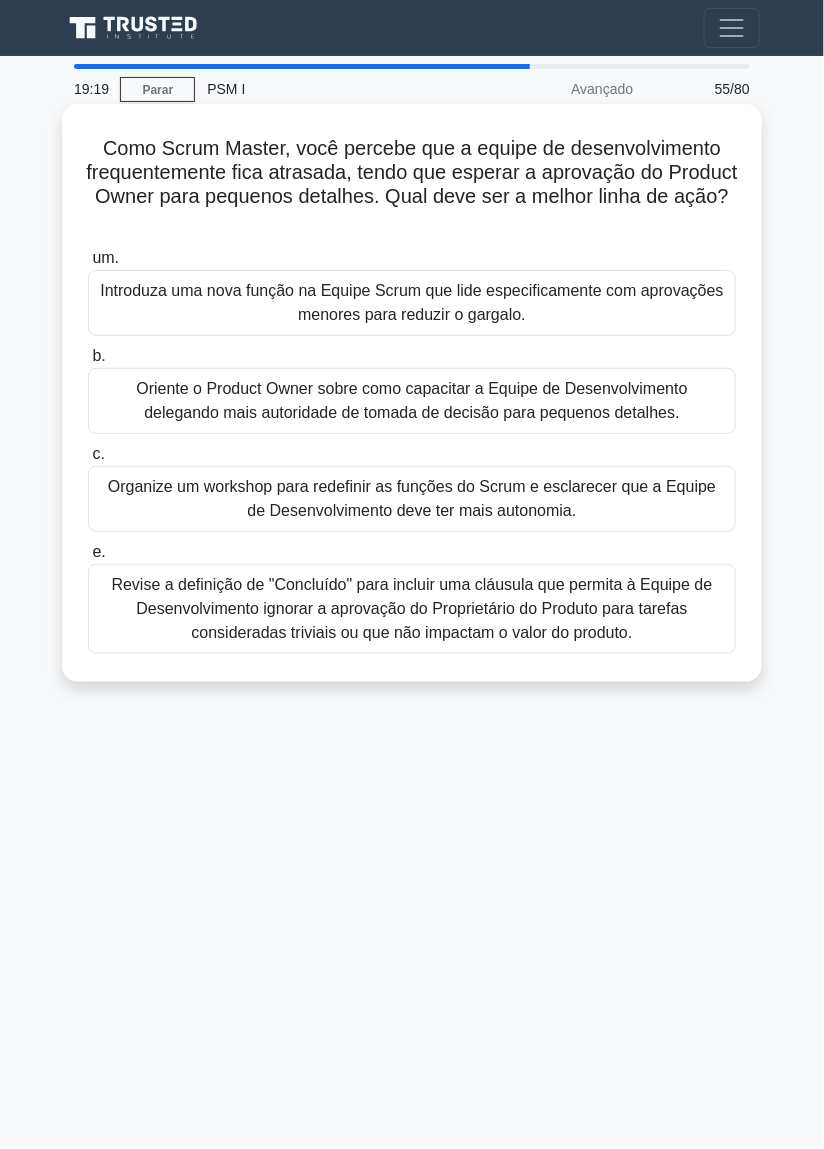 click on "Oriente o Product Owner sobre como capacitar a Equipe de Desenvolvimento delegando mais autoridade de tomada de decisão para pequenos detalhes." at bounding box center [412, 401] 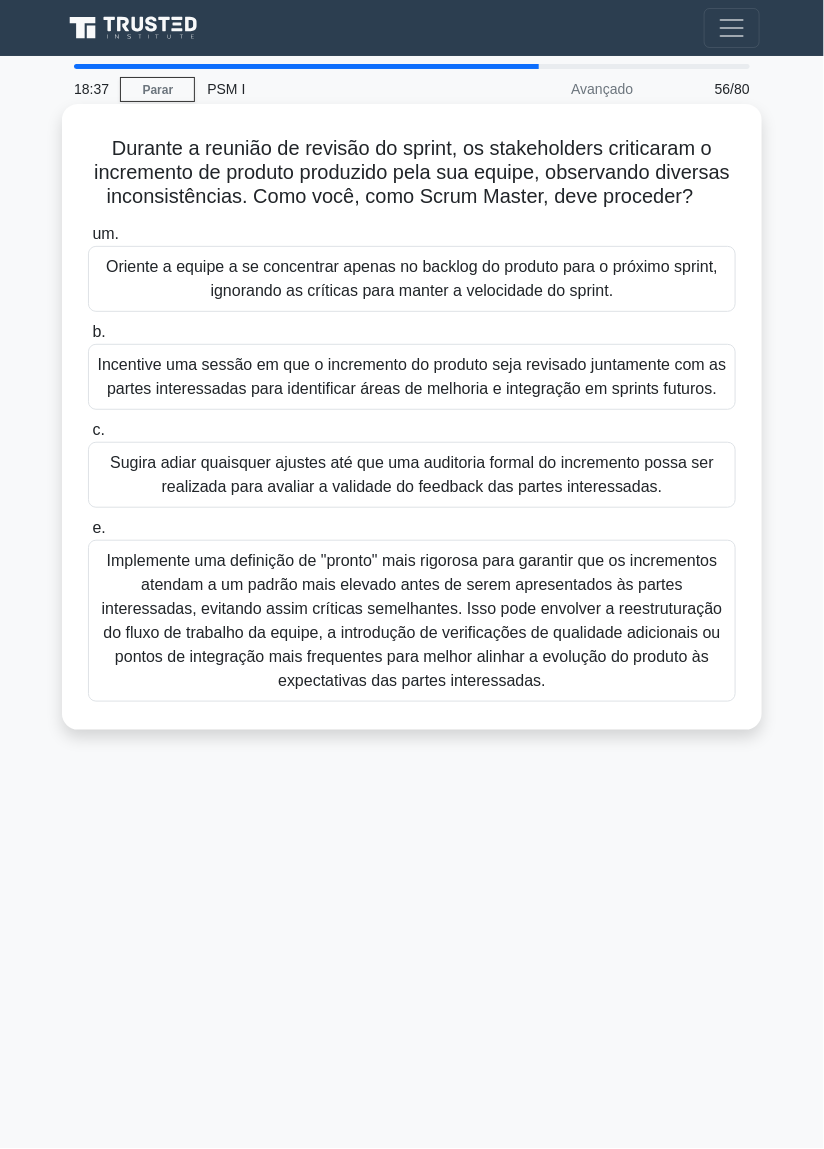 click on "Implemente uma definição de "pronto" mais rigorosa para garantir que os incrementos atendam a um padrão mais elevado antes de serem apresentados às partes interessadas, evitando assim críticas semelhantes. Isso pode envolver a reestruturação do fluxo de trabalho da equipe, a introdução de verificações de qualidade adicionais ou pontos de integração mais frequentes para melhor alinhar a evolução do produto às expectativas das partes interessadas." at bounding box center [412, 620] 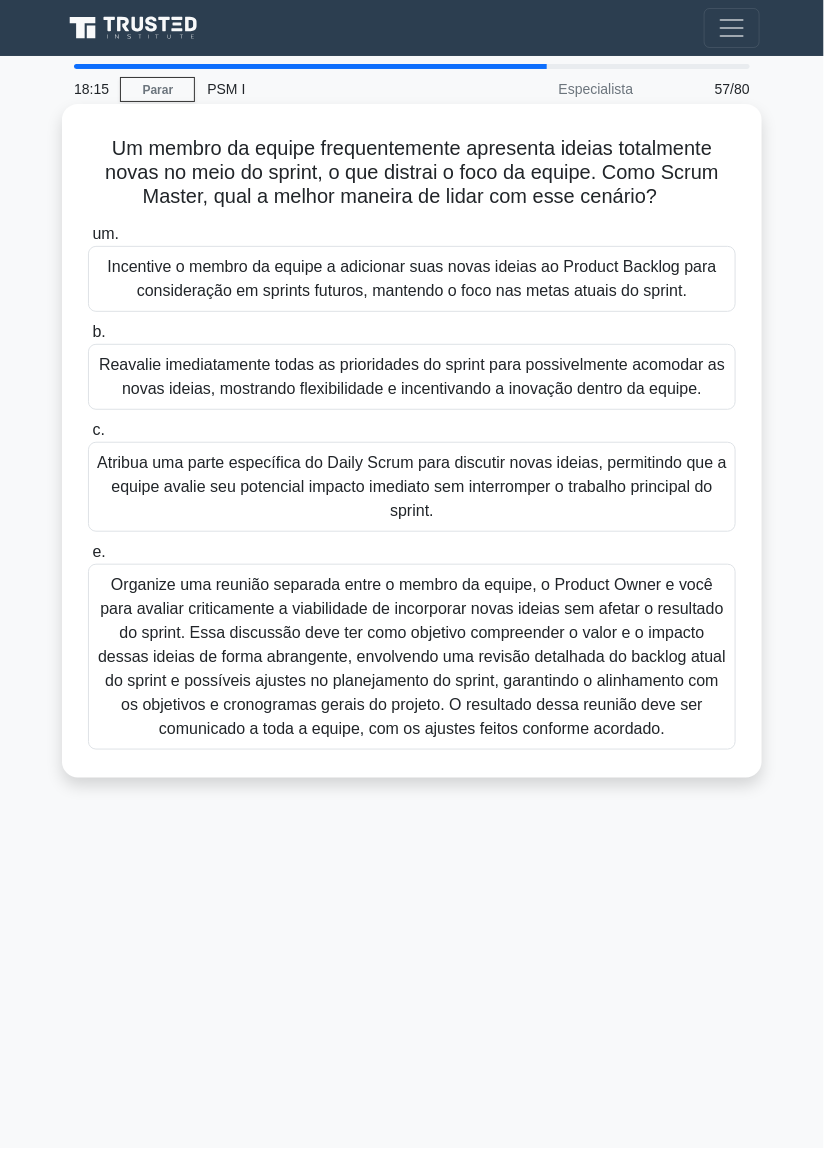 click on "Incentive o membro da equipe a adicionar suas novas ideias ao Product Backlog para consideração em sprints futuros, mantendo o foco nas metas atuais do sprint." at bounding box center (412, 279) 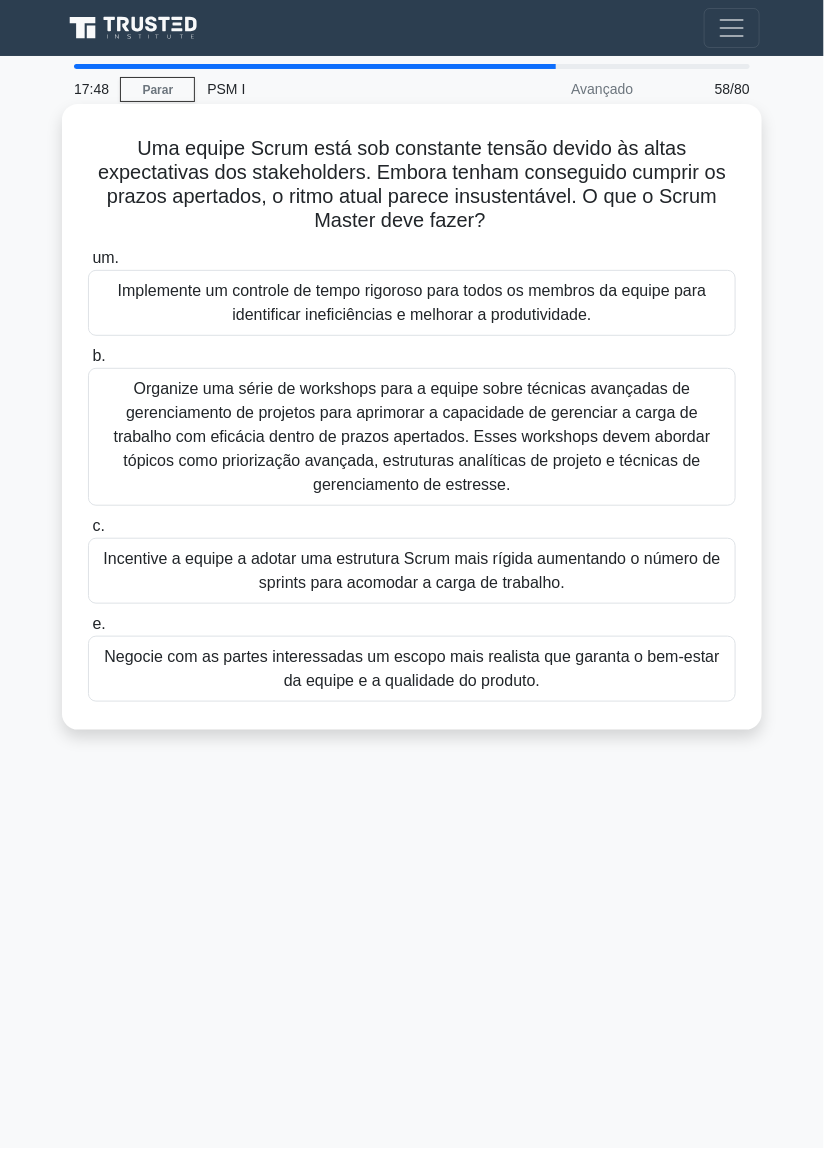 click on "Negocie com as partes interessadas um escopo mais realista que garanta o bem-estar da equipe e a qualidade do produto." at bounding box center [412, 669] 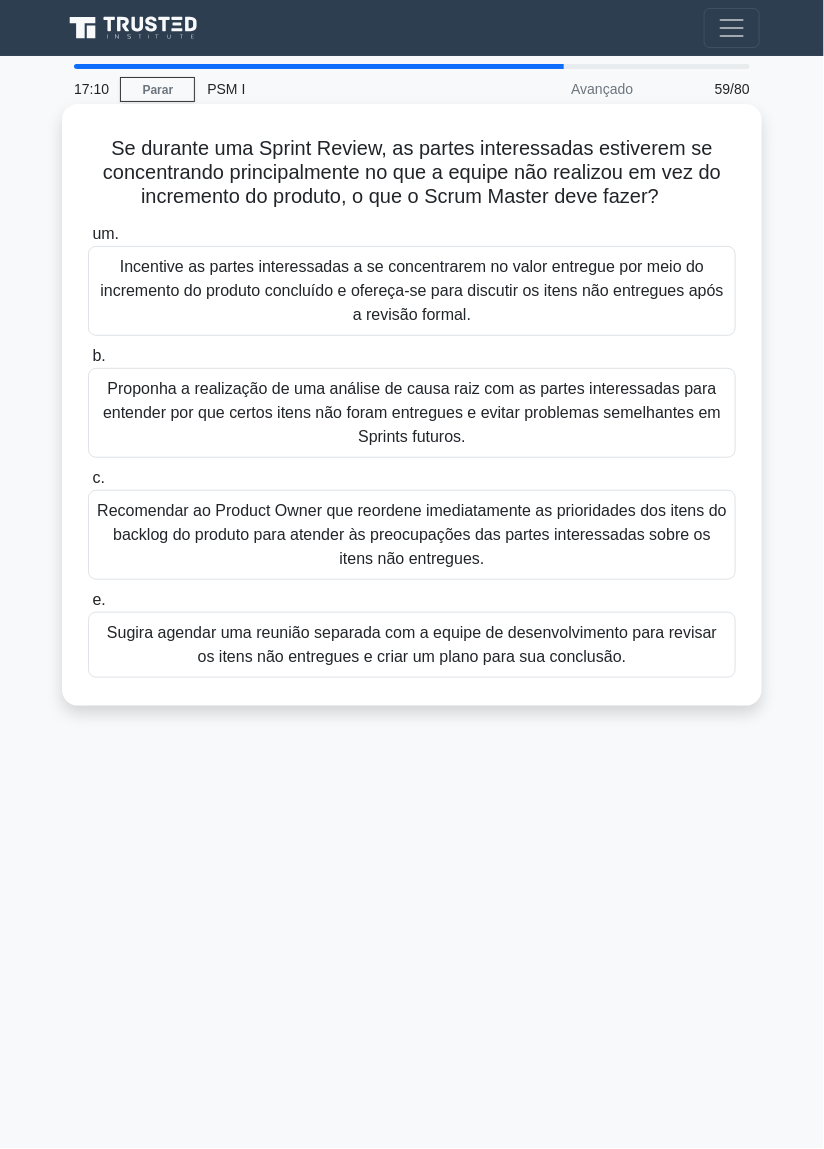 click on "Proponha a realização de uma análise de causa raiz com as partes interessadas para entender por que certos itens não foram entregues e evitar problemas semelhantes em Sprints futuros." at bounding box center [412, 412] 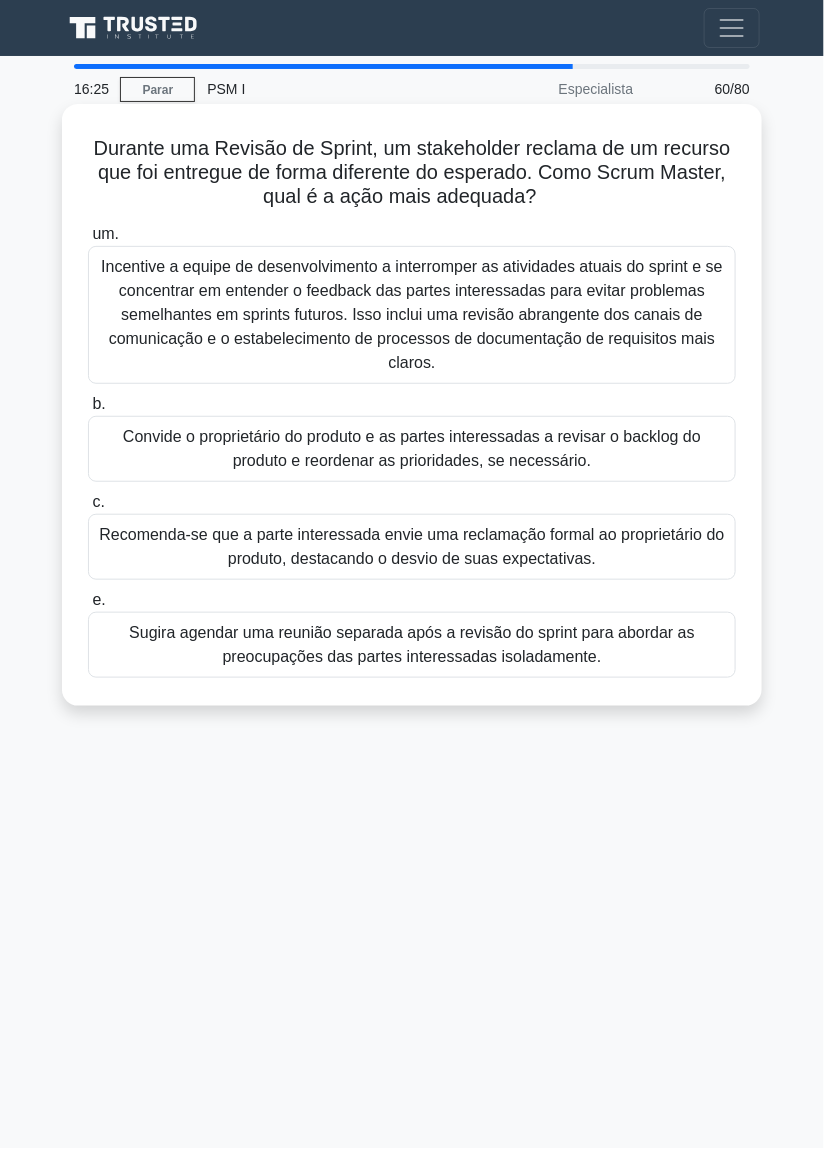 click on "Convide o proprietário do produto e as partes interessadas a revisar o backlog do produto e reordenar as prioridades, se necessário." at bounding box center [412, 449] 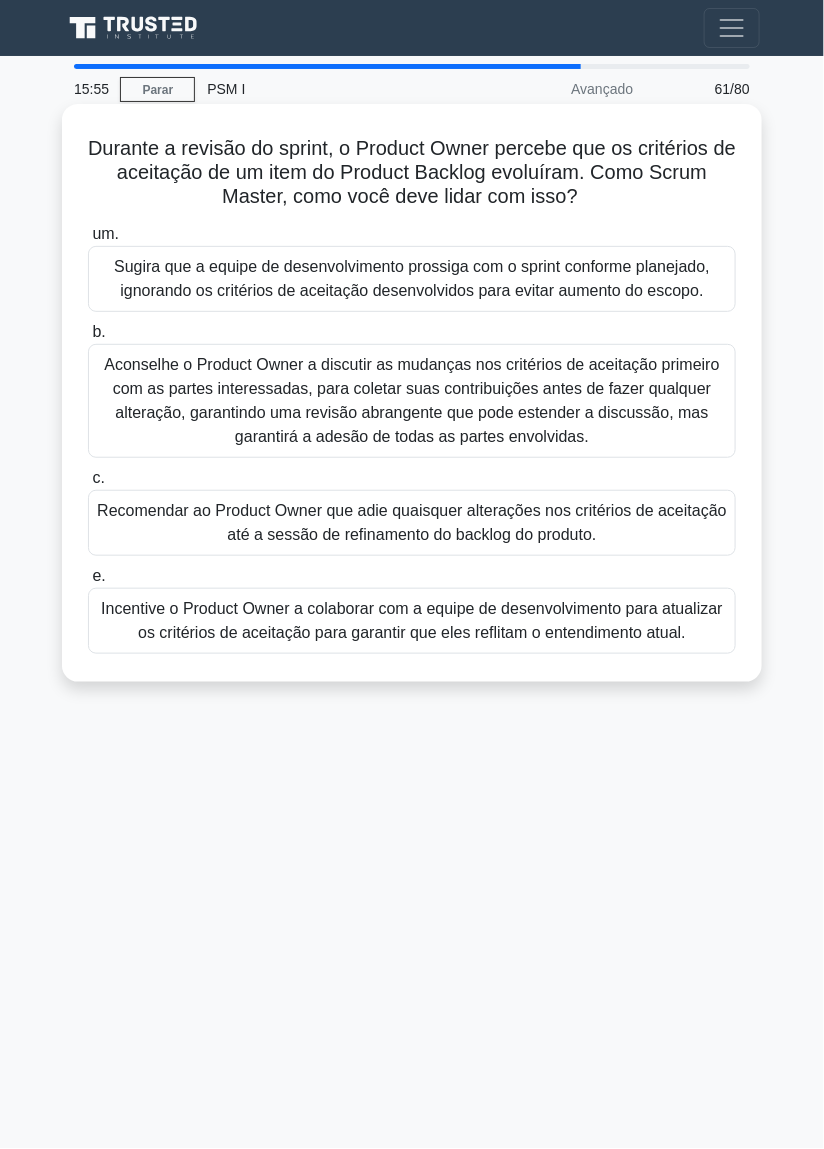 click on "Aconselhe o Product Owner a discutir as mudanças nos critérios de aceitação primeiro com as partes interessadas, para coletar suas contribuições antes de fazer qualquer alteração, garantindo uma revisão abrangente que pode estender a discussão, mas garantirá a adesão de todas as partes envolvidas." at bounding box center (412, 401) 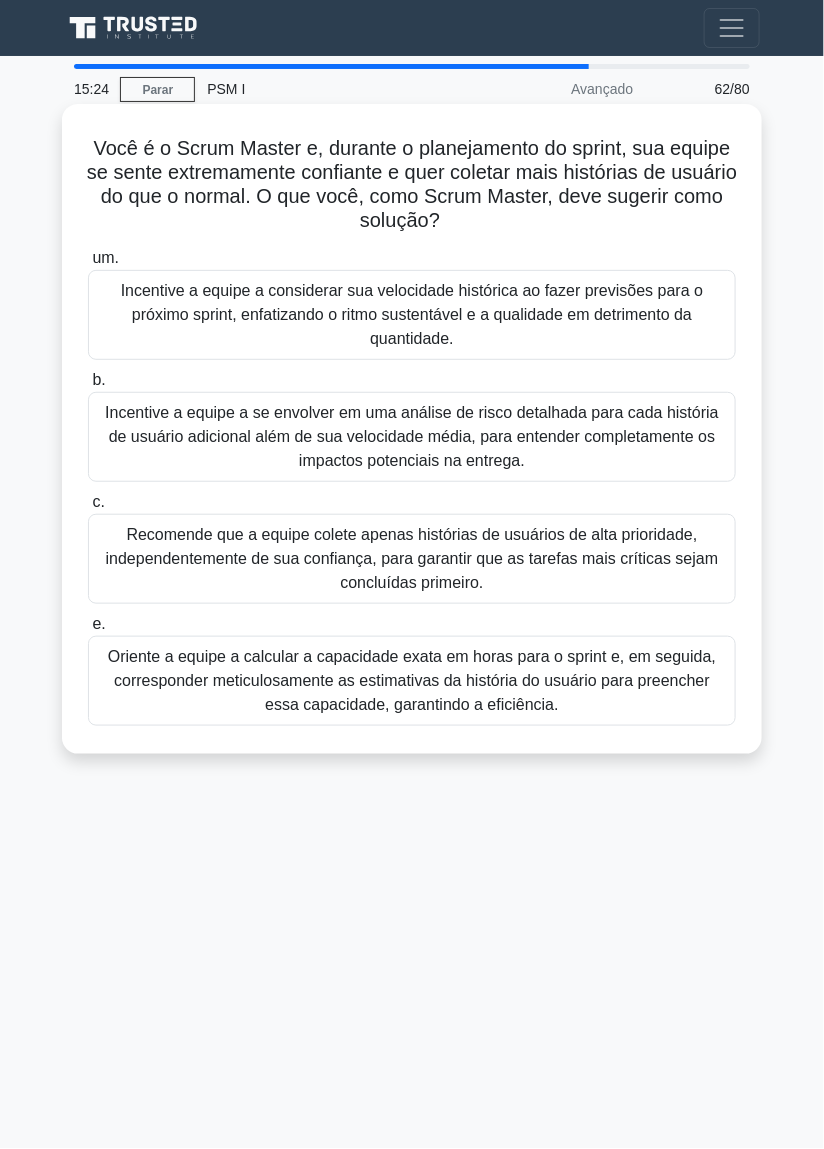 click on "Incentive a equipe a se envolver em uma análise de risco detalhada para cada história de usuário adicional além de sua velocidade média, para entender completamente os impactos potenciais na entrega." at bounding box center (412, 436) 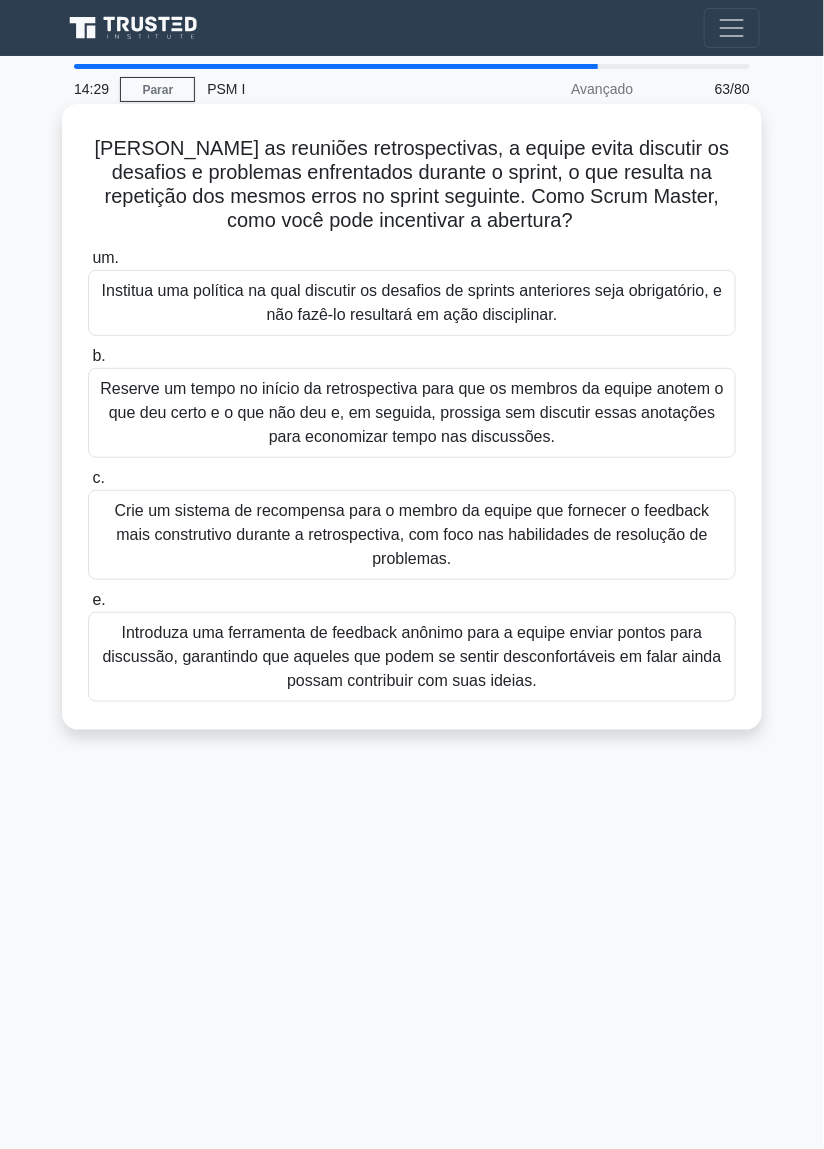 click on "Crie um sistema de recompensa para o membro da equipe que fornecer o feedback mais construtivo durante a retrospectiva, com foco nas habilidades de resolução de problemas." at bounding box center (412, 534) 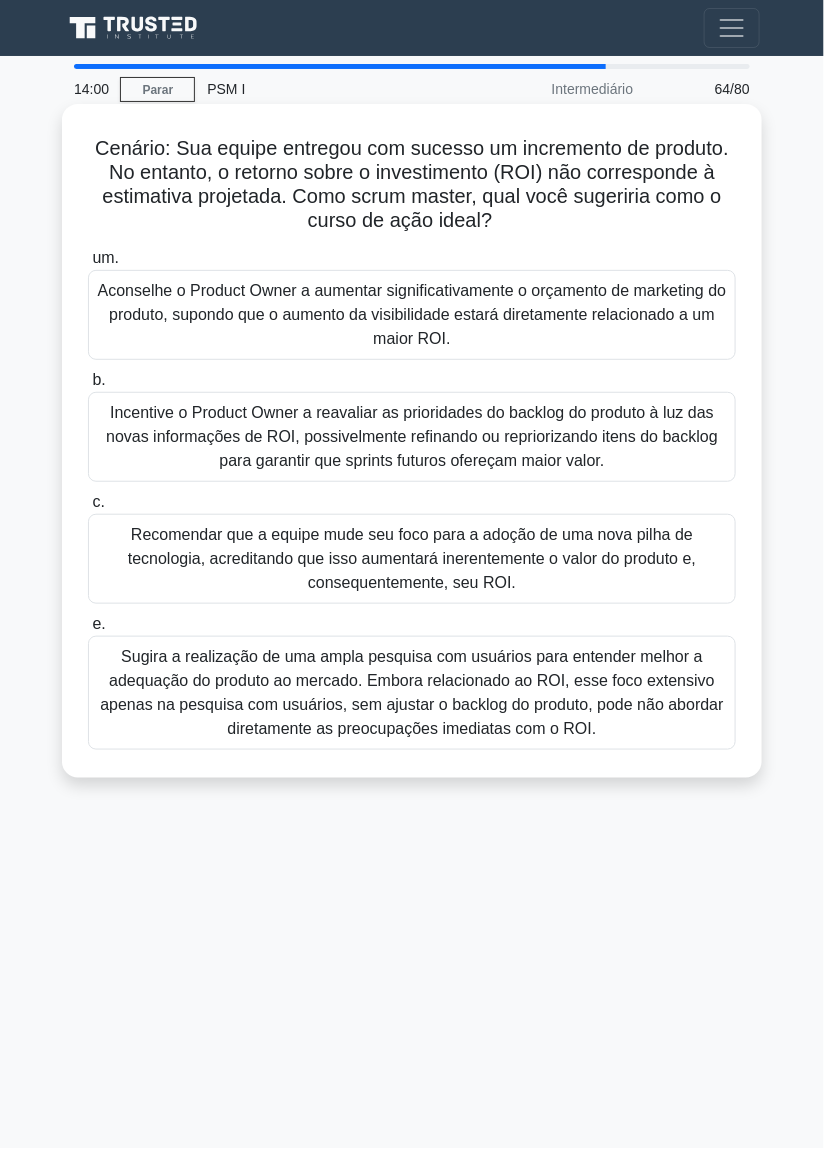 click on "Sugira a realização de uma ampla pesquisa com usuários para entender melhor a adequação do produto ao mercado. Embora relacionado ao ROI, esse foco extensivo apenas na pesquisa com usuários, sem ajustar o backlog do produto, pode não abordar diretamente as preocupações imediatas com o ROI." at bounding box center (412, 692) 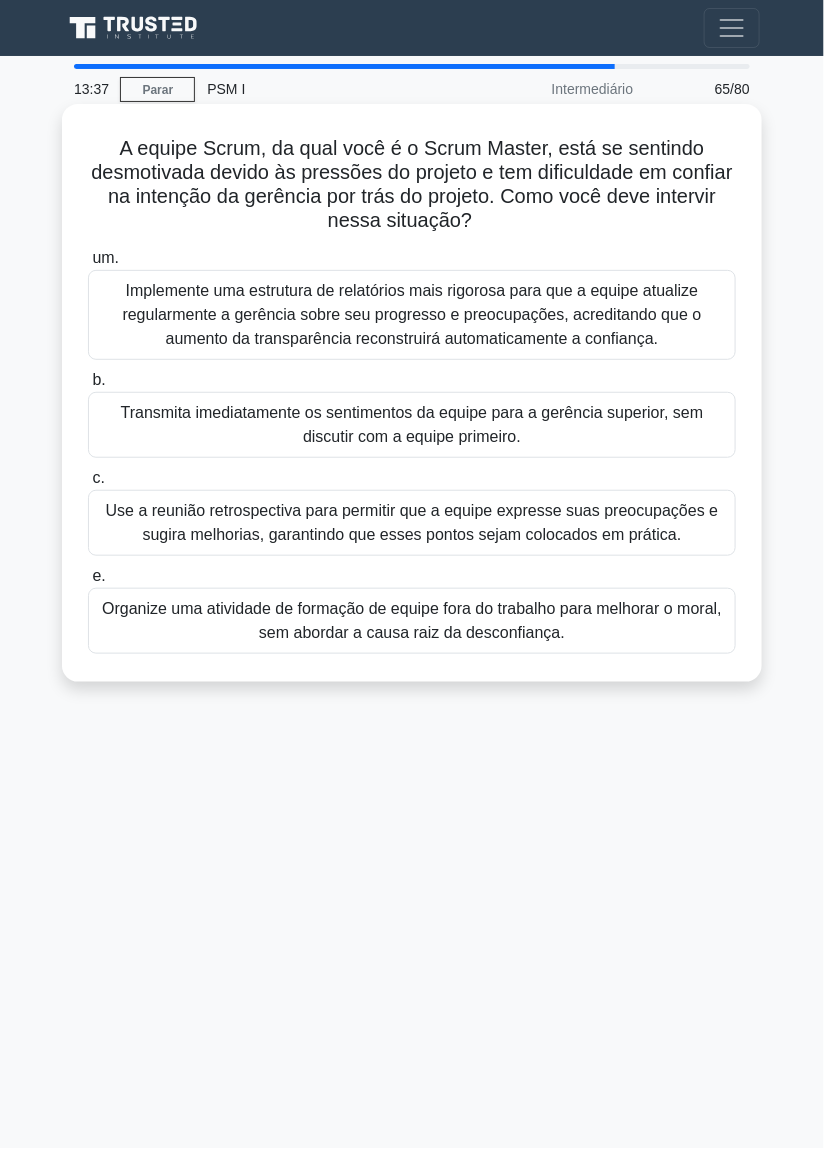 click on "Use a reunião retrospectiva para permitir que a equipe expresse suas preocupações e sugira melhorias, garantindo que esses pontos sejam colocados em prática." at bounding box center (412, 522) 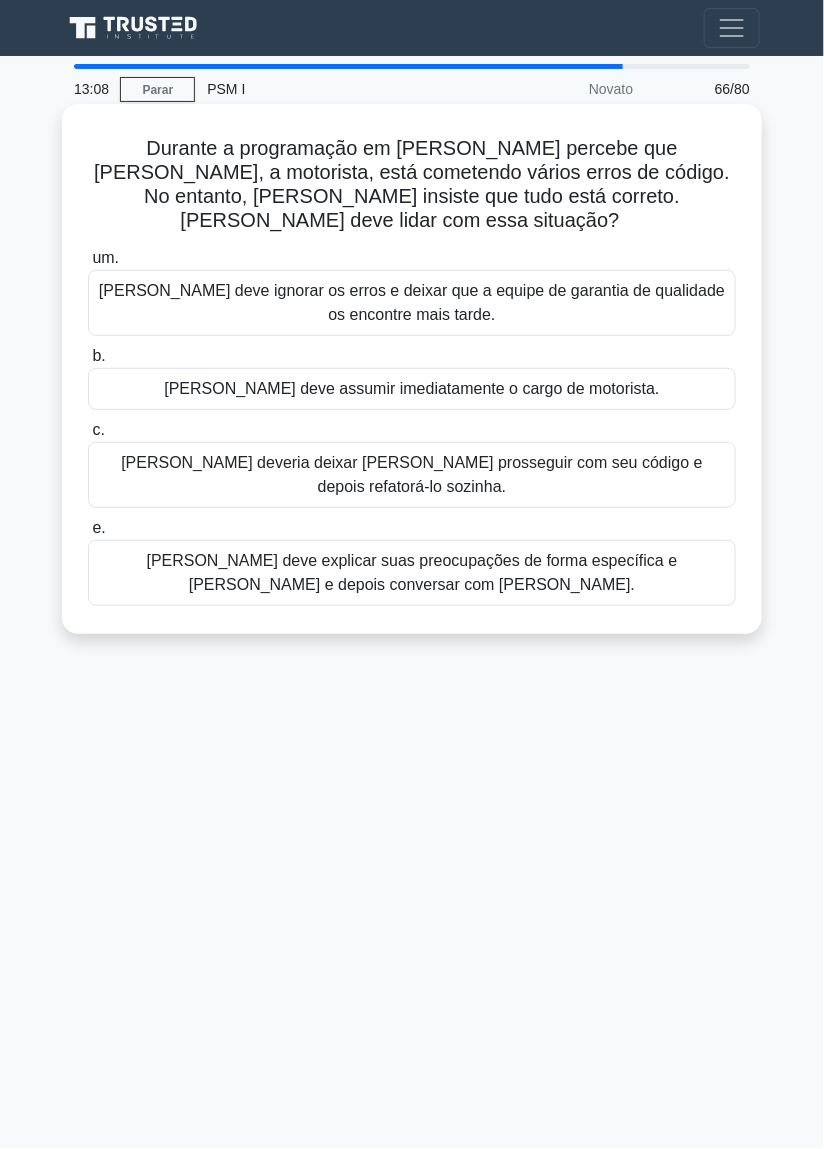 click on "Lisa deve explicar suas preocupações de forma específica e clara e depois conversar com Kate." at bounding box center [412, 573] 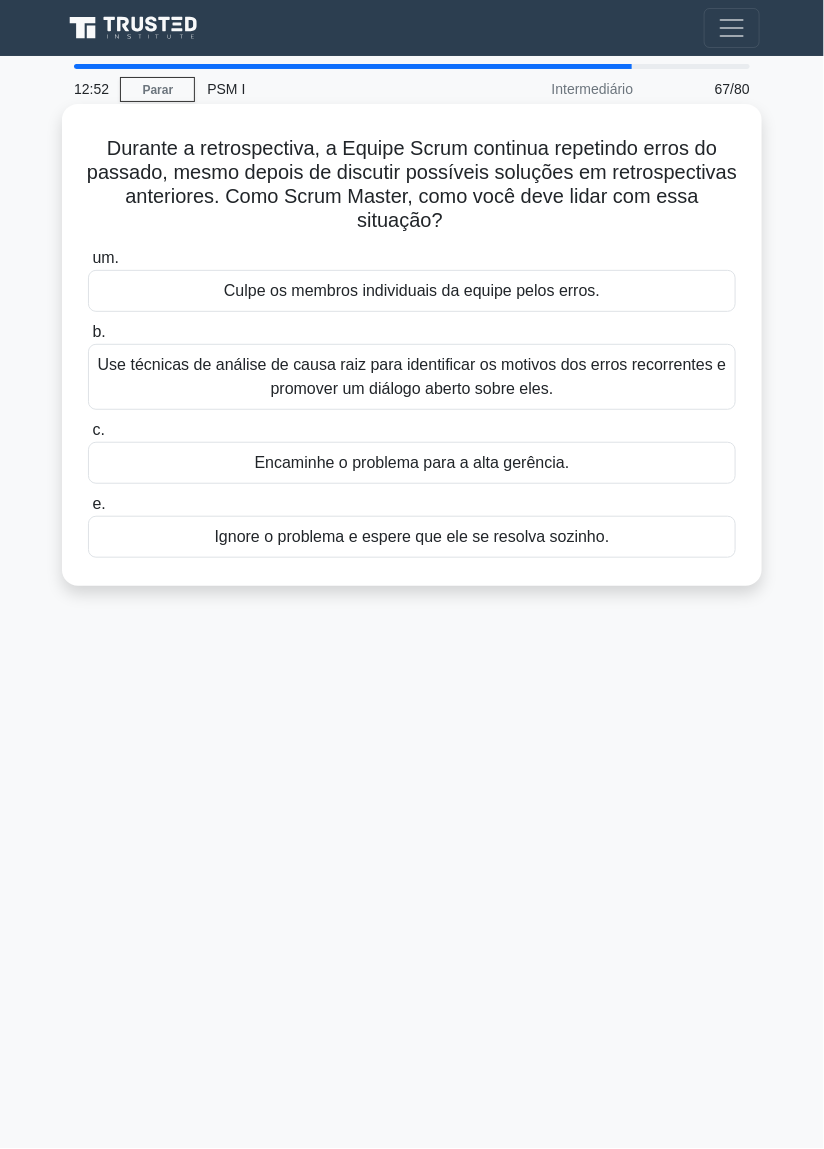 click on "Use técnicas de análise de causa raiz para identificar os motivos dos erros recorrentes e promover um diálogo aberto sobre eles." at bounding box center [412, 376] 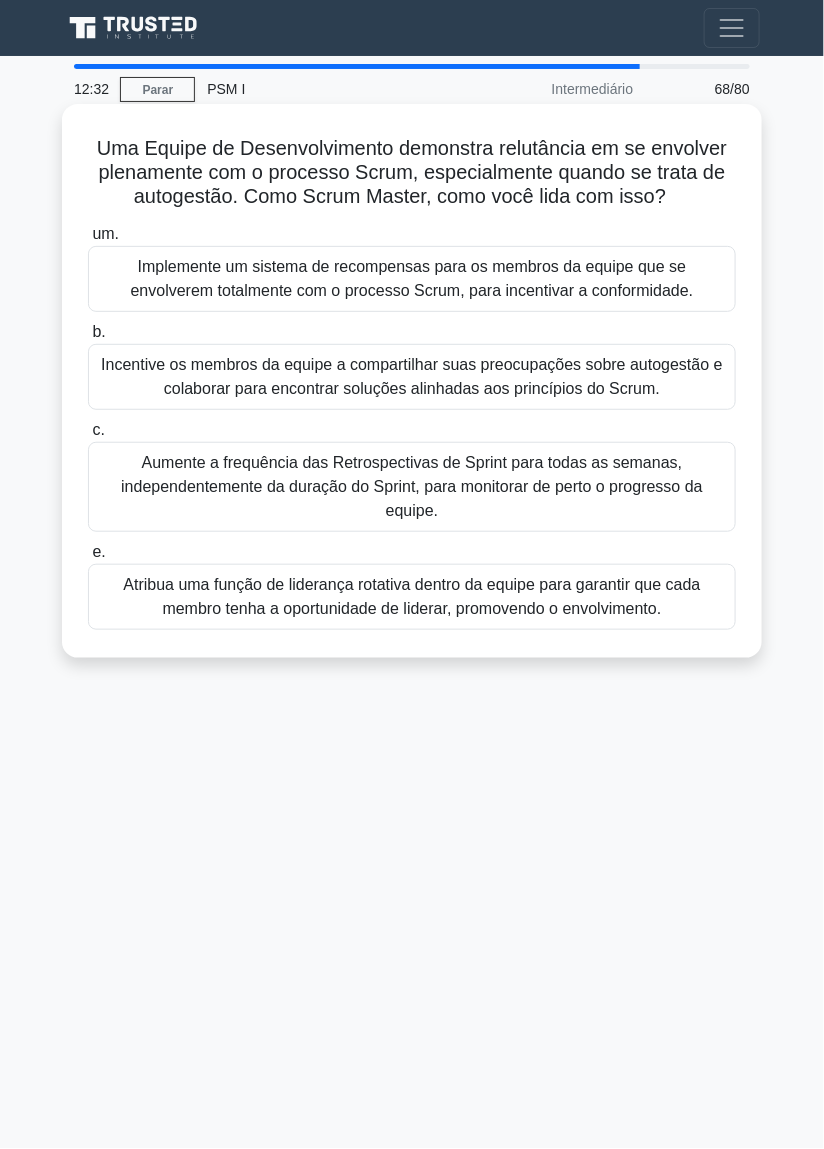 click on "Incentive os membros da equipe a compartilhar suas preocupações sobre autogestão e colaborar para encontrar soluções alinhadas aos princípios do Scrum." at bounding box center (412, 376) 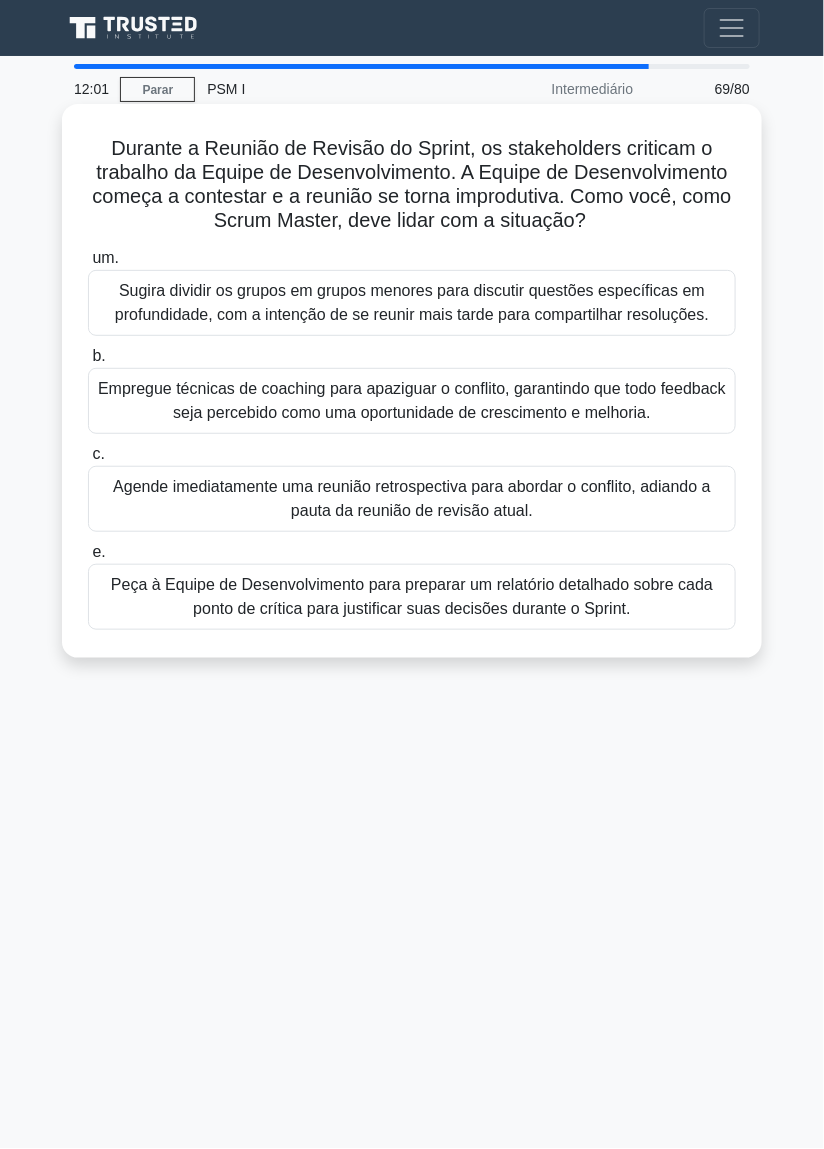 click on "Empregue técnicas de coaching para apaziguar o conflito, garantindo que todo feedback seja percebido como uma oportunidade de crescimento e melhoria." at bounding box center (412, 401) 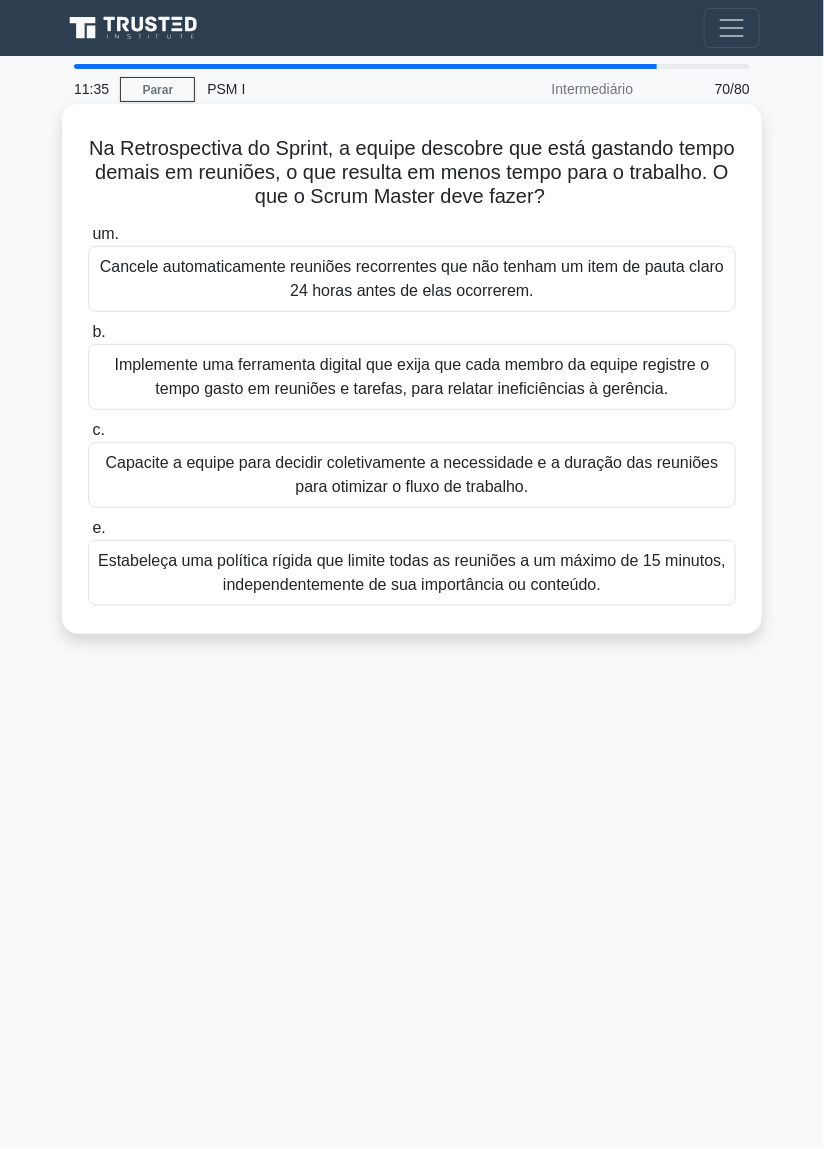 click on "Capacite a equipe para decidir coletivamente a necessidade e a duração das reuniões para otimizar o fluxo de trabalho." at bounding box center [412, 475] 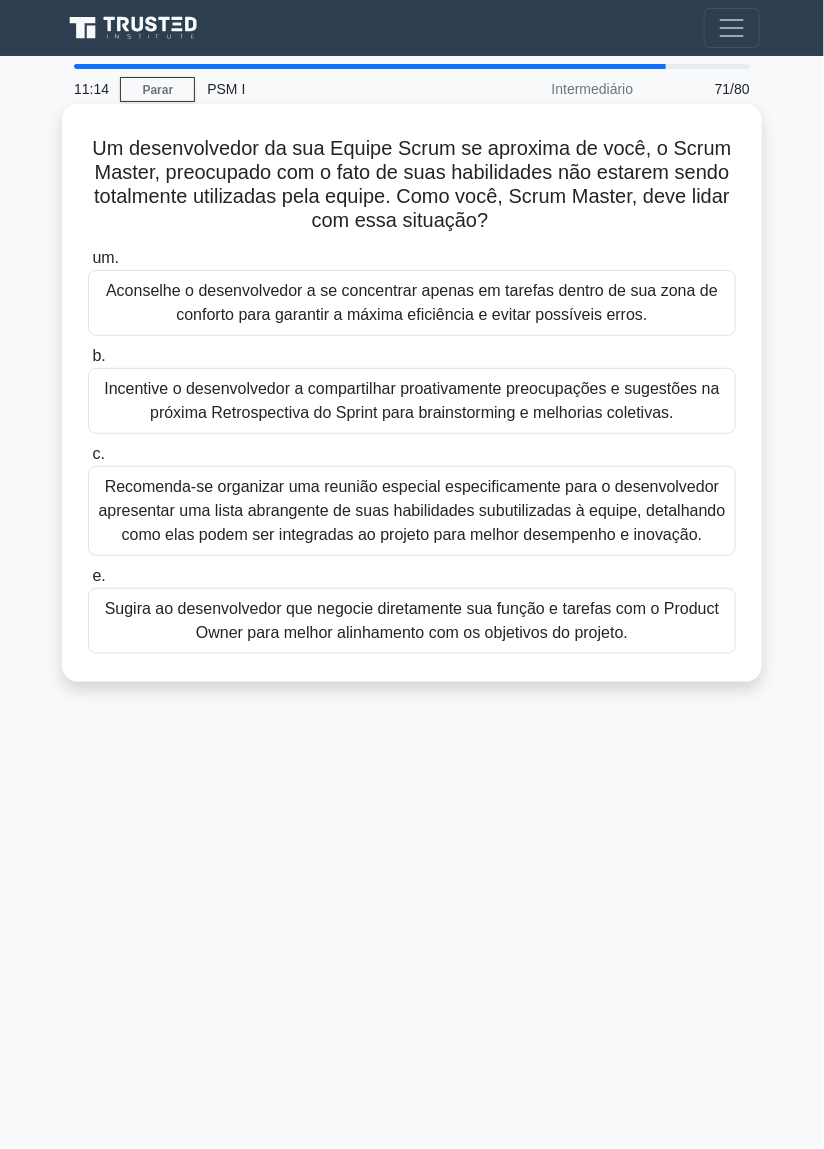 click on "Incentive o desenvolvedor a compartilhar proativamente preocupações e sugestões na próxima Retrospectiva do Sprint para brainstorming e melhorias coletivas." at bounding box center (411, 400) 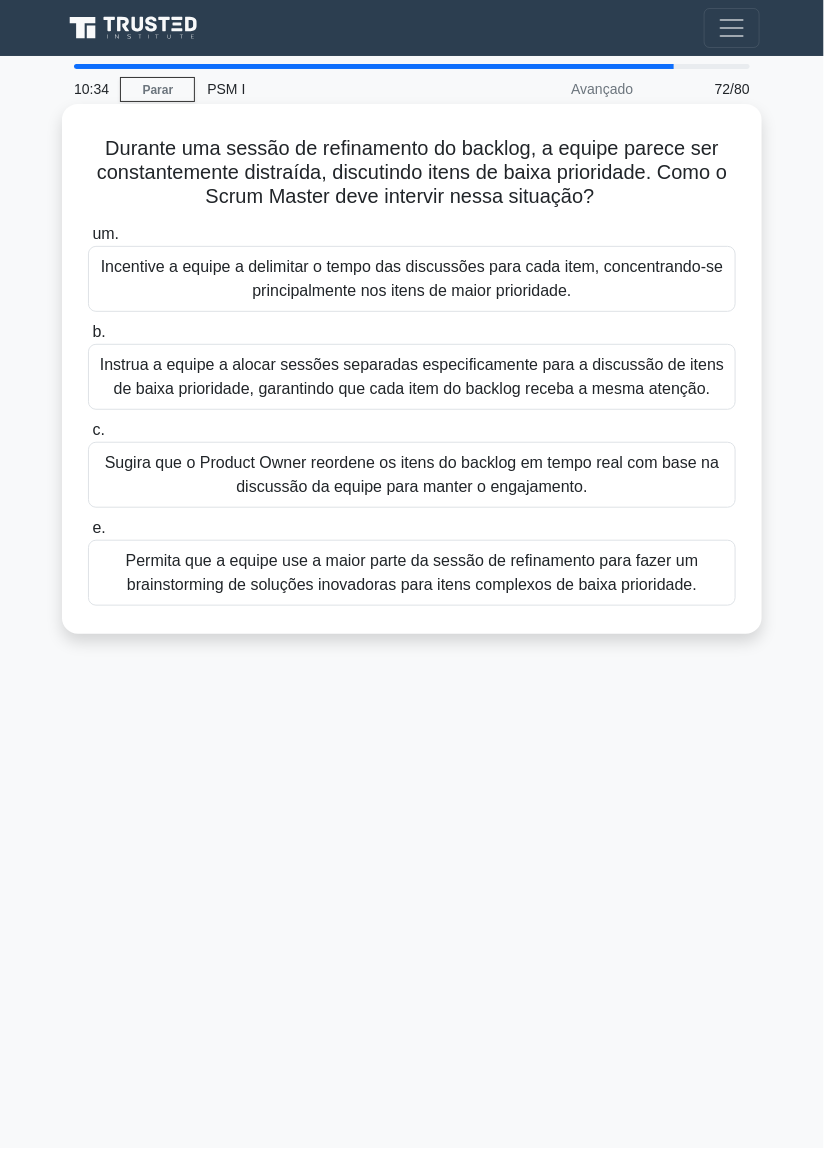 click on "Instrua a equipe a alocar sessões separadas especificamente para a discussão de itens de baixa prioridade, garantindo que cada item do backlog receba a mesma atenção." at bounding box center (412, 376) 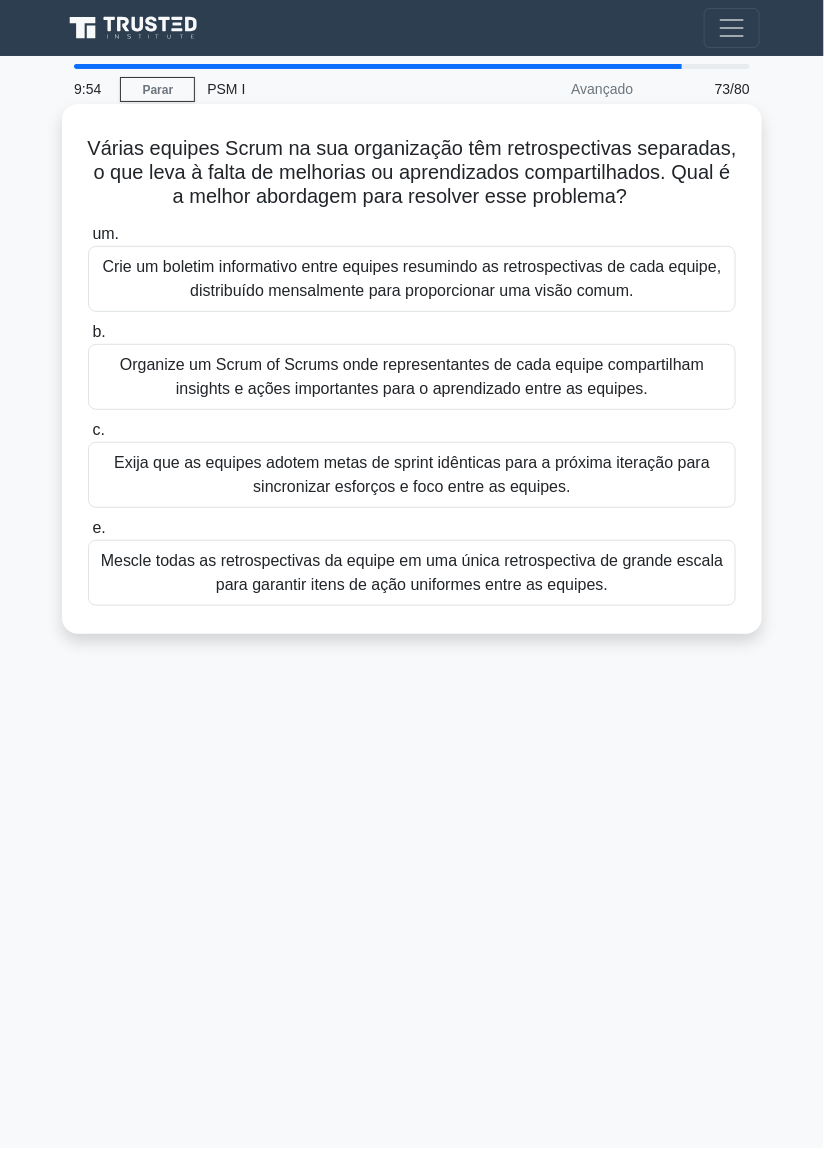 click on "Organize um Scrum of Scrums onde representantes de cada equipe compartilham insights e ações importantes para o aprendizado entre as equipes." at bounding box center (412, 376) 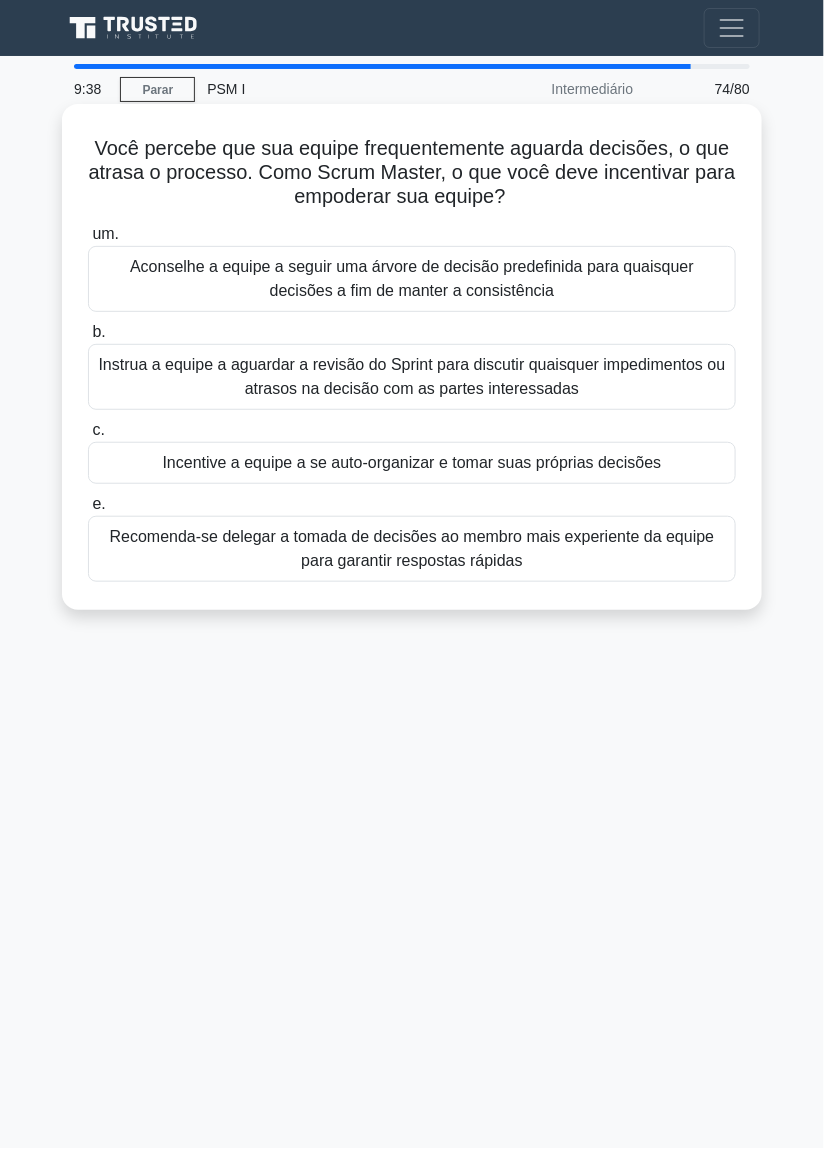 click on "Incentive a equipe a se auto-organizar e tomar suas próprias decisões" at bounding box center (412, 462) 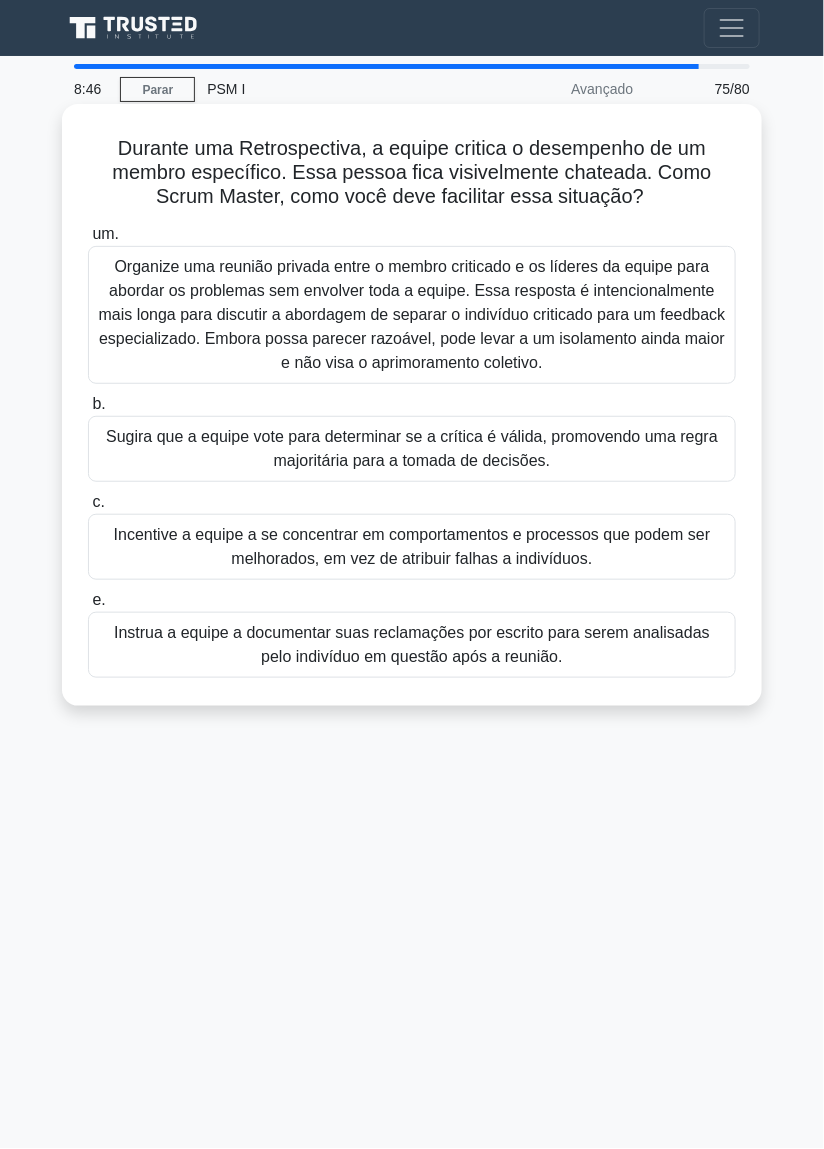 click on "Organize uma reunião privada entre o membro criticado e os líderes da equipe para abordar os problemas sem envolver toda a equipe. Essa resposta é intencionalmente mais longa para discutir a abordagem de separar o indivíduo criticado para um feedback especializado. Embora possa parecer razoável, pode levar a um isolamento ainda maior e não visa o aprimoramento coletivo." at bounding box center [411, 314] 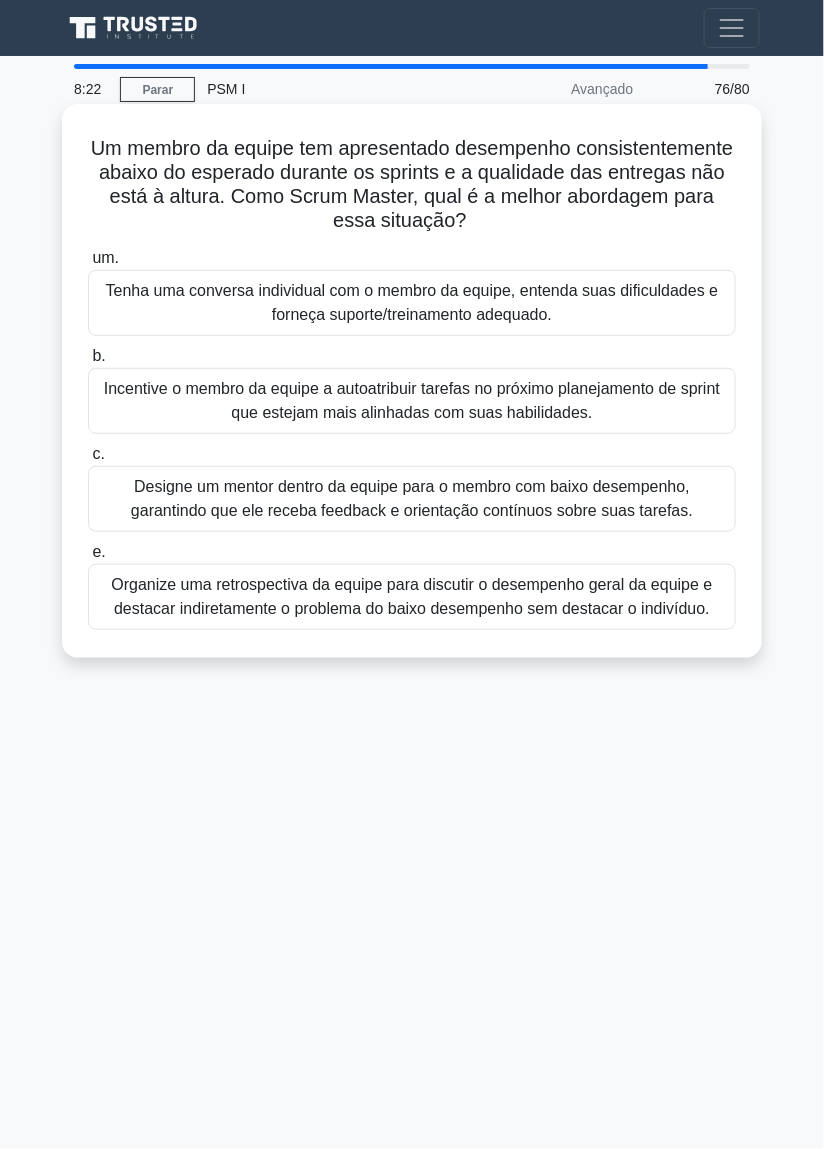 click on "Tenha uma conversa individual com o membro da equipe, entenda suas dificuldades e forneça suporte/treinamento adequado." at bounding box center [412, 302] 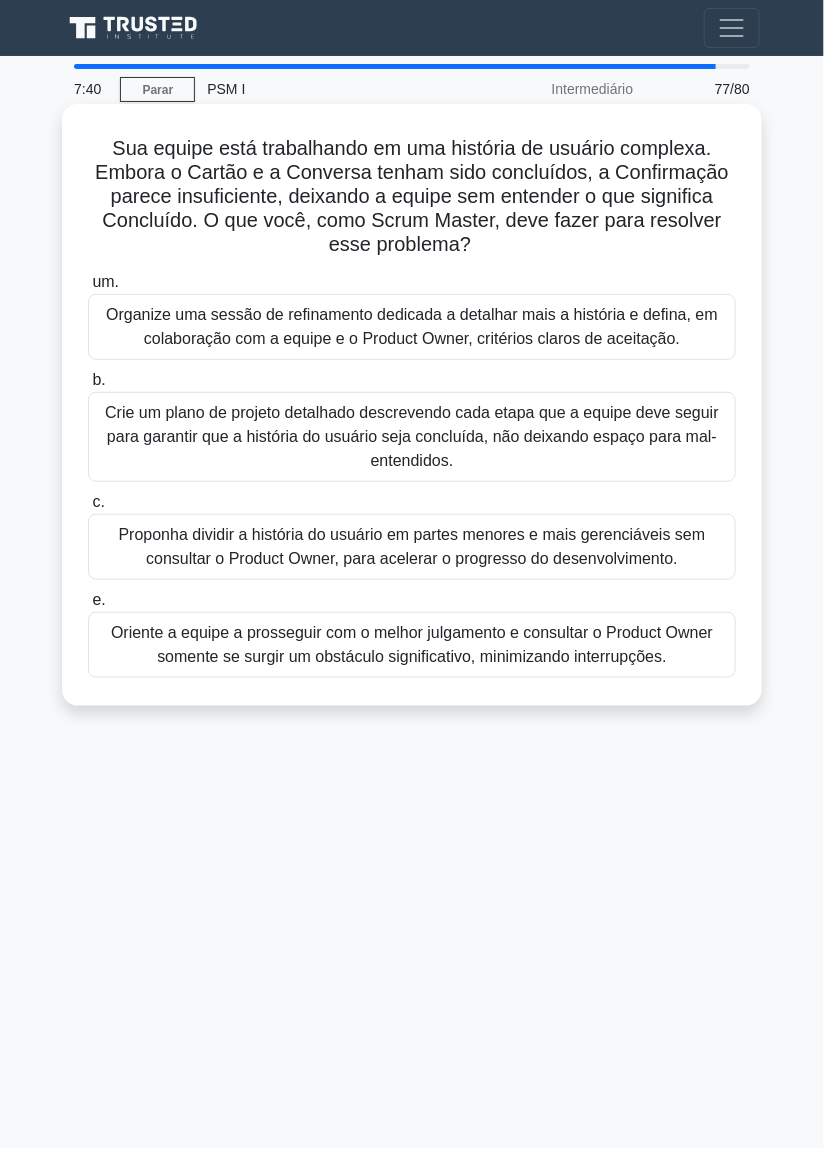 click on "Organize uma sessão de refinamento dedicada a detalhar mais a história e defina, em colaboração com a equipe e o Product Owner, critérios claros de aceitação." at bounding box center (412, 326) 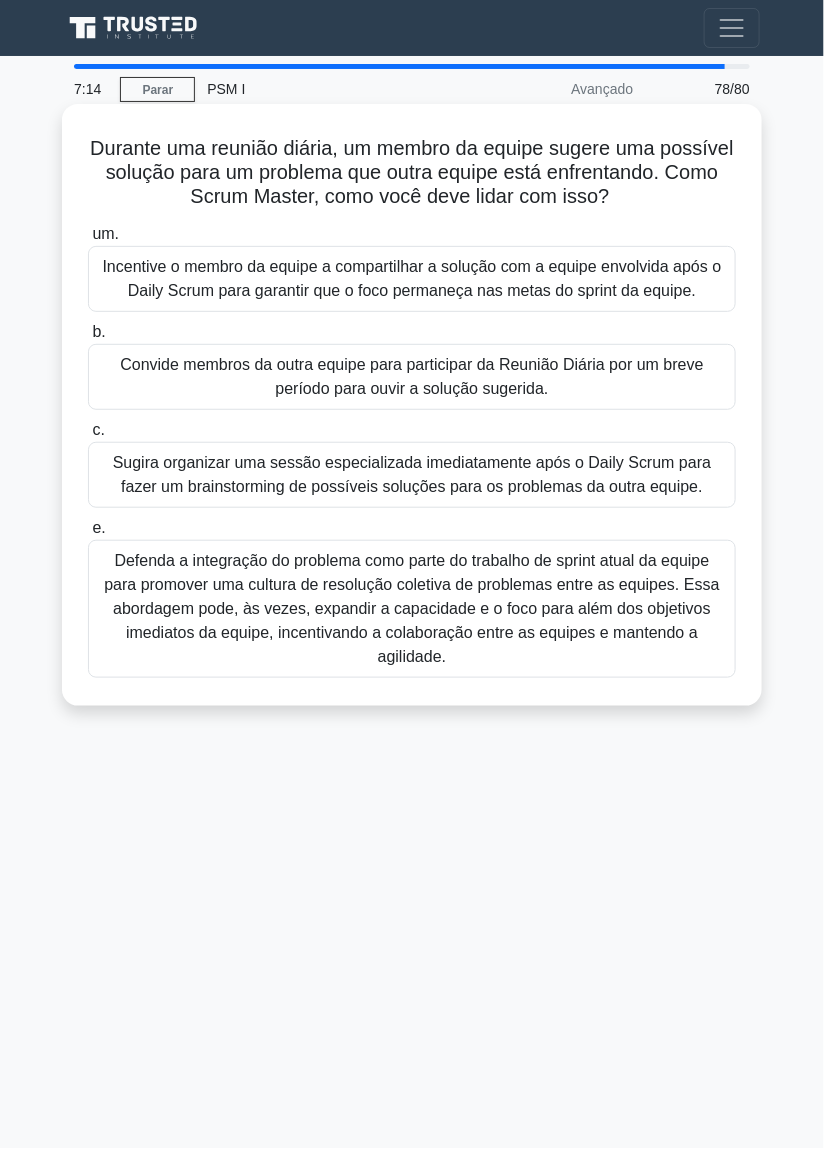click on "Incentive o membro da equipe a compartilhar a solução com a equipe envolvida após o Daily Scrum para garantir que o foco permaneça nas metas do sprint da equipe." at bounding box center (411, 278) 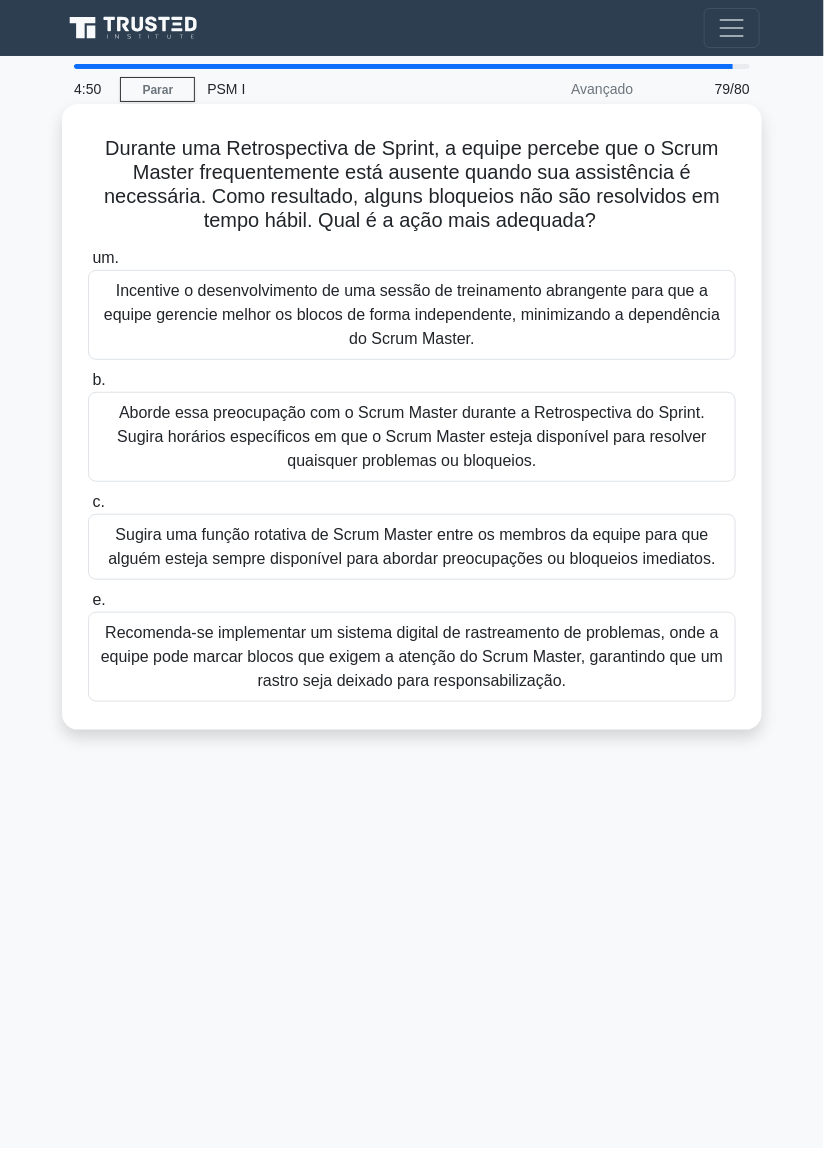 click on "Incentive o desenvolvimento de uma sessão de treinamento abrangente para que a equipe gerencie melhor os blocos de forma independente, minimizando a dependência do Scrum Master." at bounding box center [412, 314] 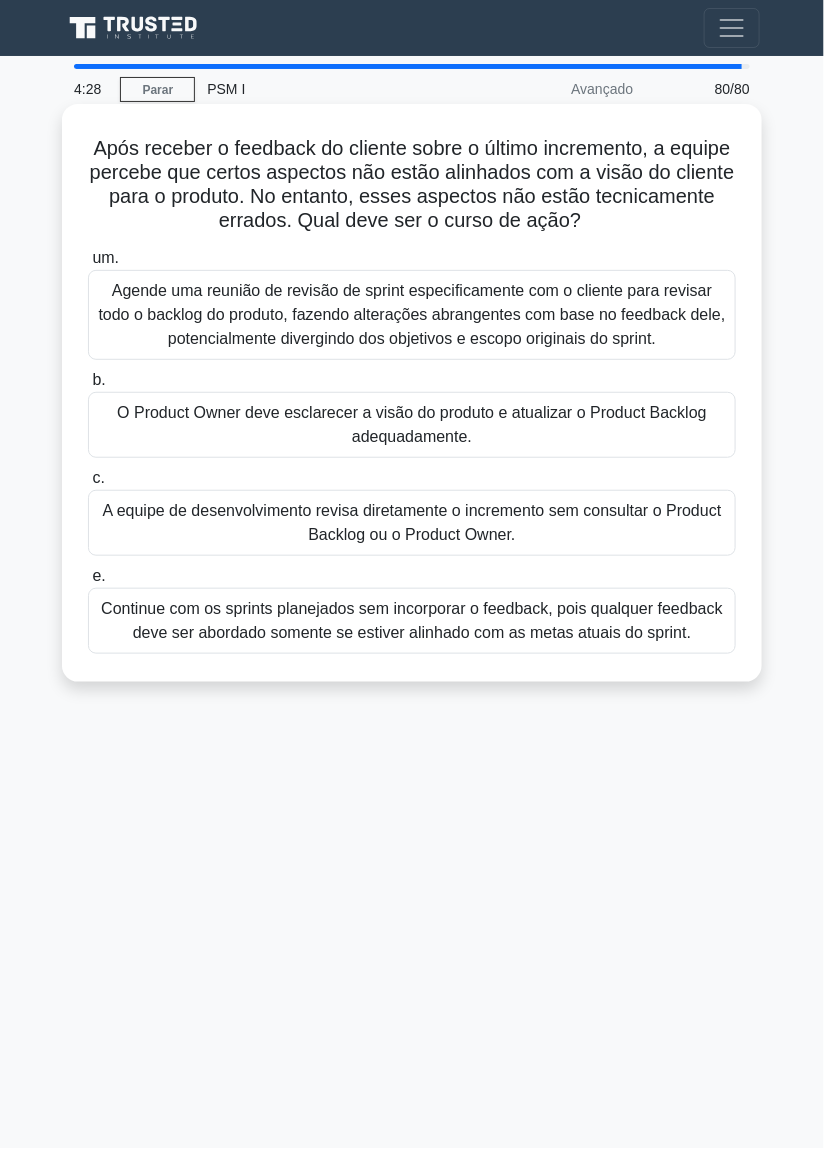click on "O Product Owner deve esclarecer a visão do produto e atualizar o Product Backlog adequadamente." at bounding box center (412, 425) 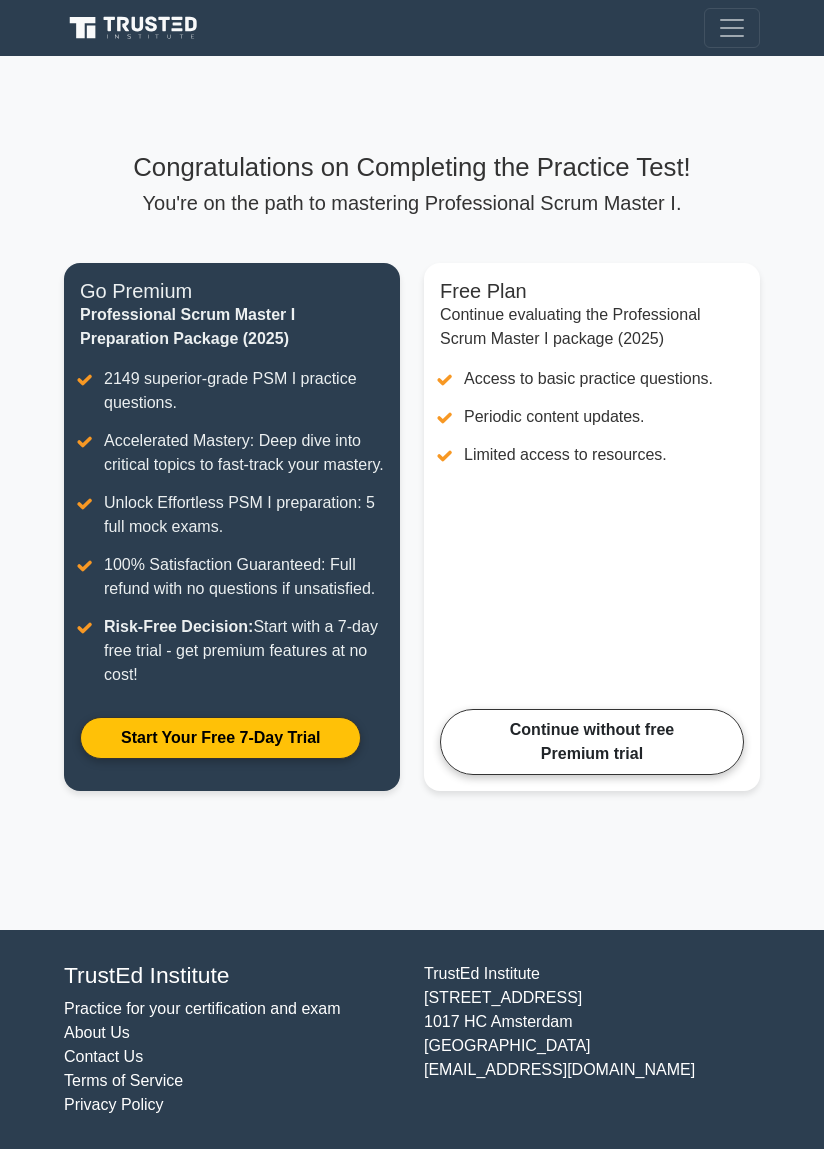 scroll, scrollTop: 0, scrollLeft: 0, axis: both 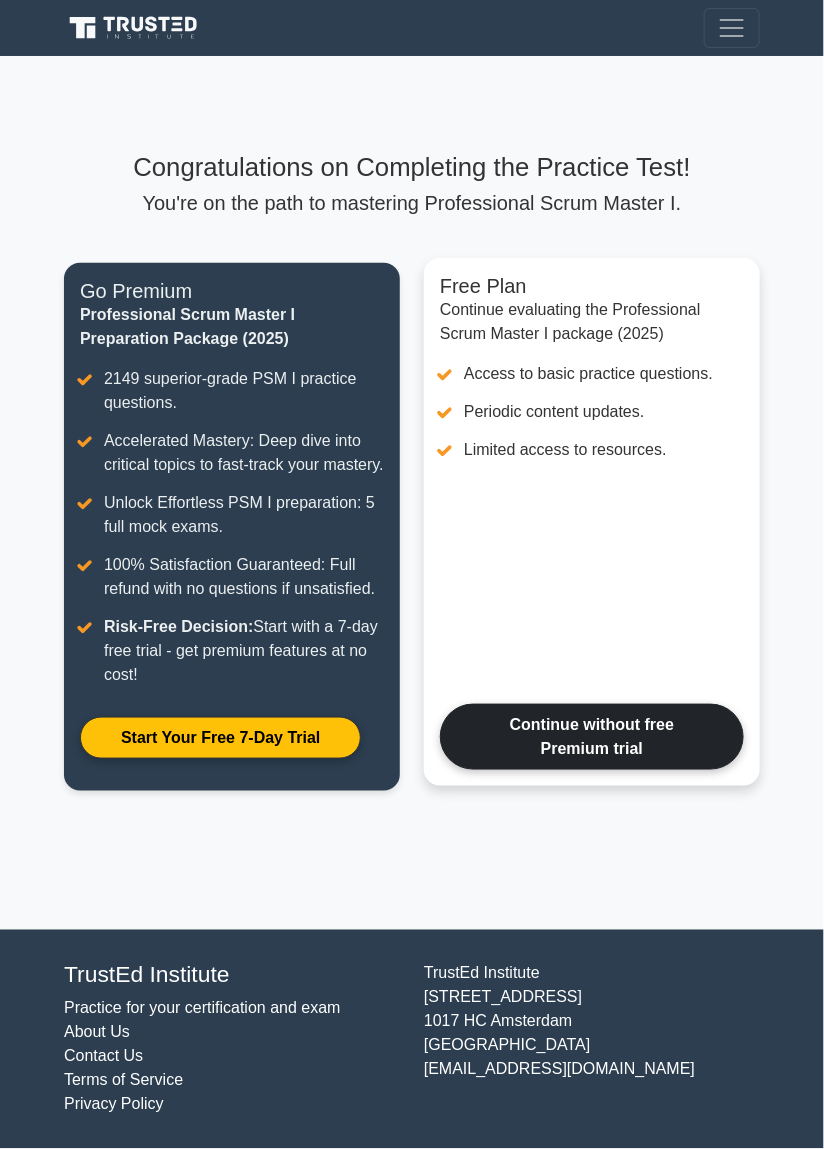 click on "Continue without free Premium trial" at bounding box center (592, 737) 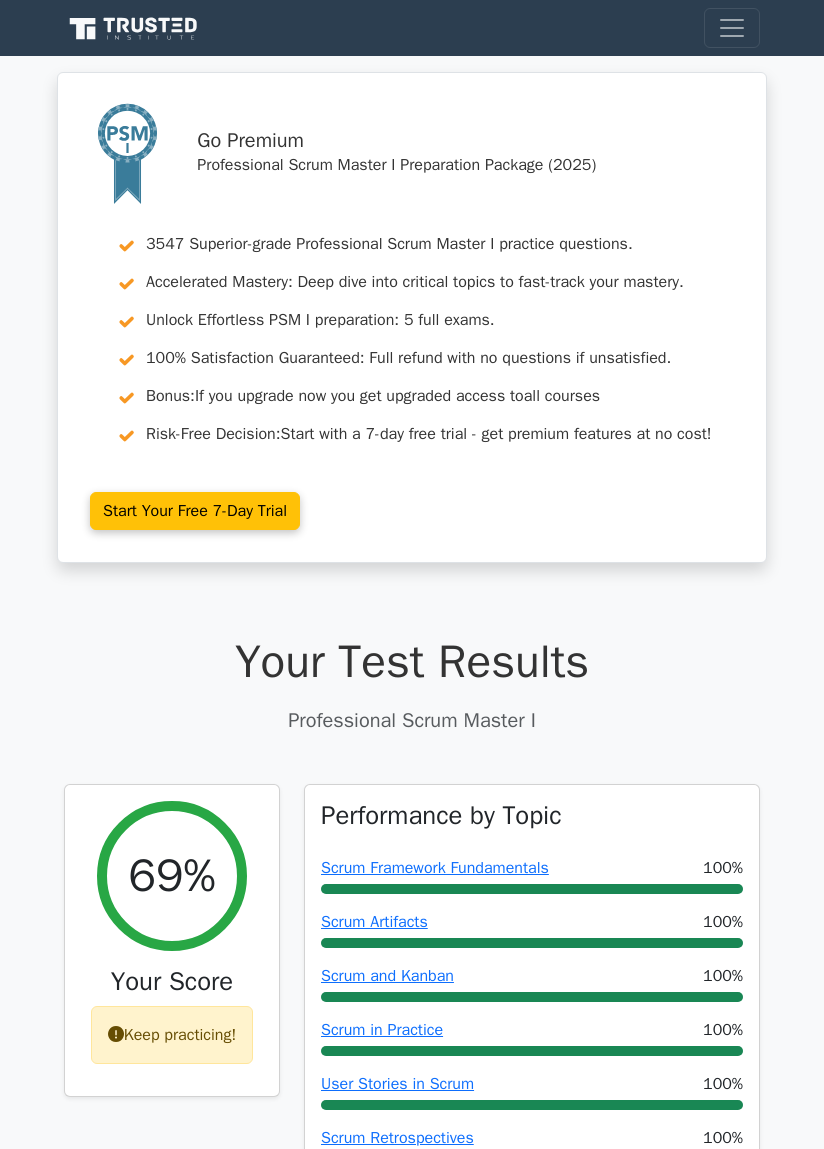 scroll, scrollTop: 0, scrollLeft: 0, axis: both 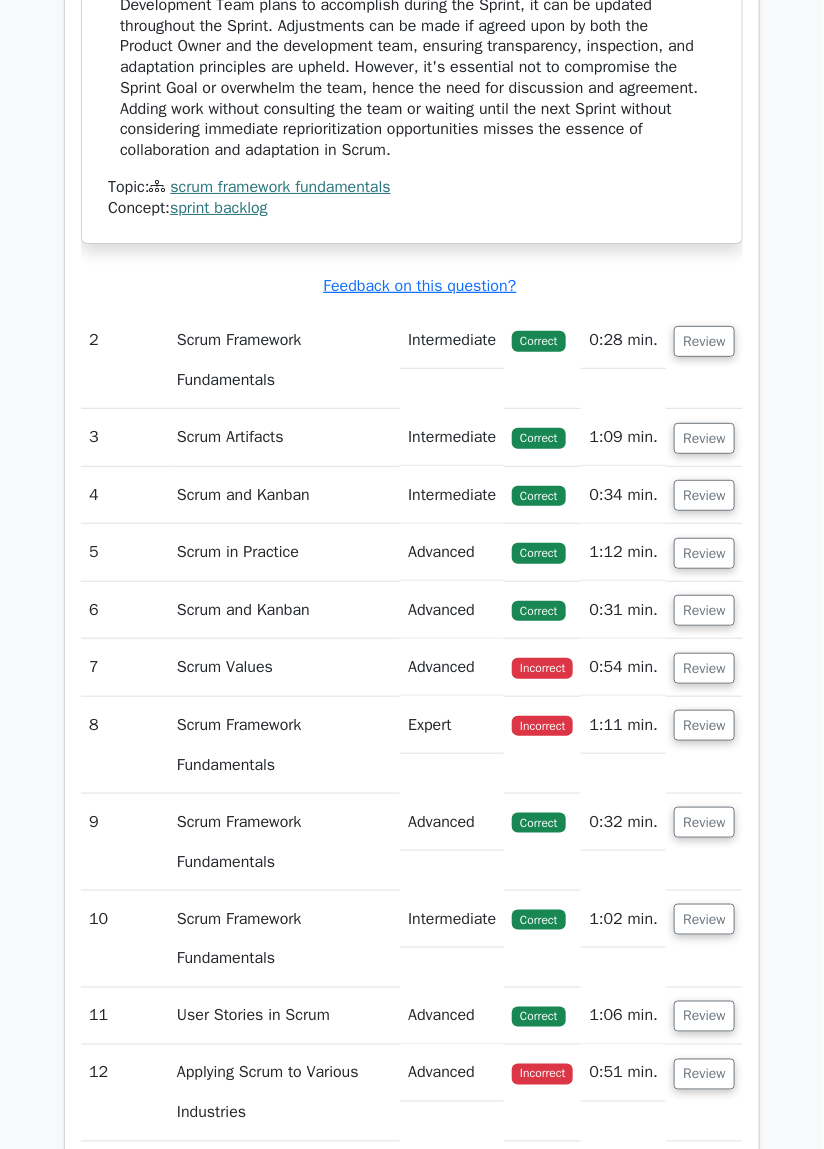 click on "Scrum Values" at bounding box center [284, 667] 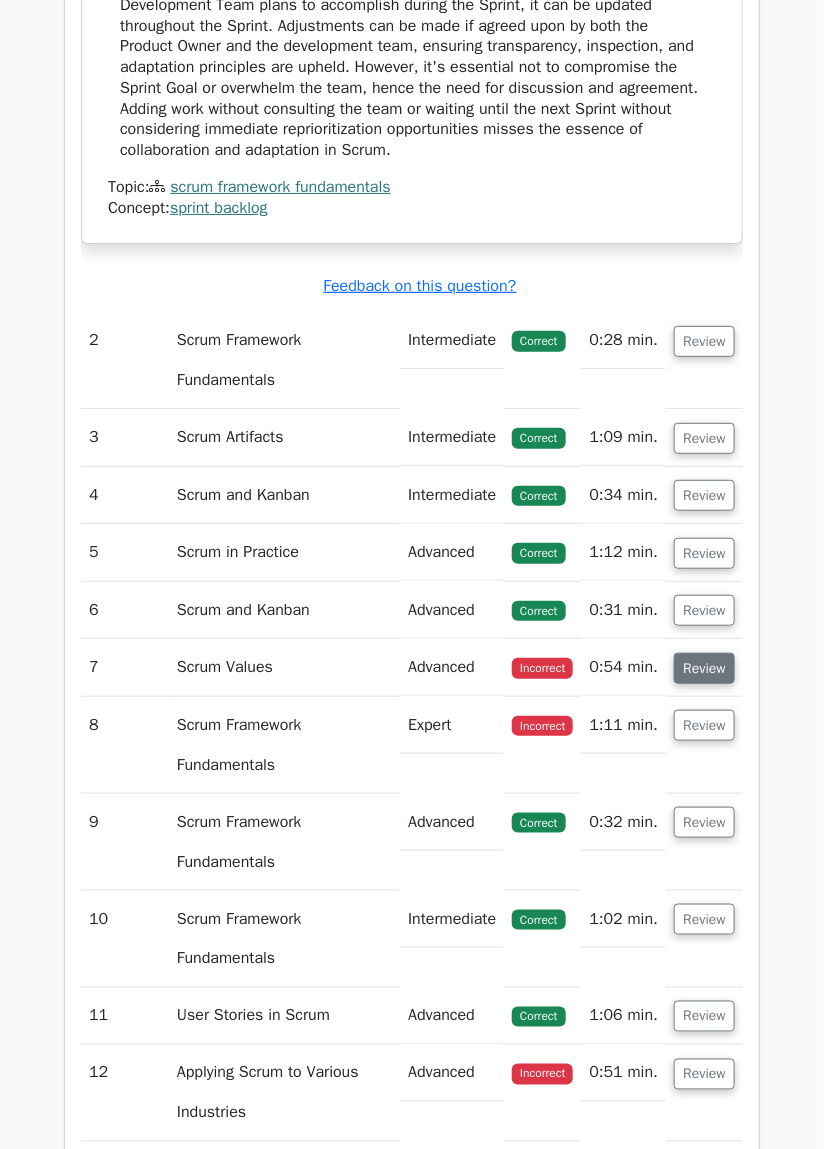 click on "Review" at bounding box center [704, 668] 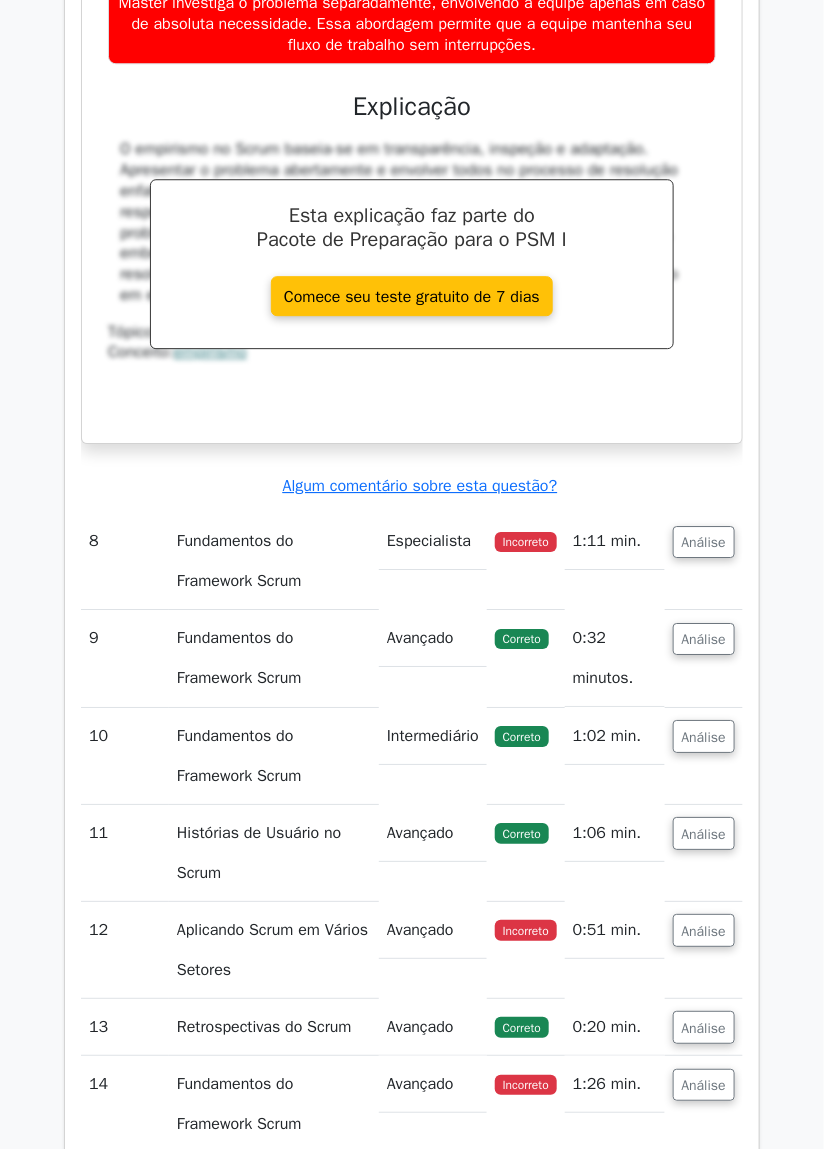 scroll, scrollTop: 4647, scrollLeft: 0, axis: vertical 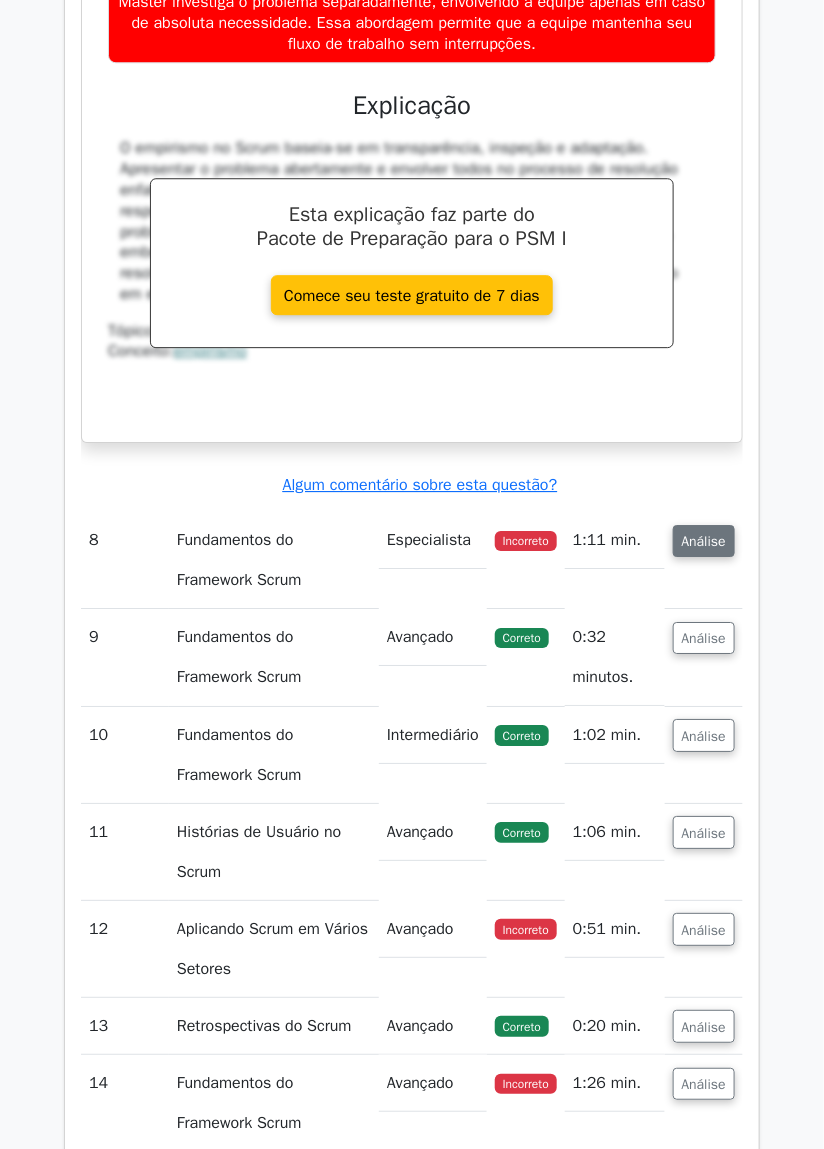 click on "Análise" at bounding box center [704, 541] 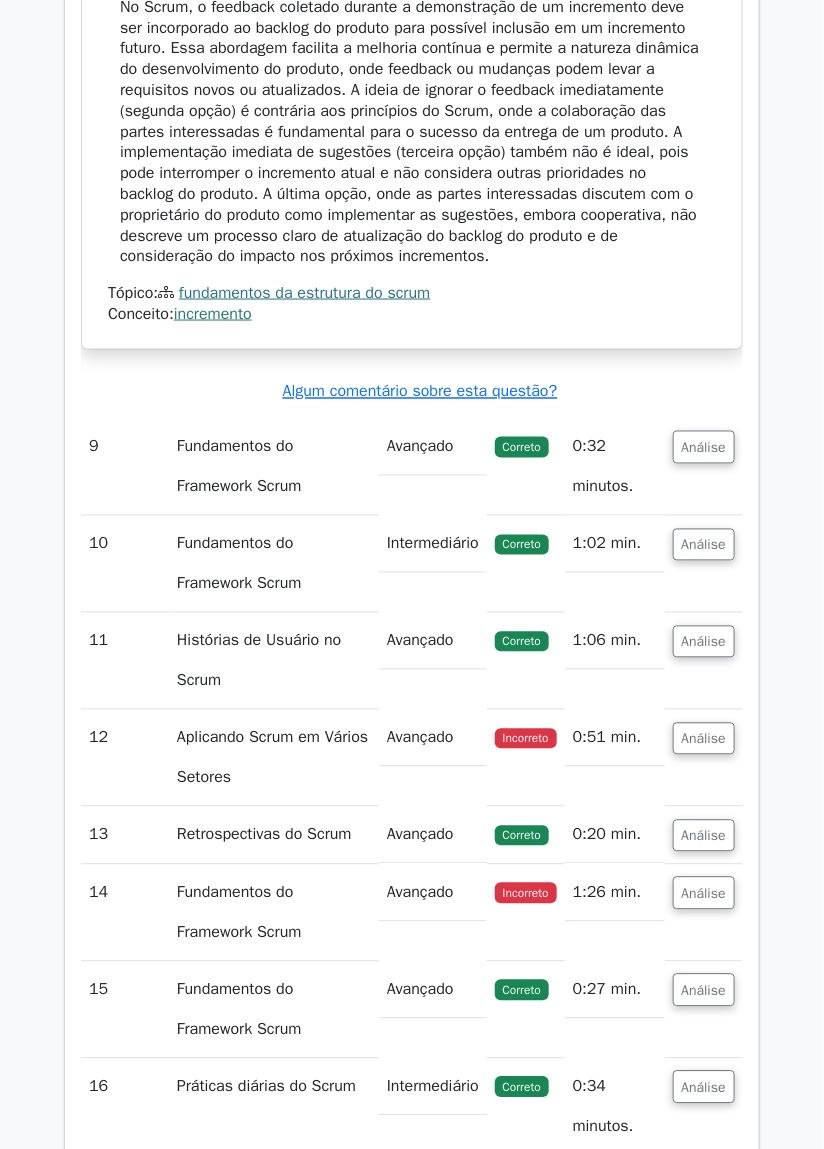 scroll, scrollTop: 5780, scrollLeft: 0, axis: vertical 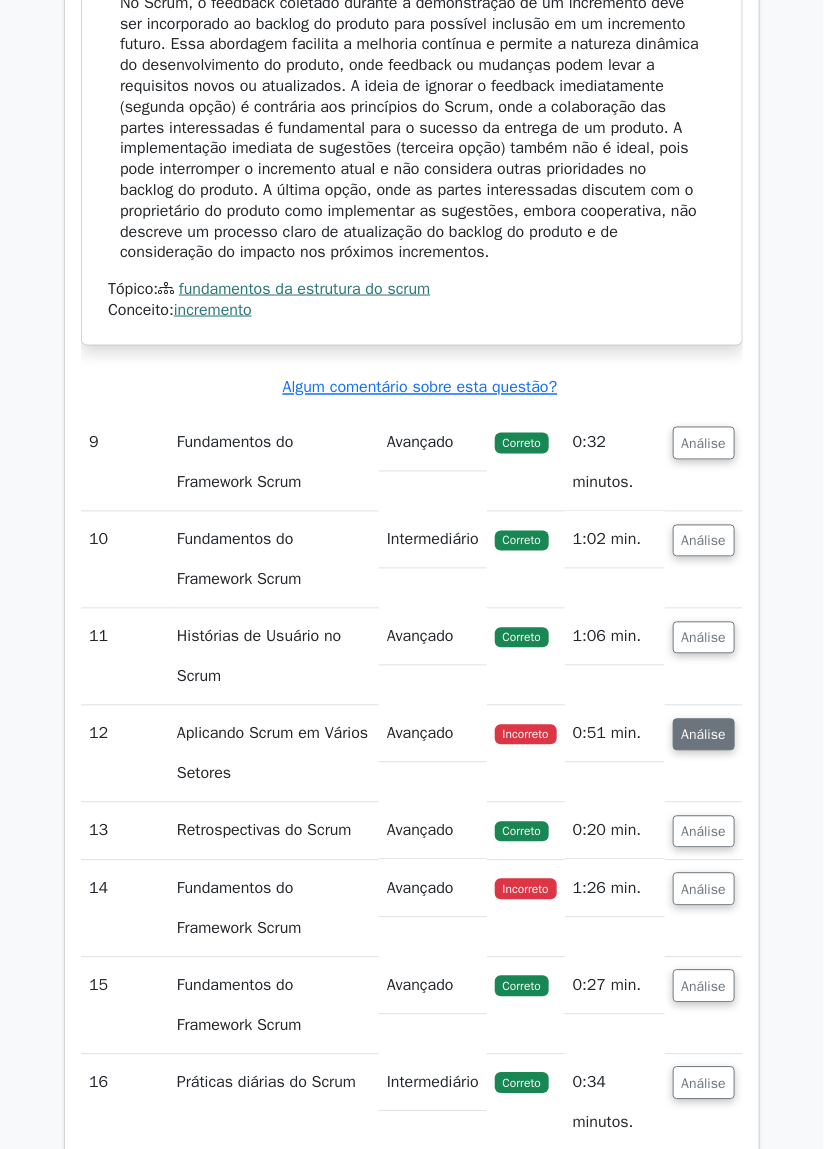click on "Análise" at bounding box center (704, 735) 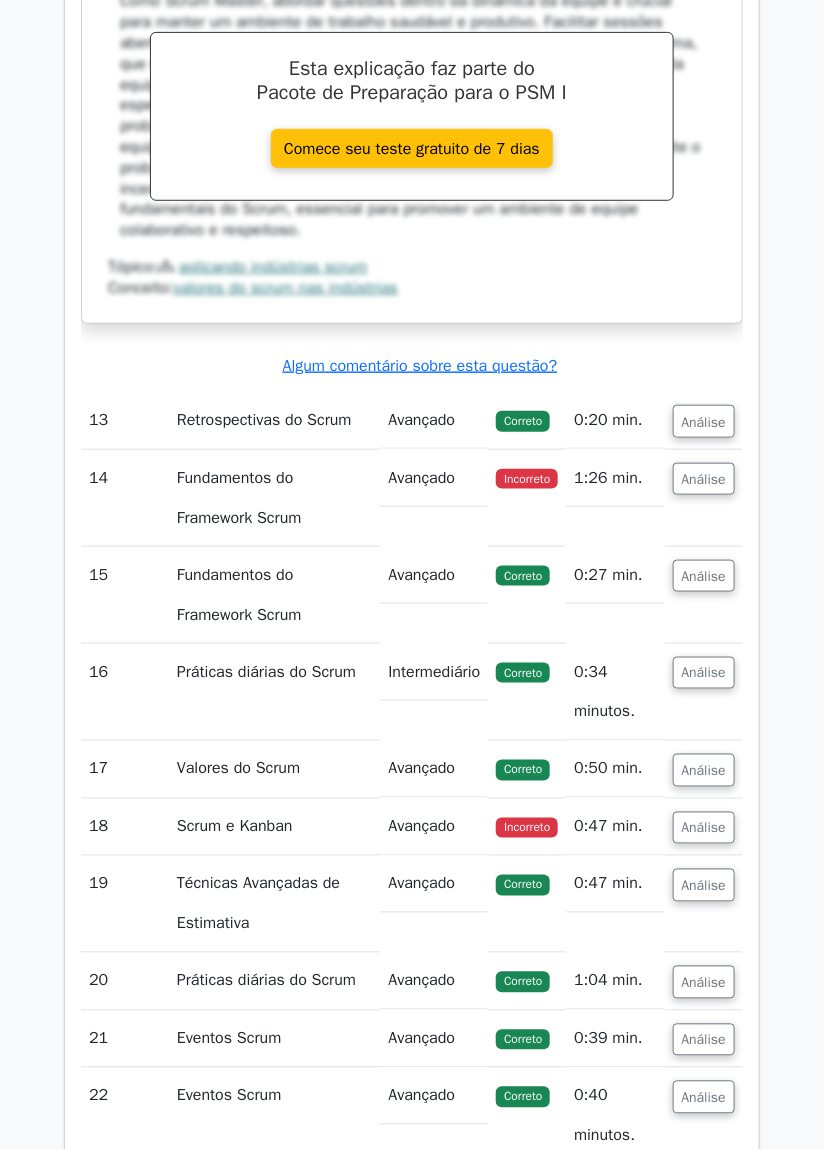 scroll, scrollTop: 7183, scrollLeft: 0, axis: vertical 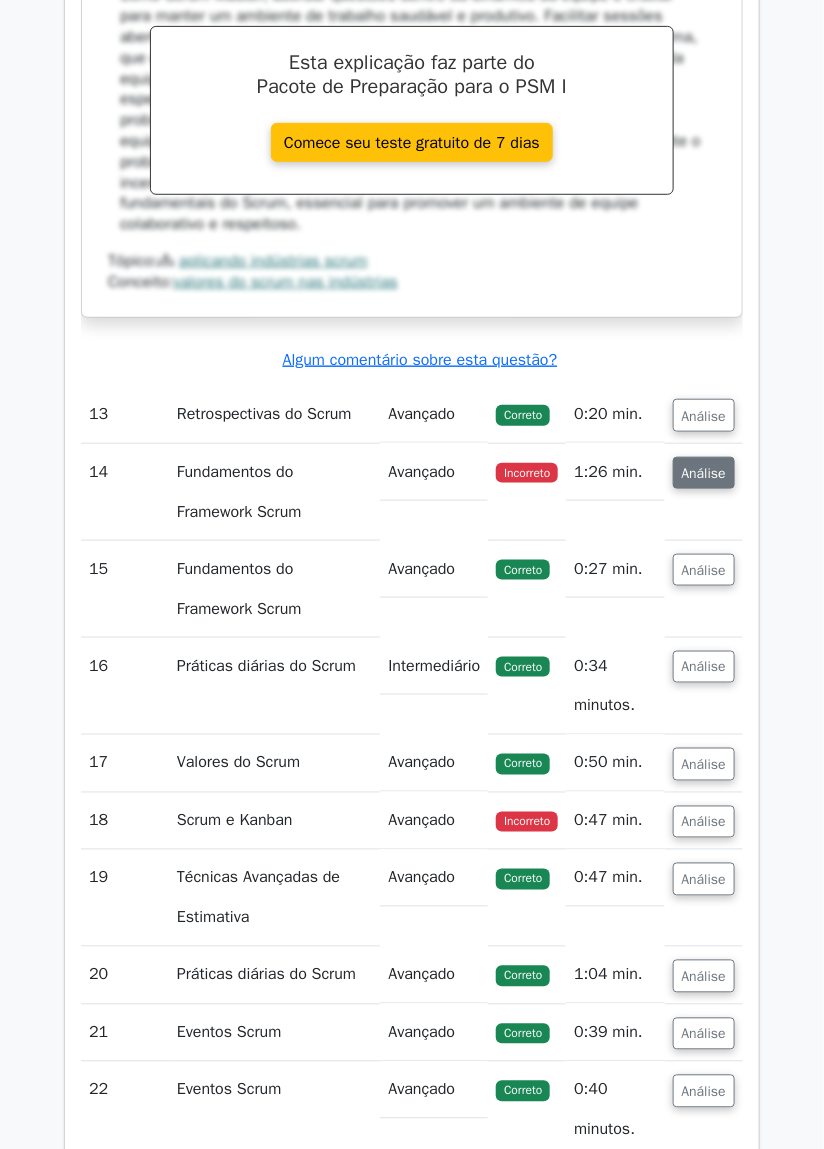 click on "Análise" at bounding box center [704, 473] 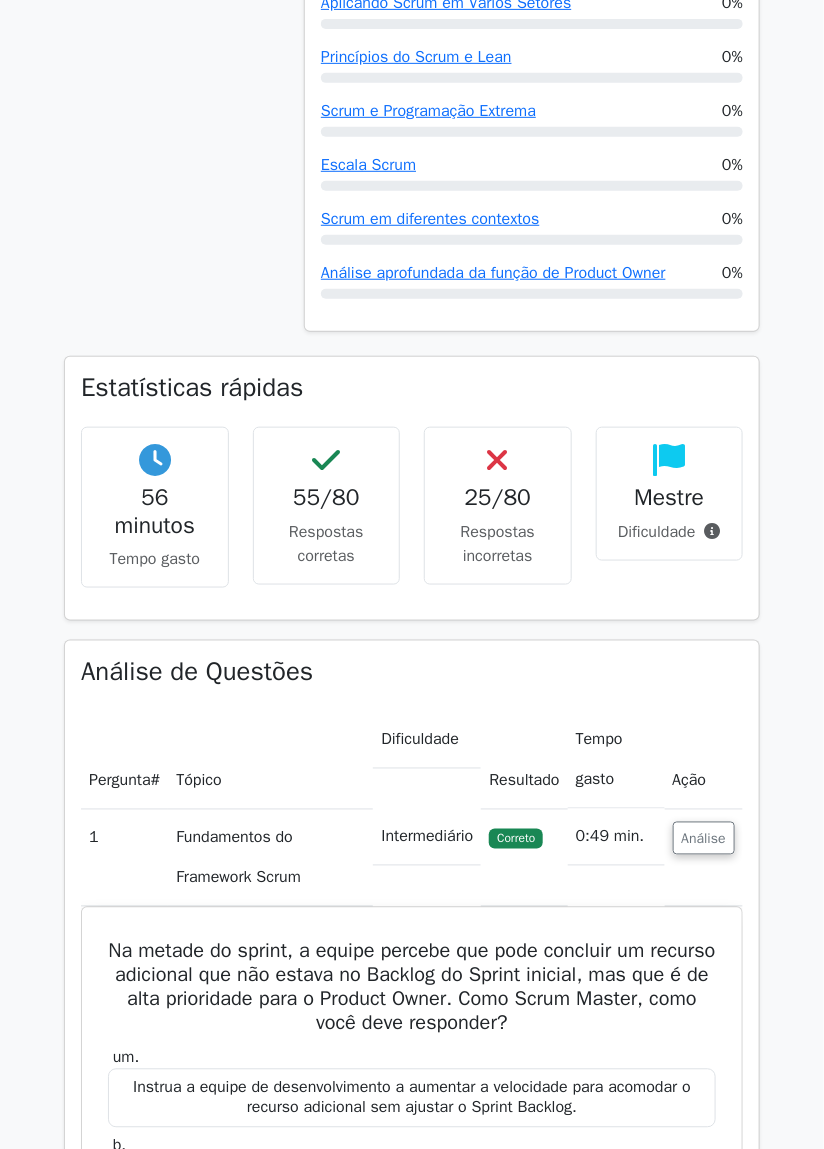 scroll, scrollTop: 1942, scrollLeft: 0, axis: vertical 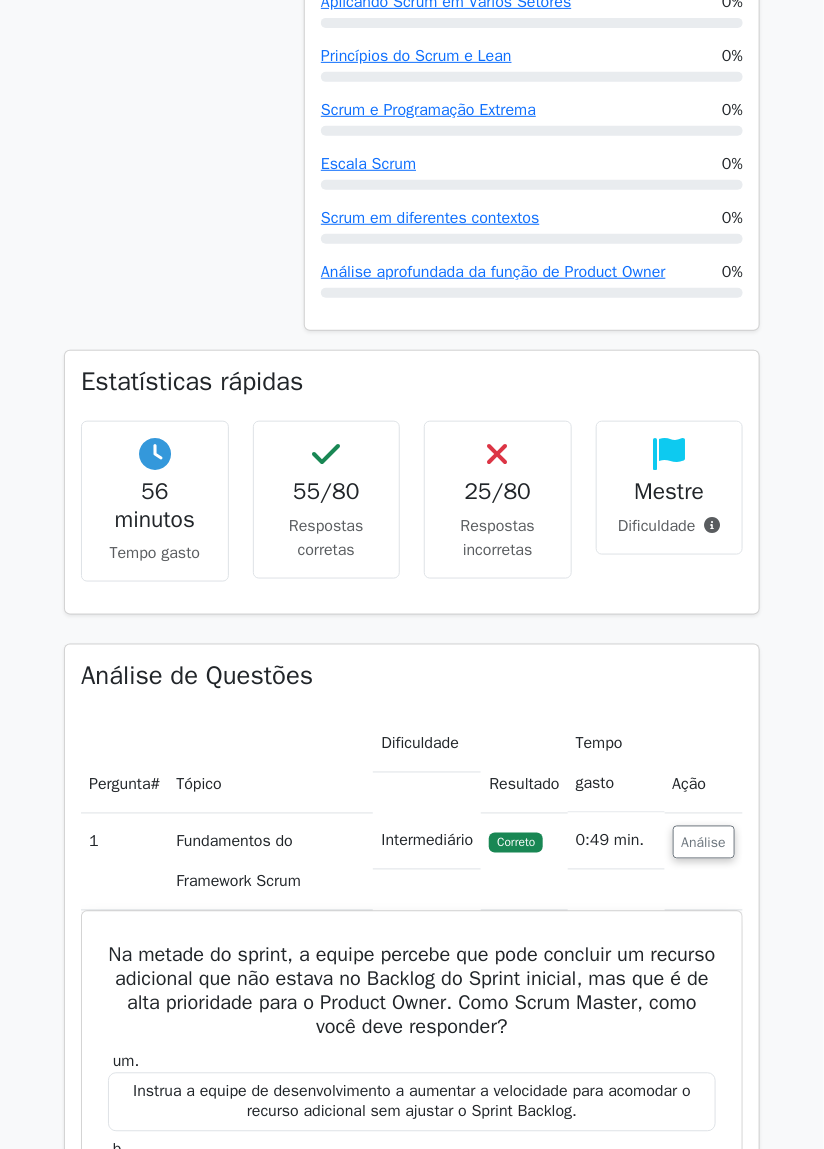 click at bounding box center (712, 525) 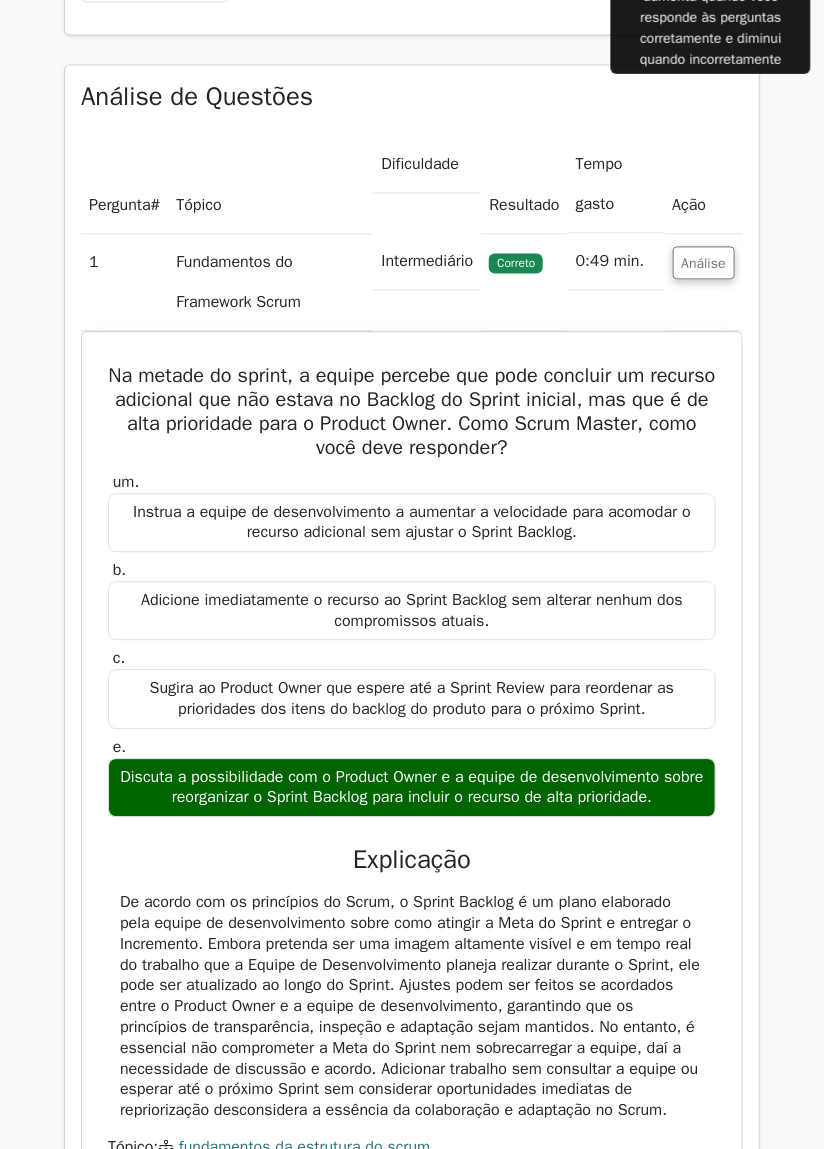 scroll, scrollTop: 2543, scrollLeft: 0, axis: vertical 